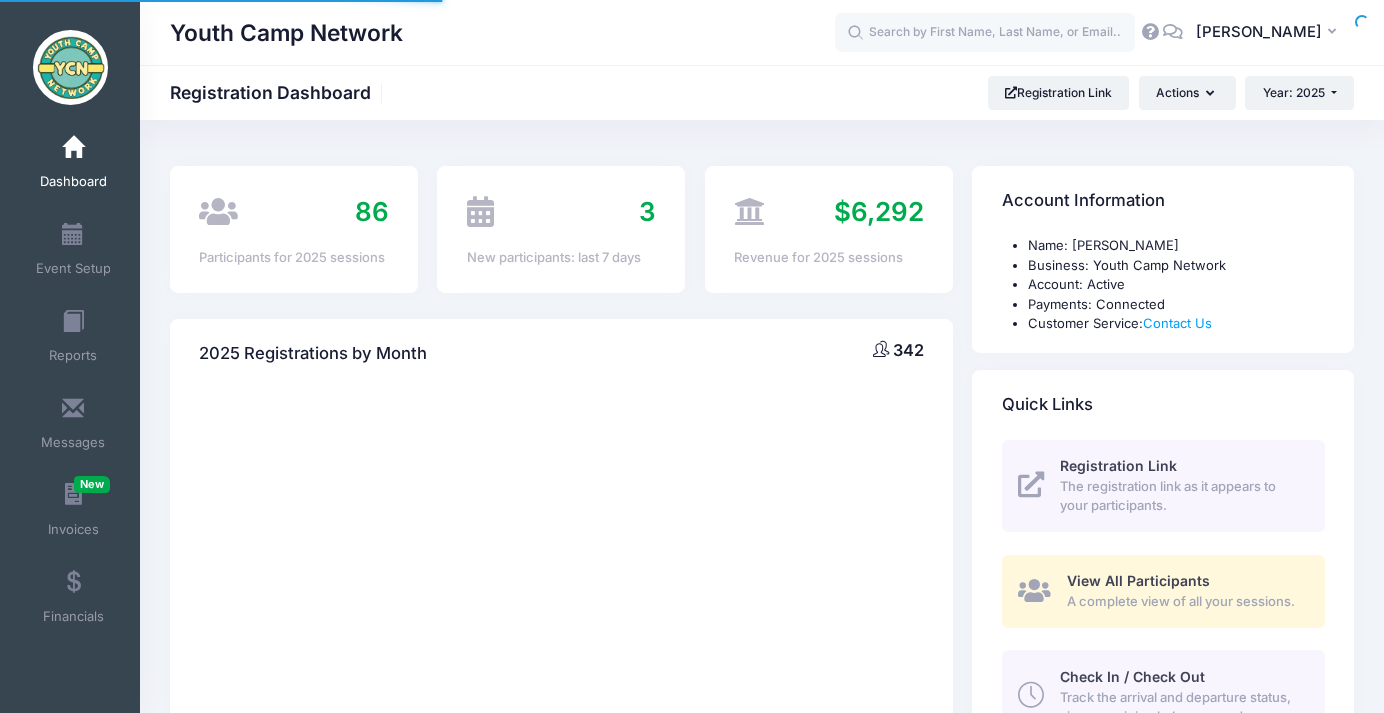 scroll, scrollTop: 0, scrollLeft: 0, axis: both 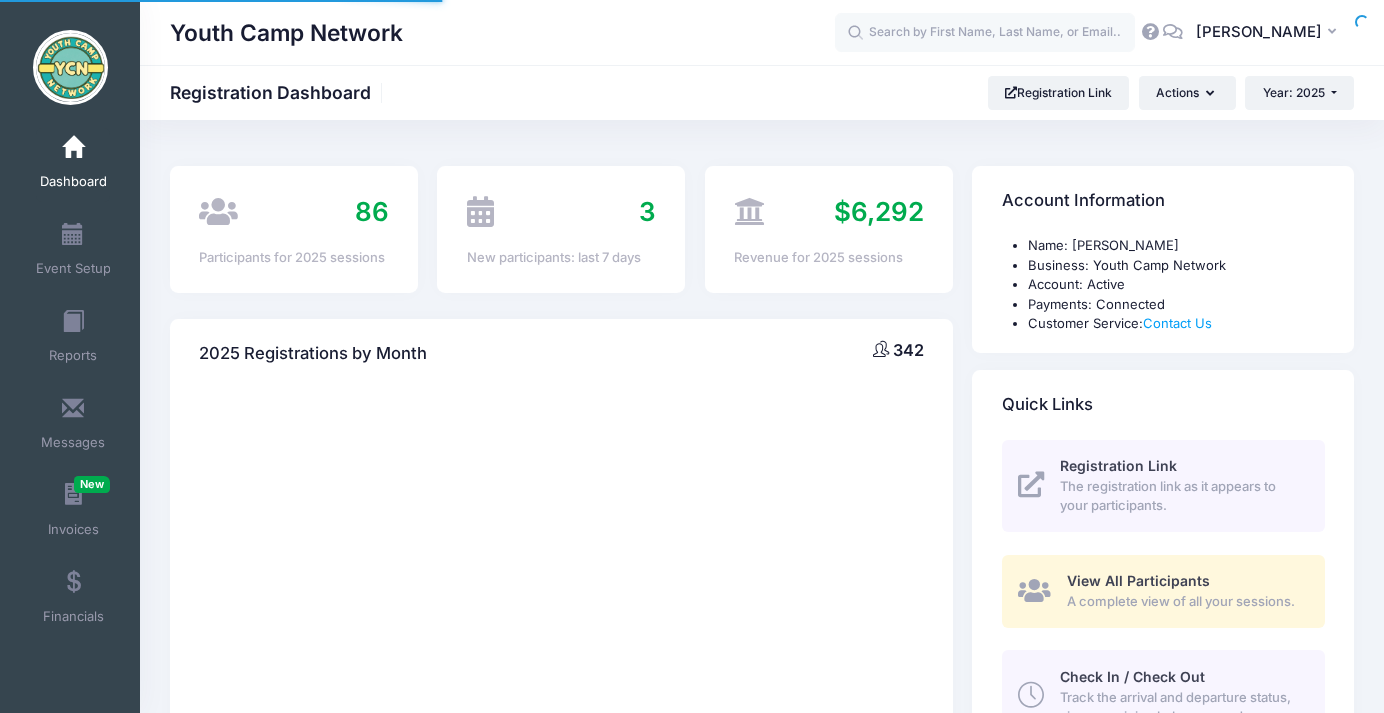 select 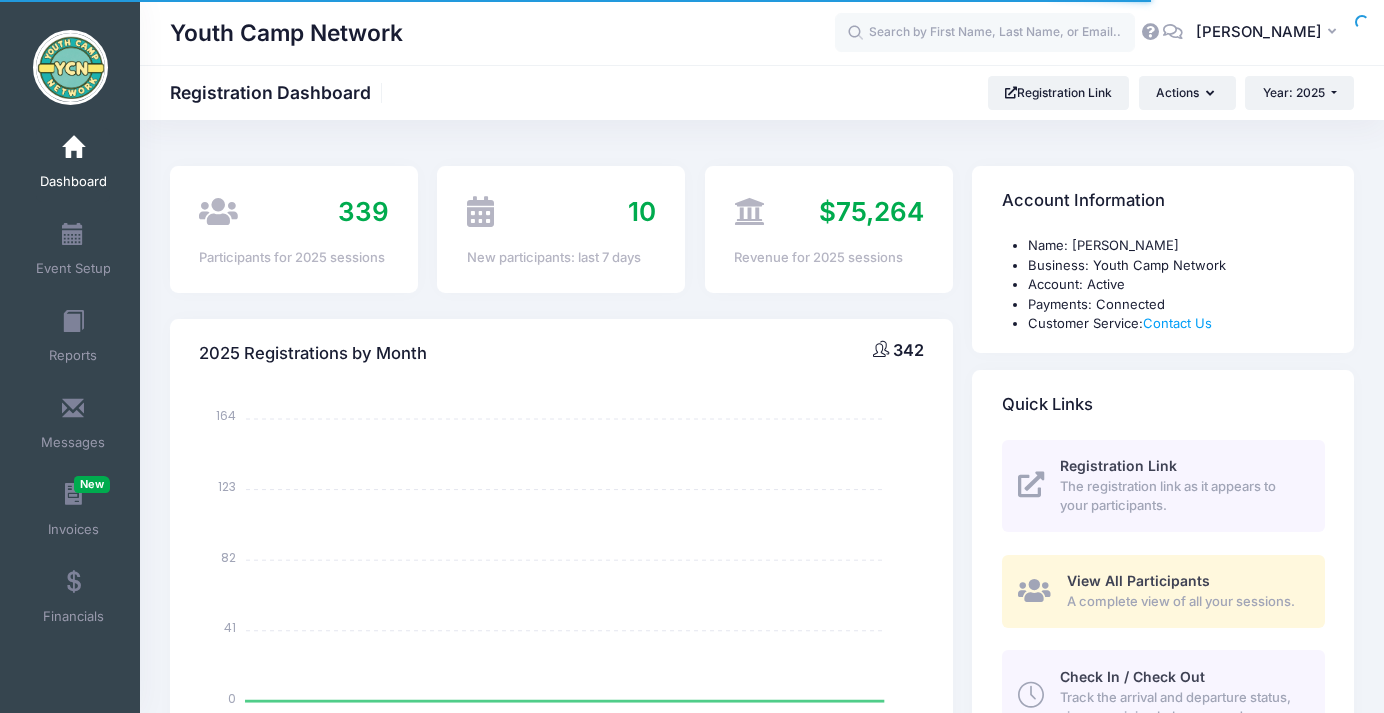 scroll, scrollTop: 0, scrollLeft: 0, axis: both 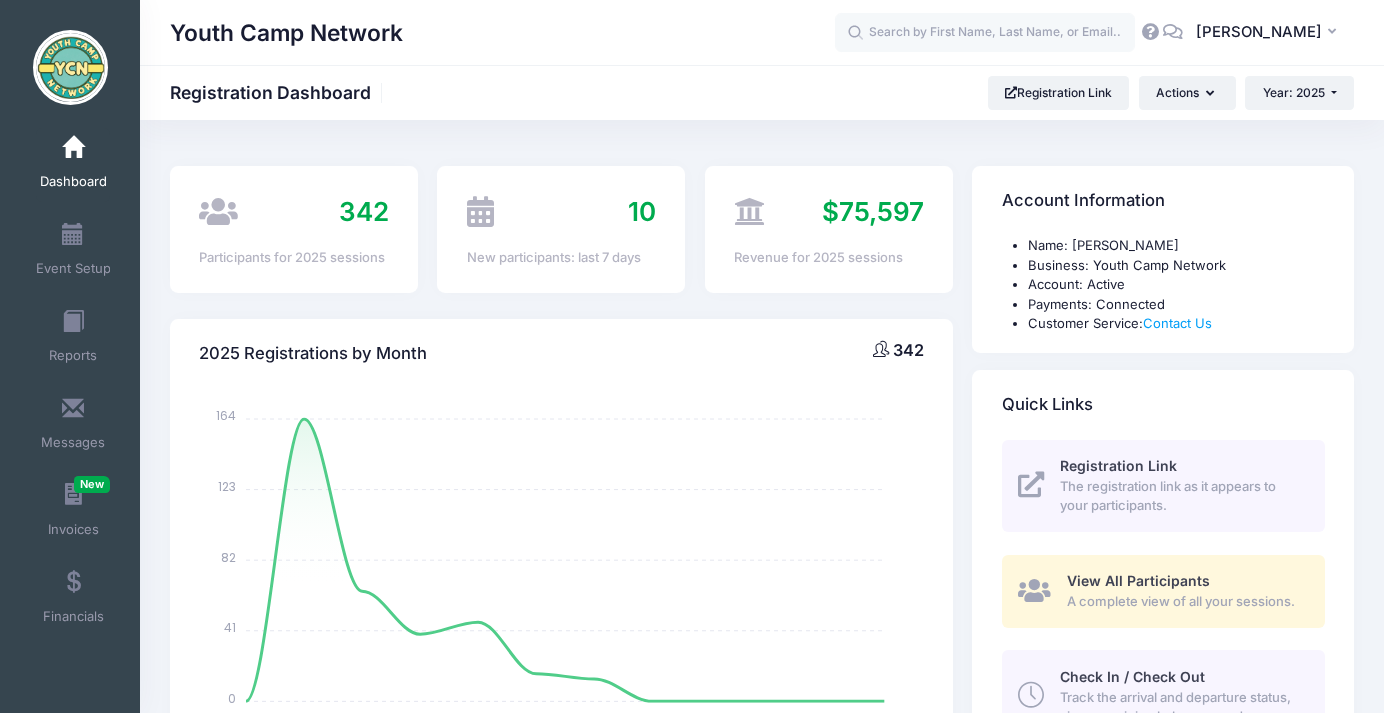 click on "[PERSON_NAME] [PERSON_NAME]      My Profile
My Events
Settings
Announcements
Help
Logout" at bounding box center [1094, 33] 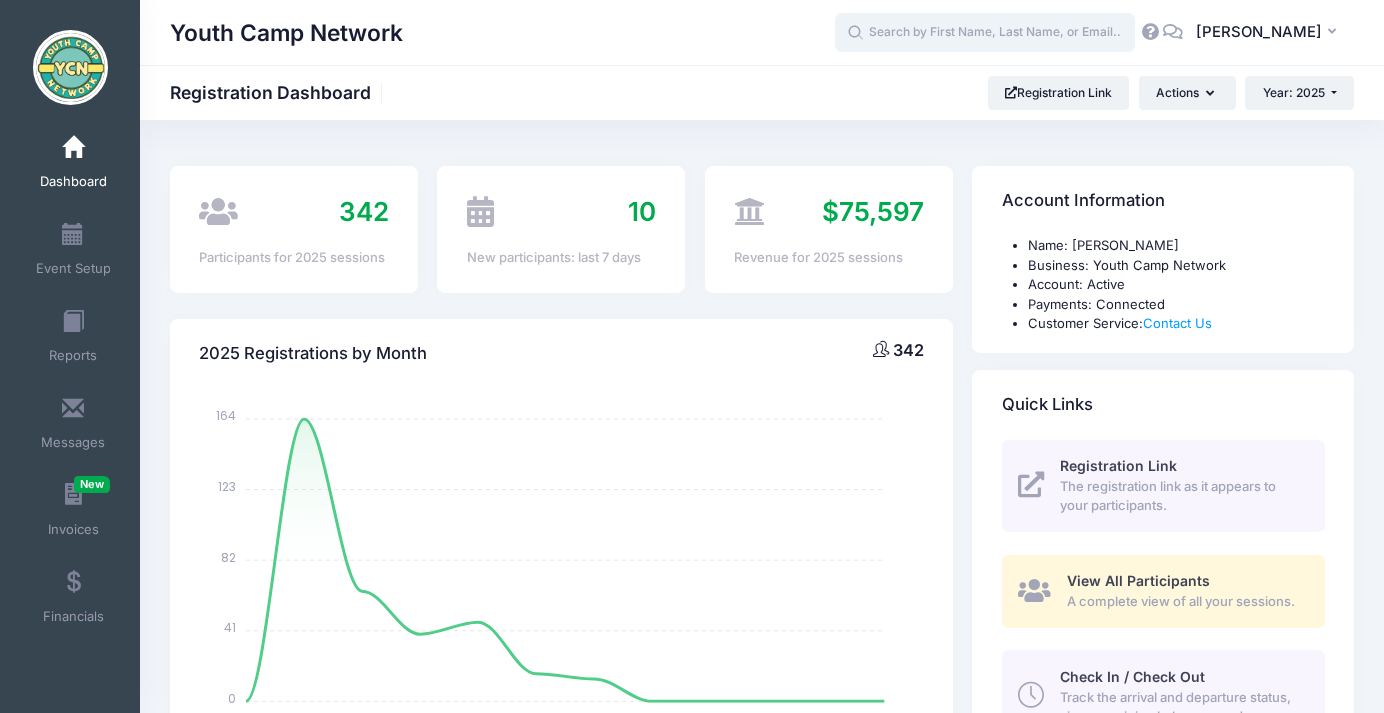 click at bounding box center (985, 33) 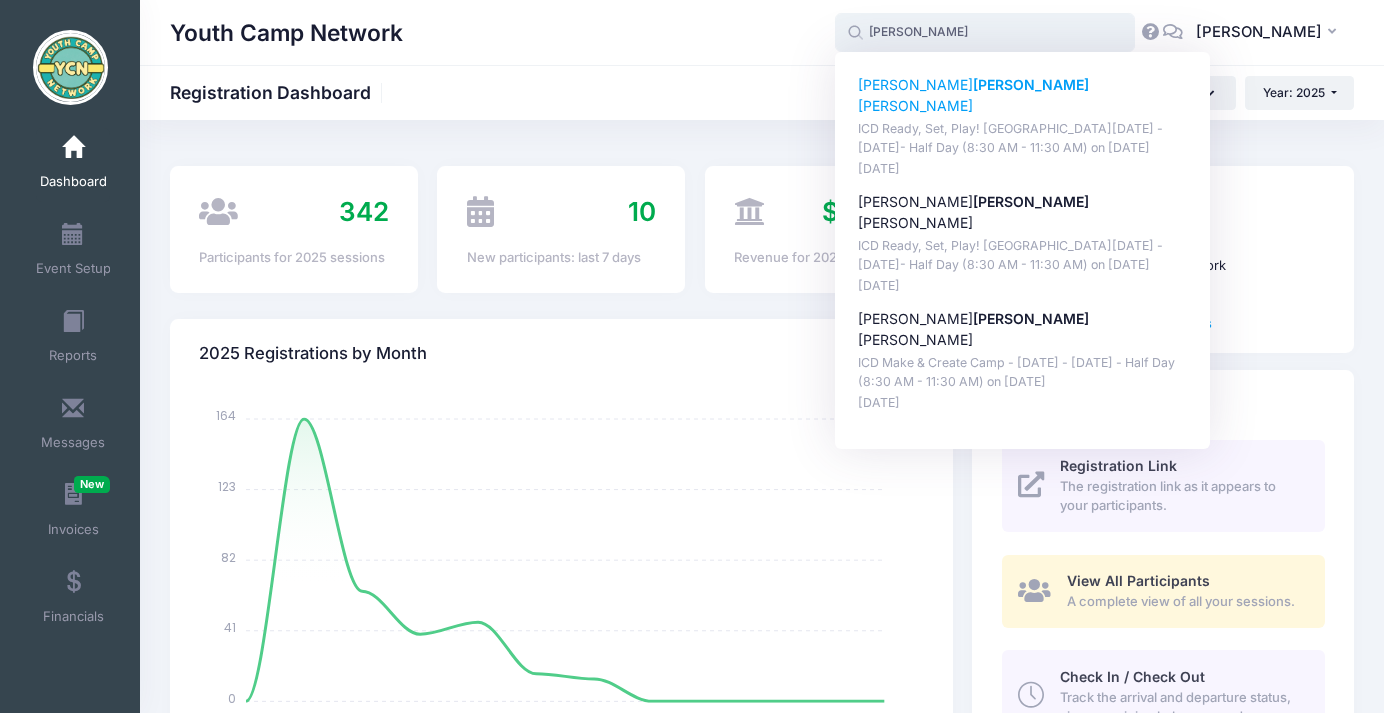 click on "Wein" at bounding box center (1031, 84) 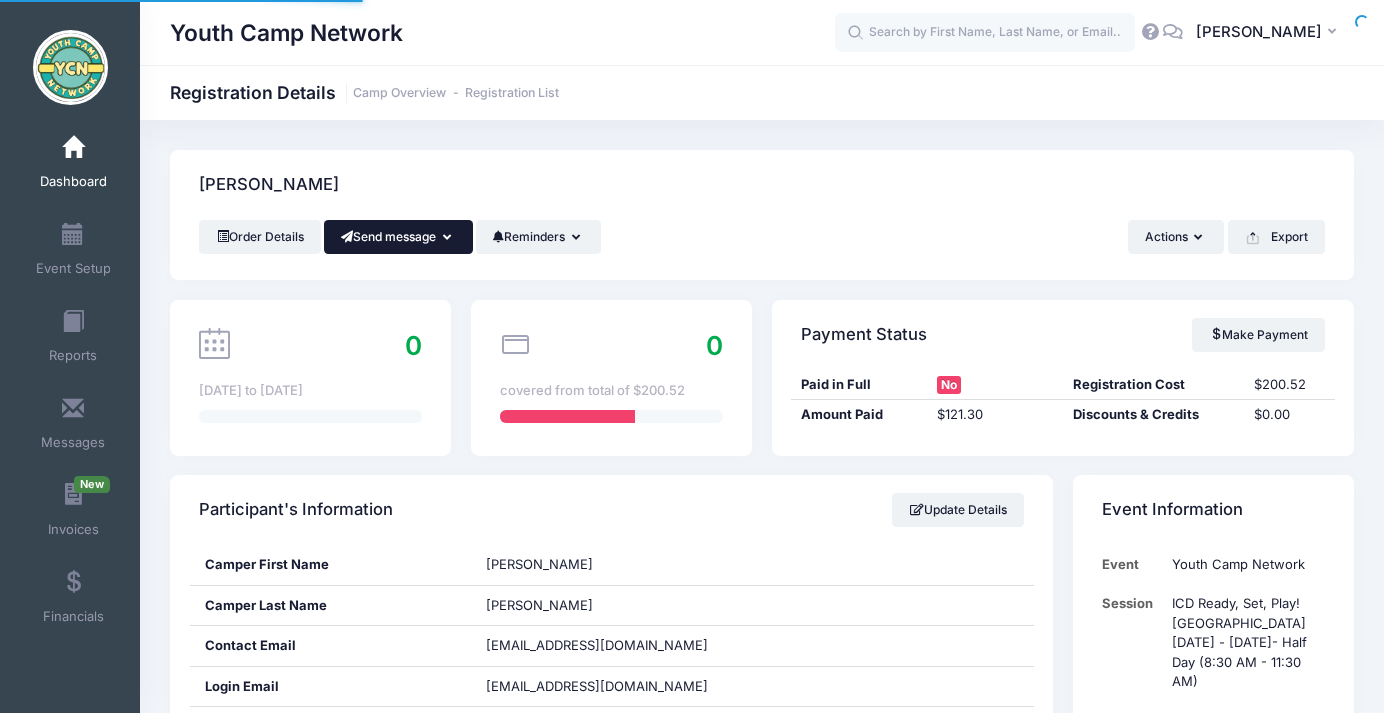 scroll, scrollTop: 0, scrollLeft: 0, axis: both 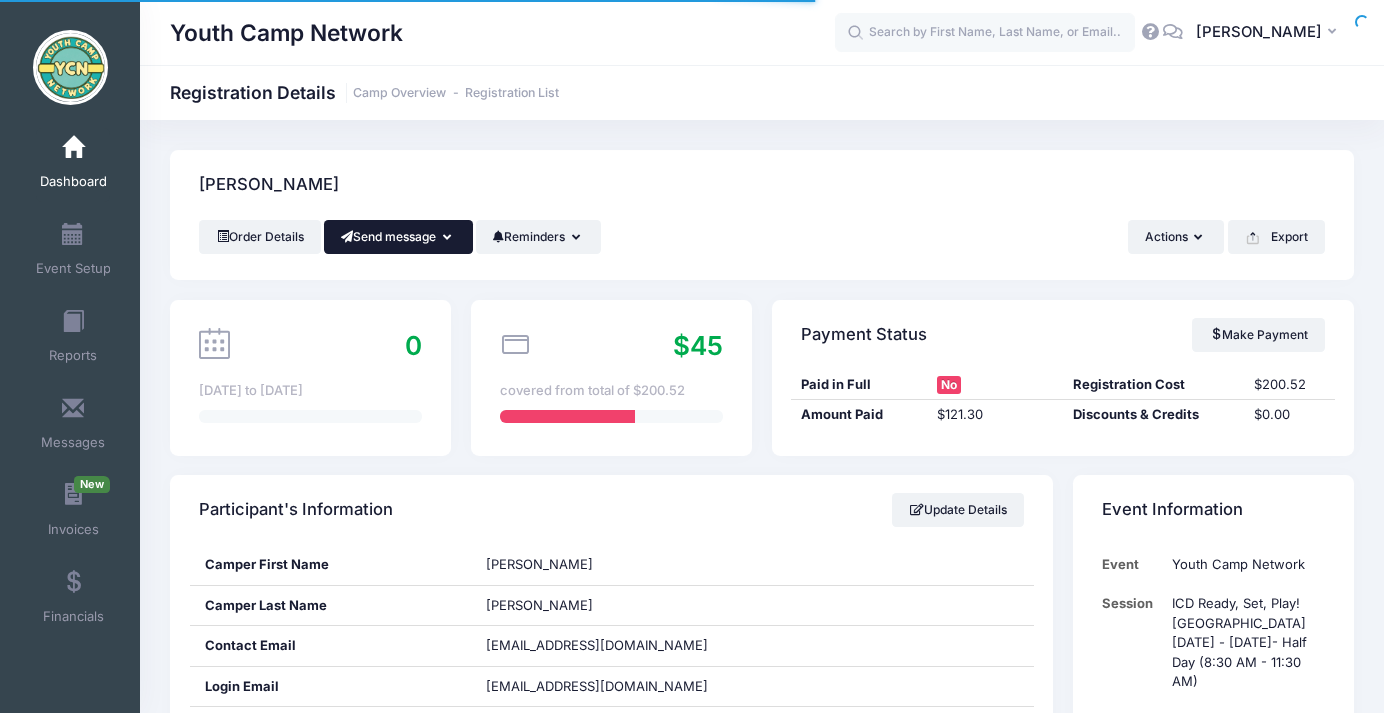 click on "Send message" at bounding box center (398, 237) 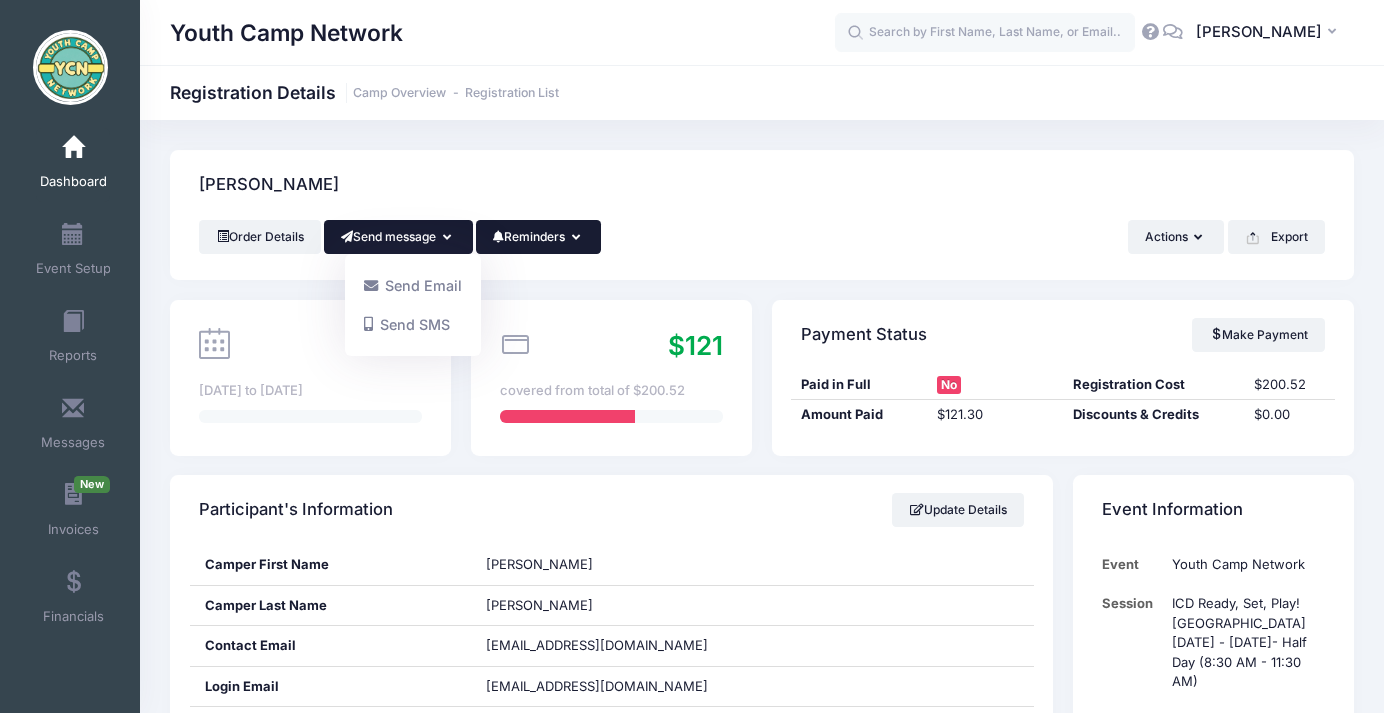 click on "Reminders" at bounding box center [539, 237] 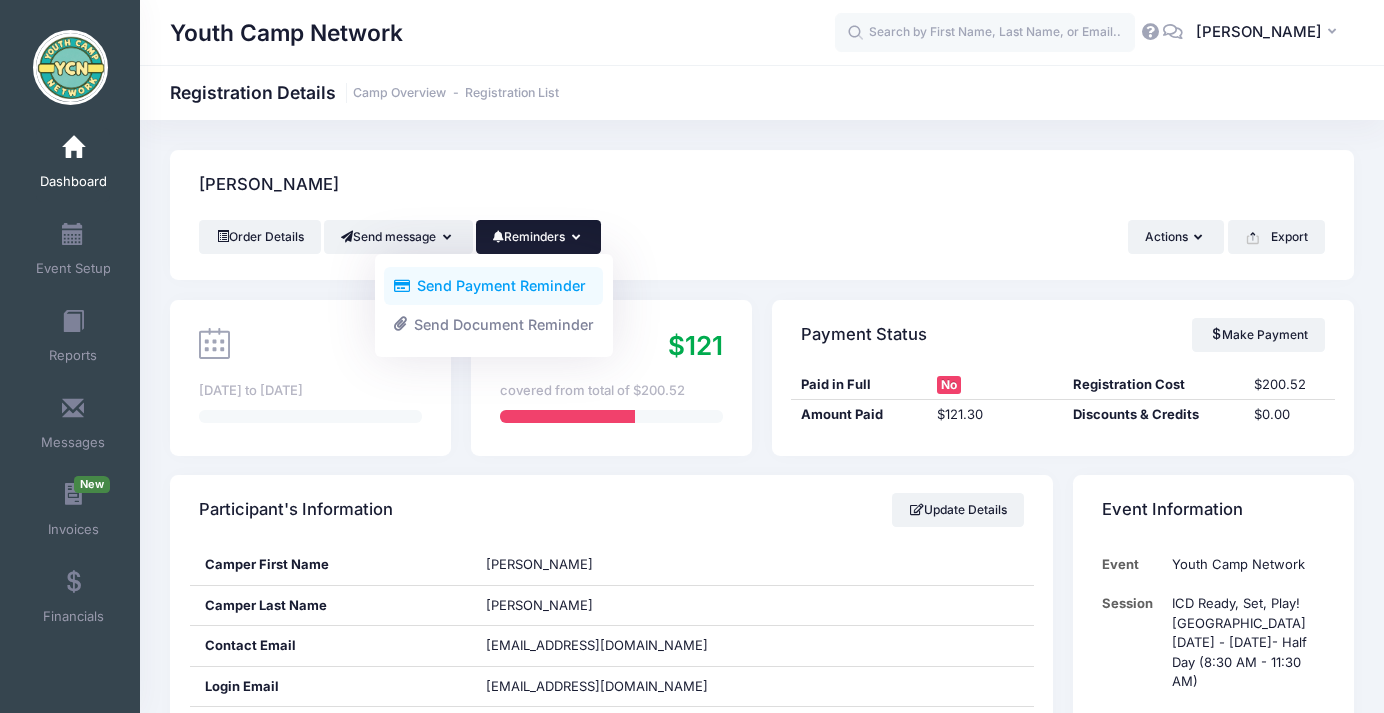 click on "Send Payment Reminder" at bounding box center [493, 286] 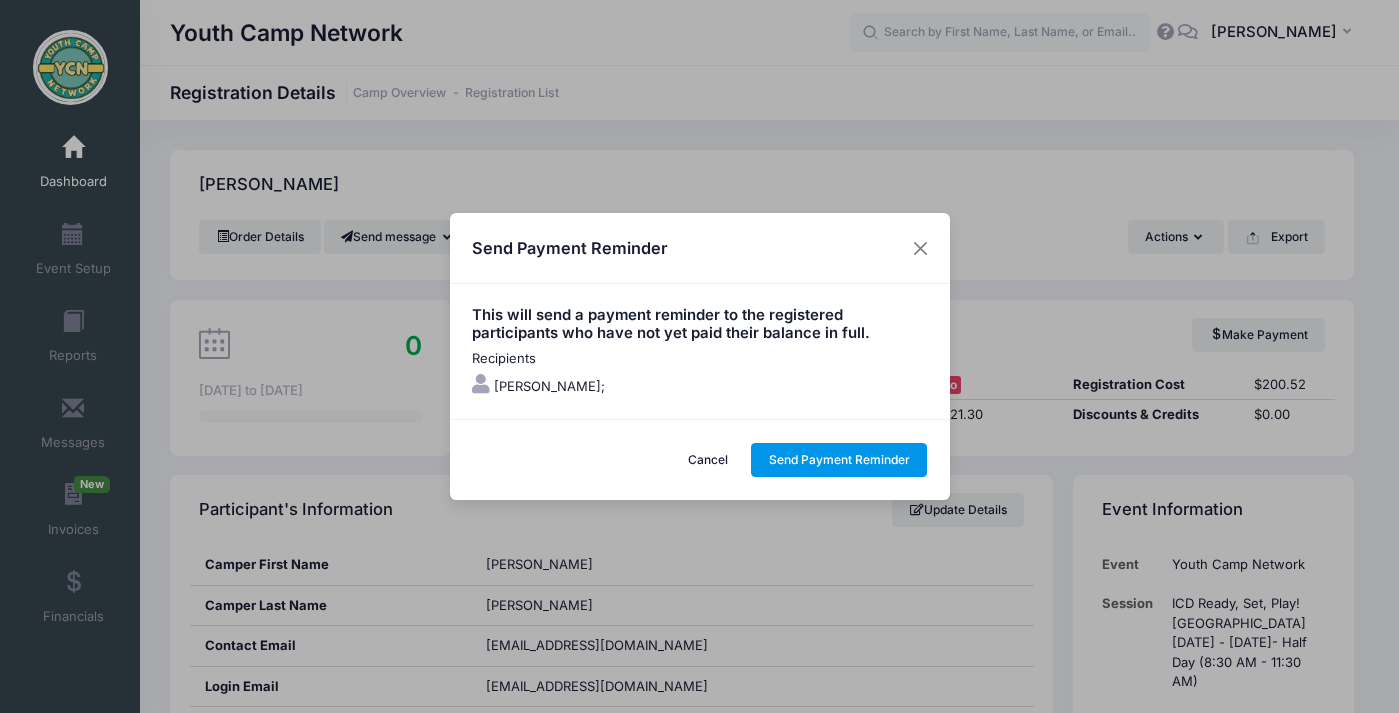 click on "Send Payment Reminder" at bounding box center [839, 460] 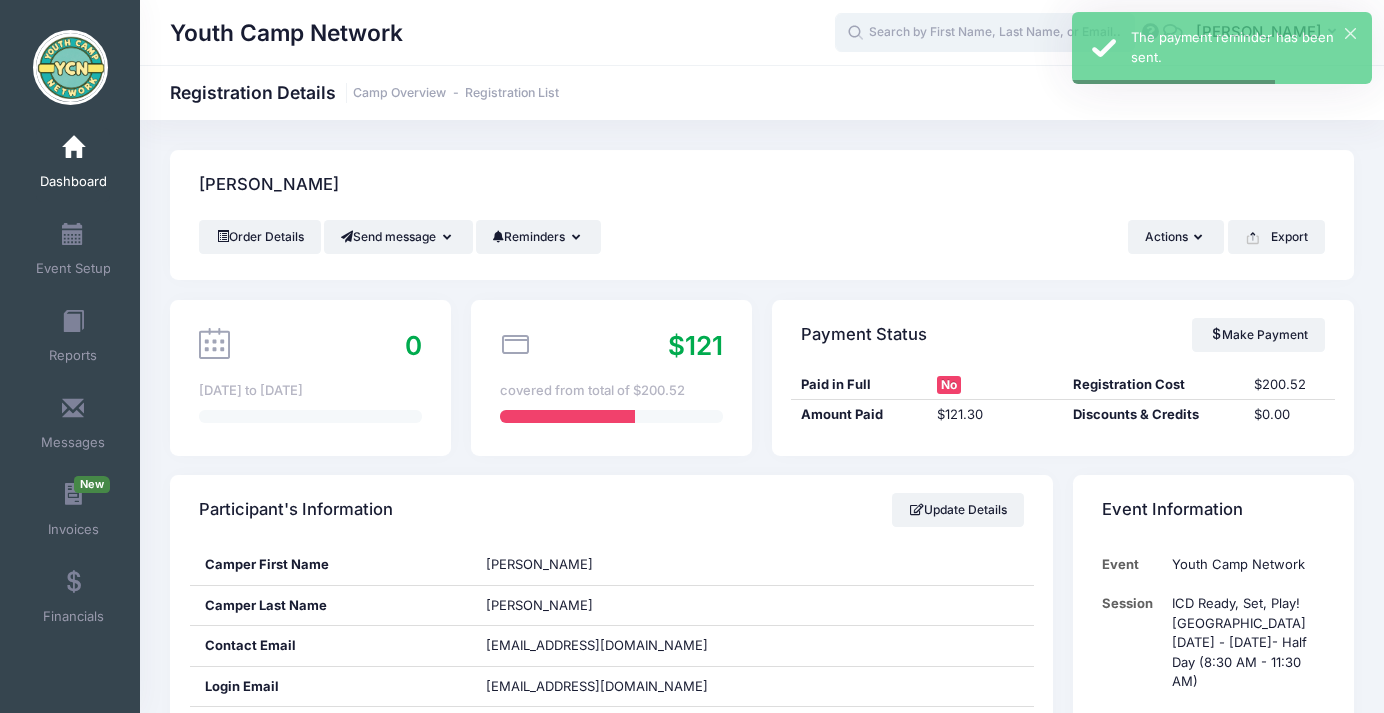 click at bounding box center [985, 33] 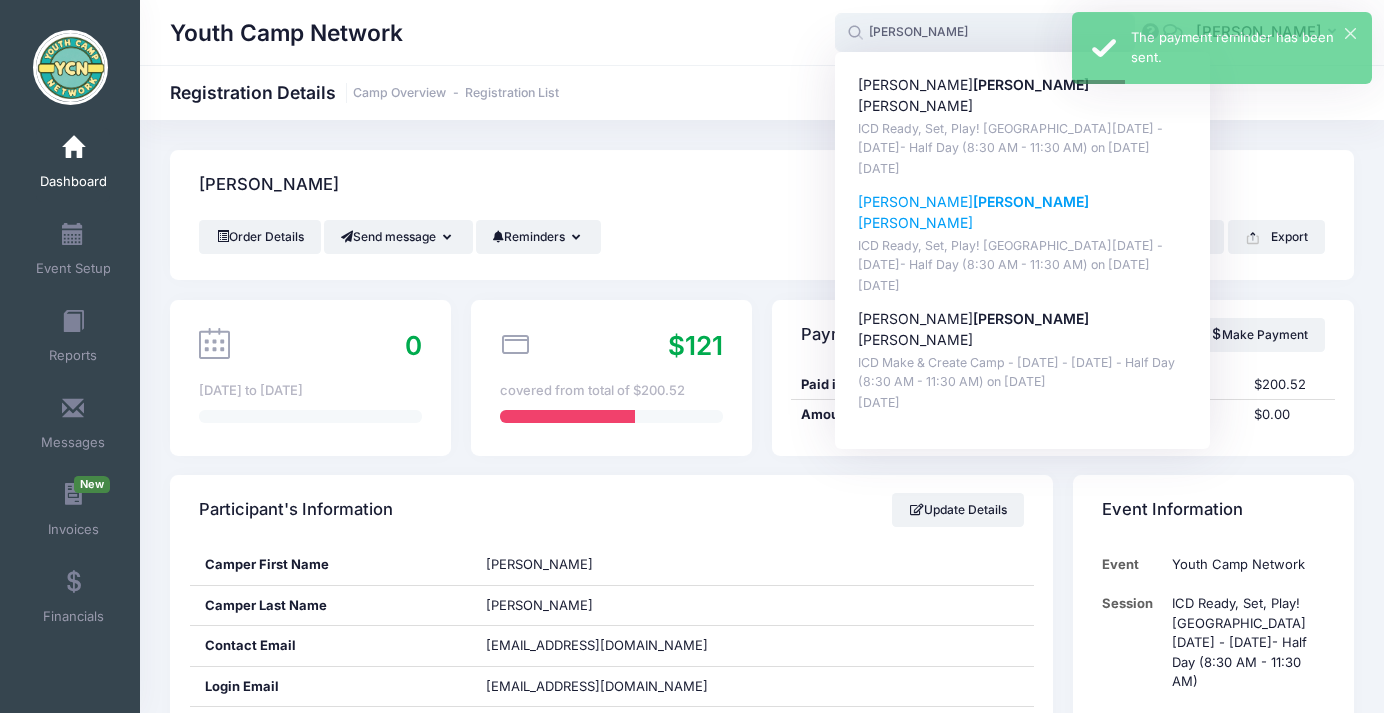 click on "Wein" at bounding box center (1031, 201) 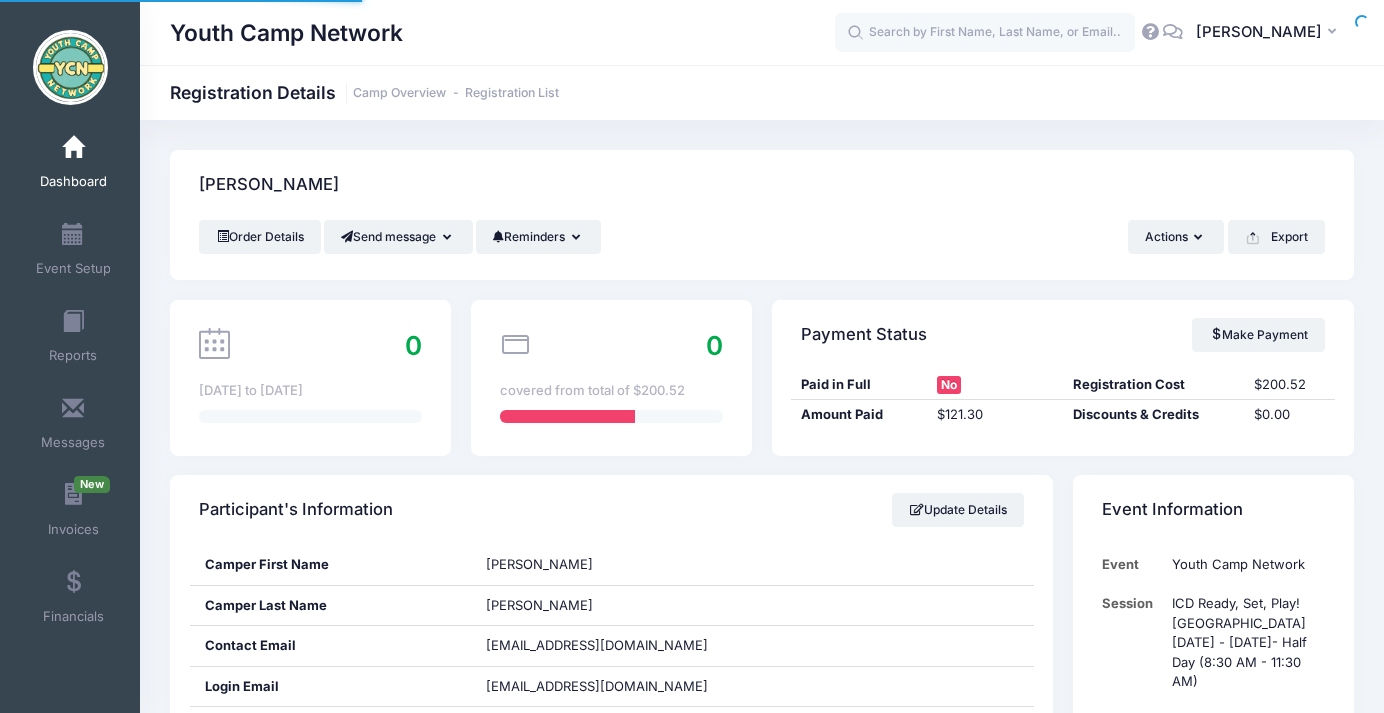 scroll, scrollTop: 0, scrollLeft: 0, axis: both 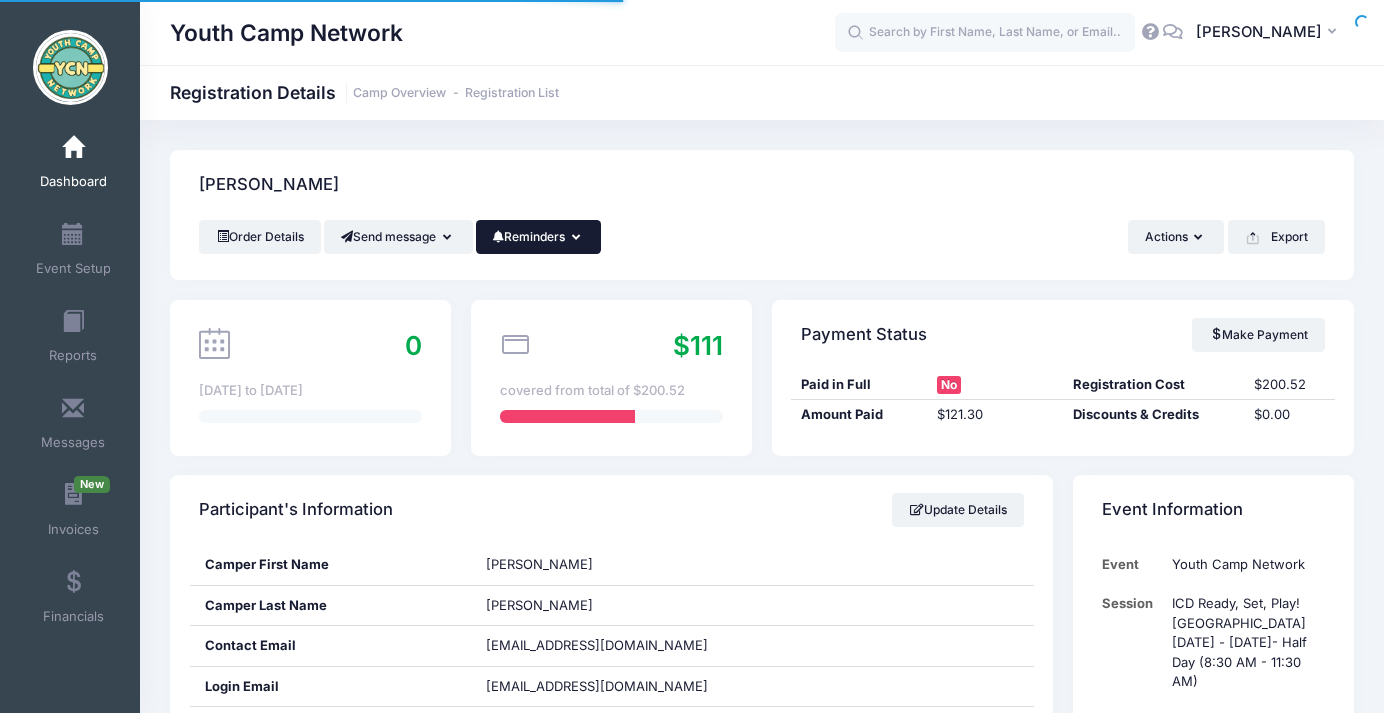 click on "Reminders" at bounding box center [539, 237] 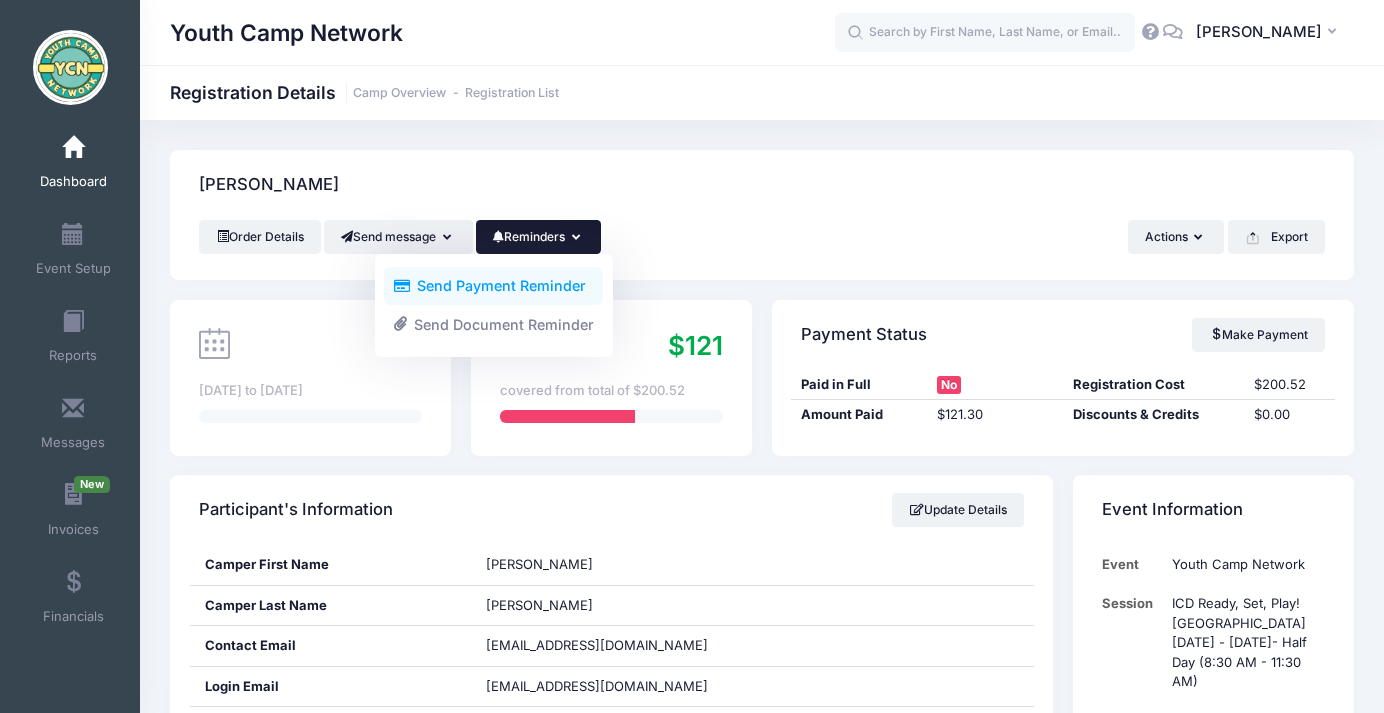click on "Send Payment Reminder" at bounding box center [493, 286] 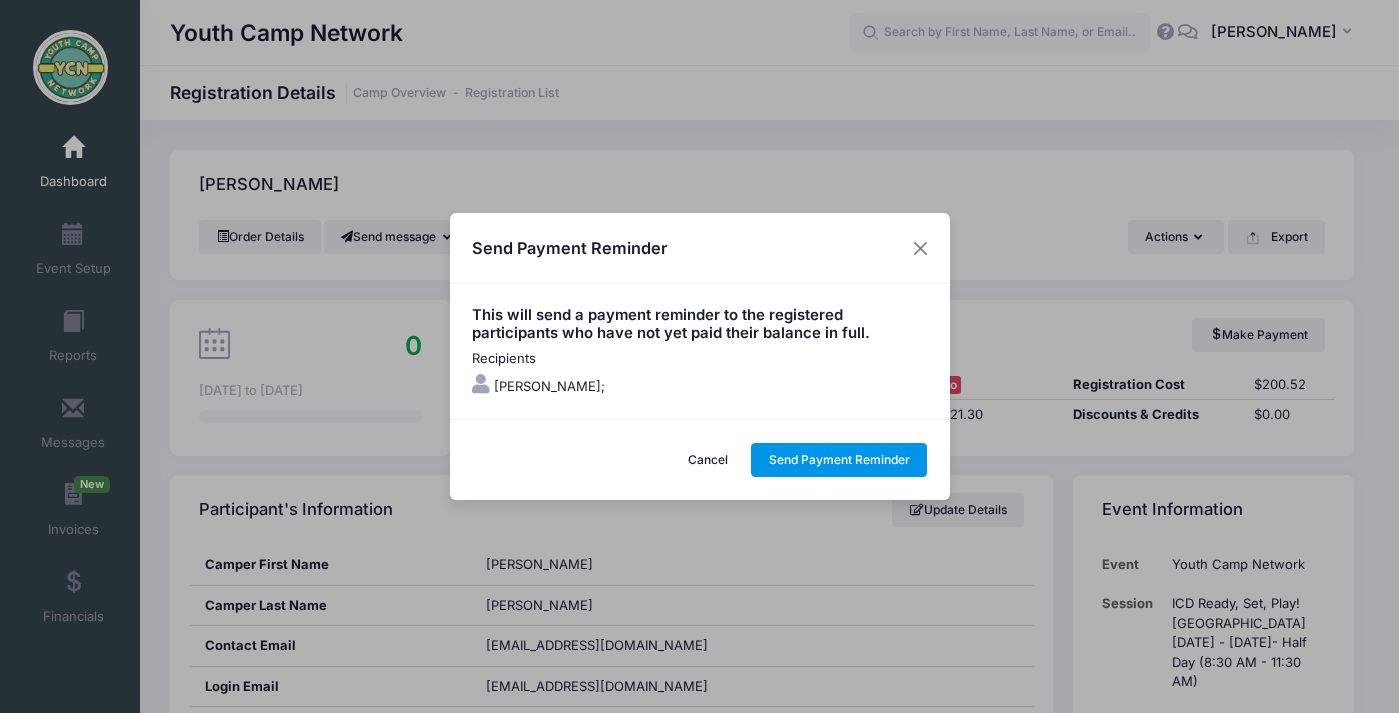 click on "Send Payment Reminder" at bounding box center [839, 460] 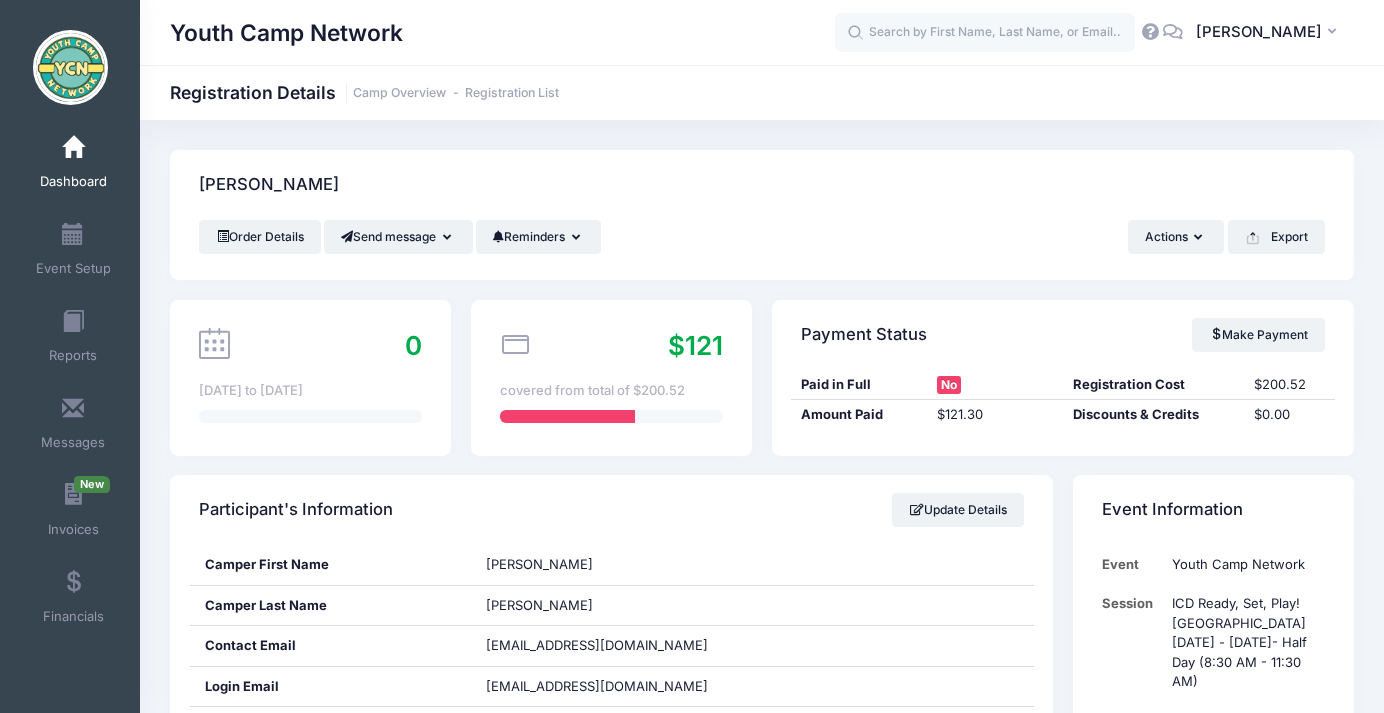 click at bounding box center (73, 148) 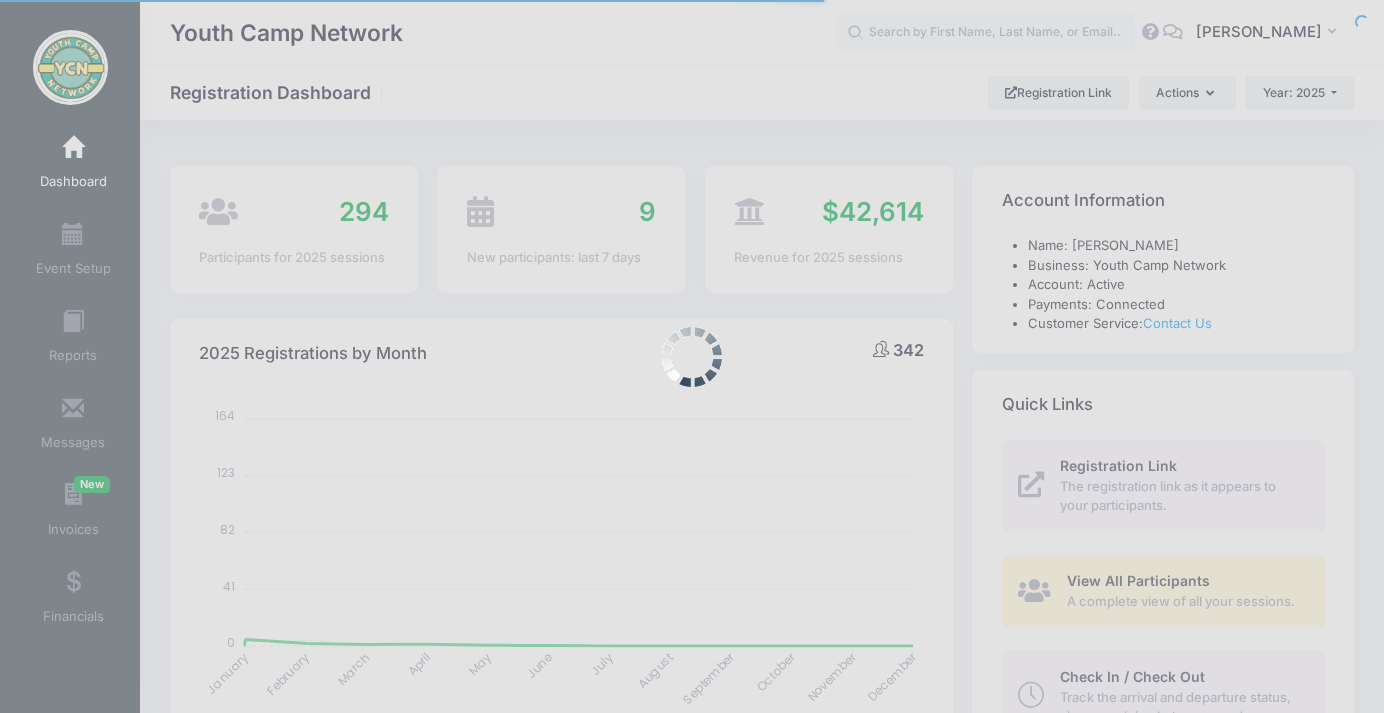 select 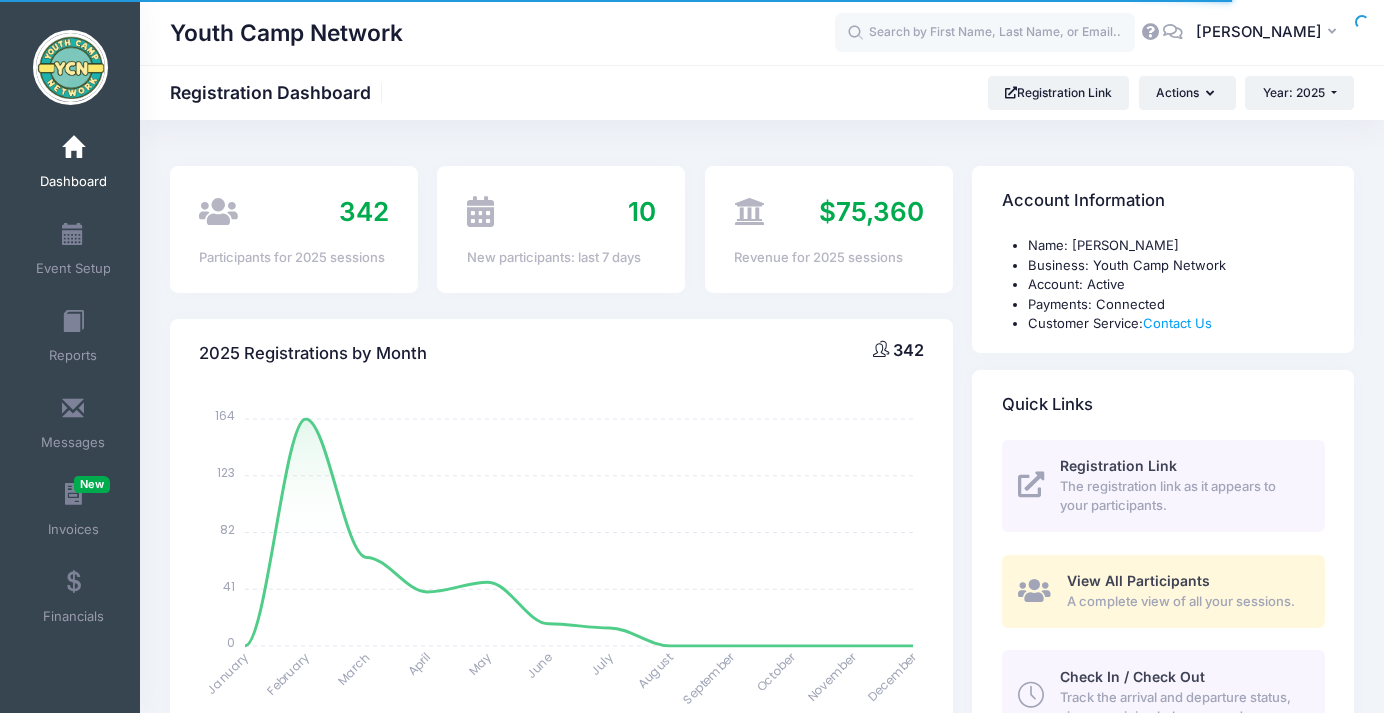 scroll, scrollTop: 0, scrollLeft: 0, axis: both 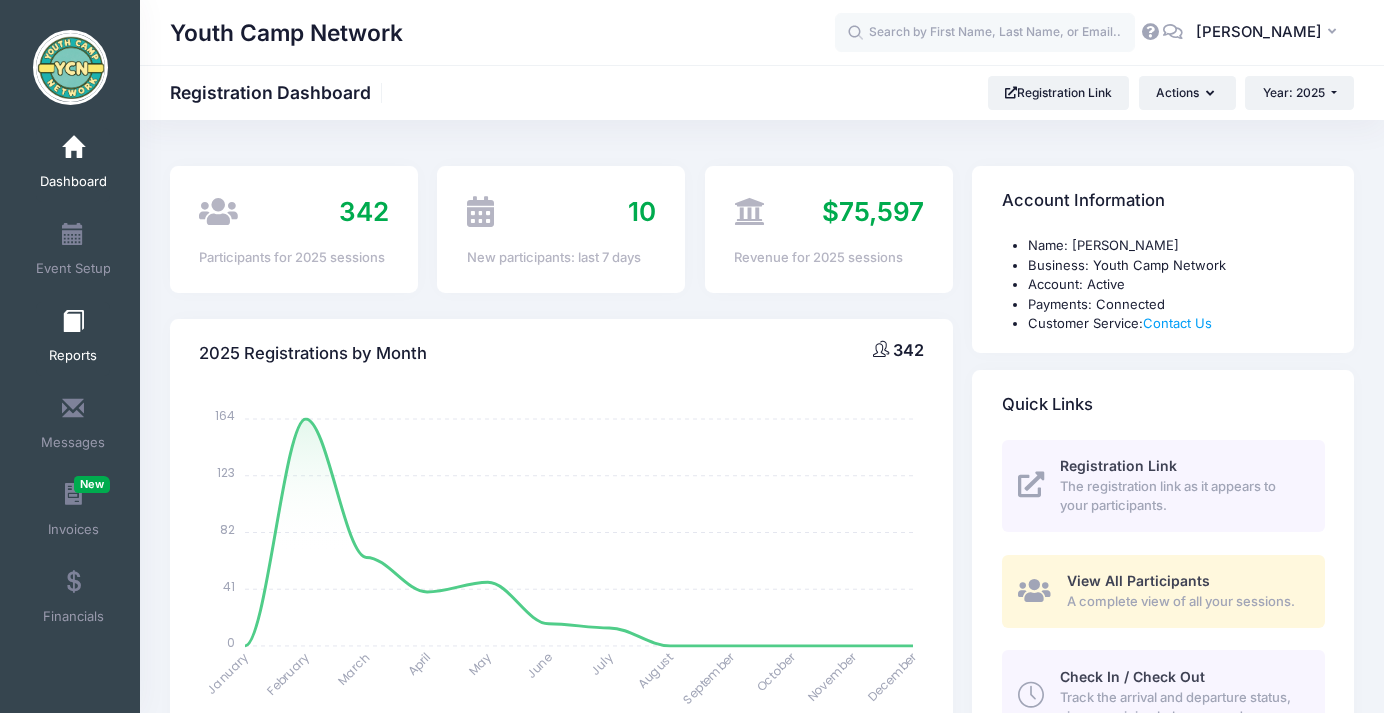 click at bounding box center [73, 322] 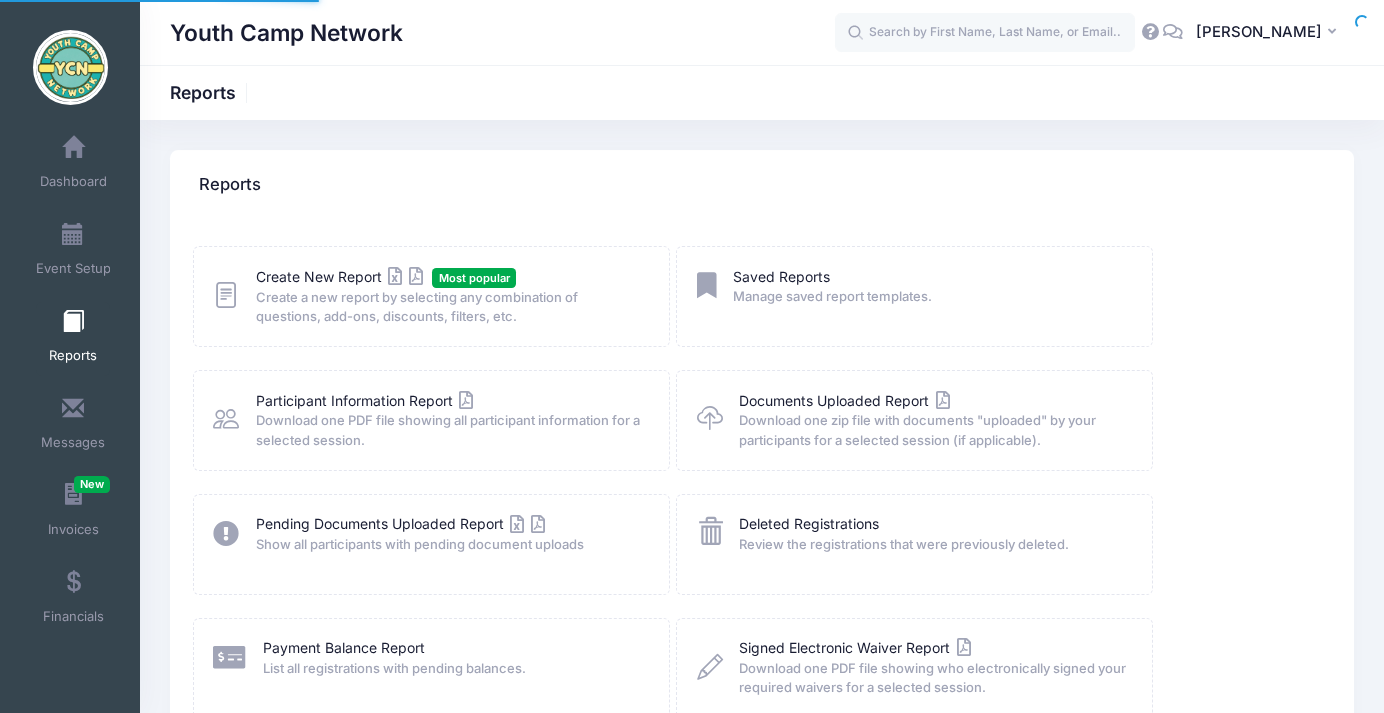 scroll, scrollTop: 0, scrollLeft: 0, axis: both 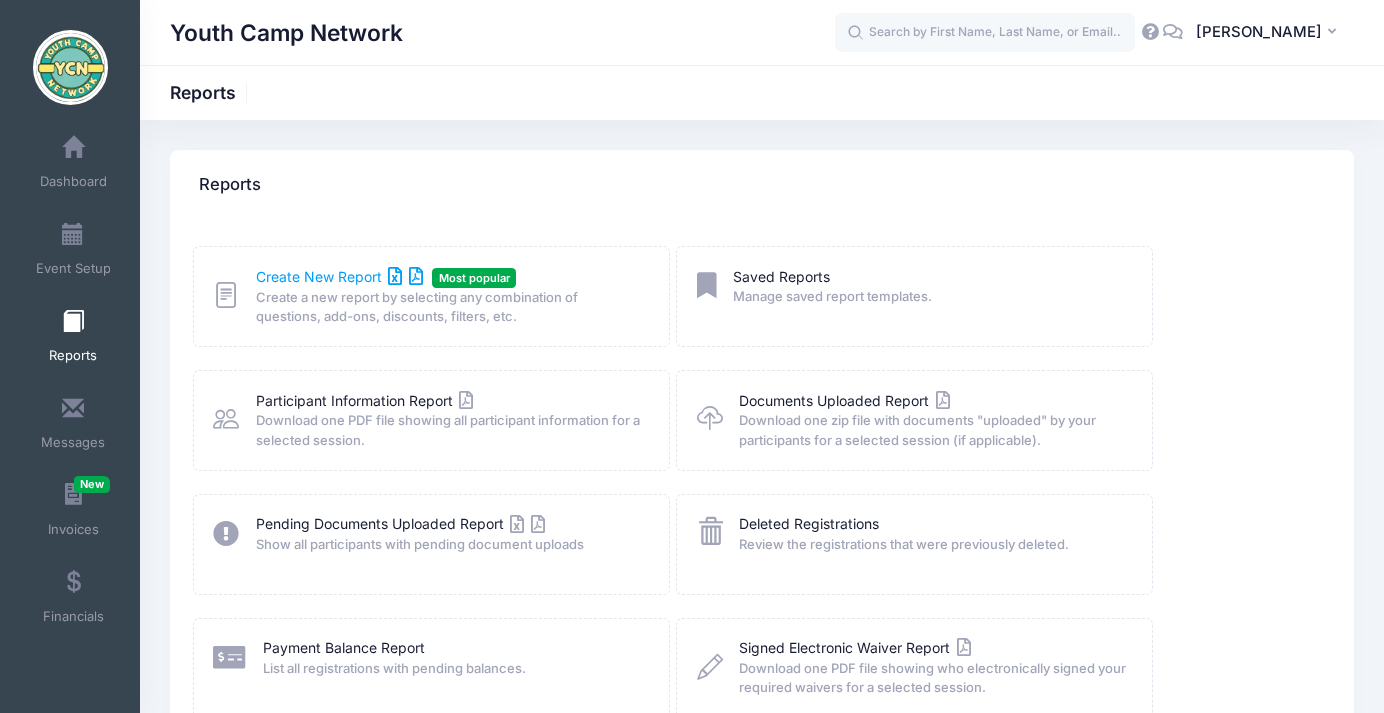 click on "Create New Report" at bounding box center (339, 276) 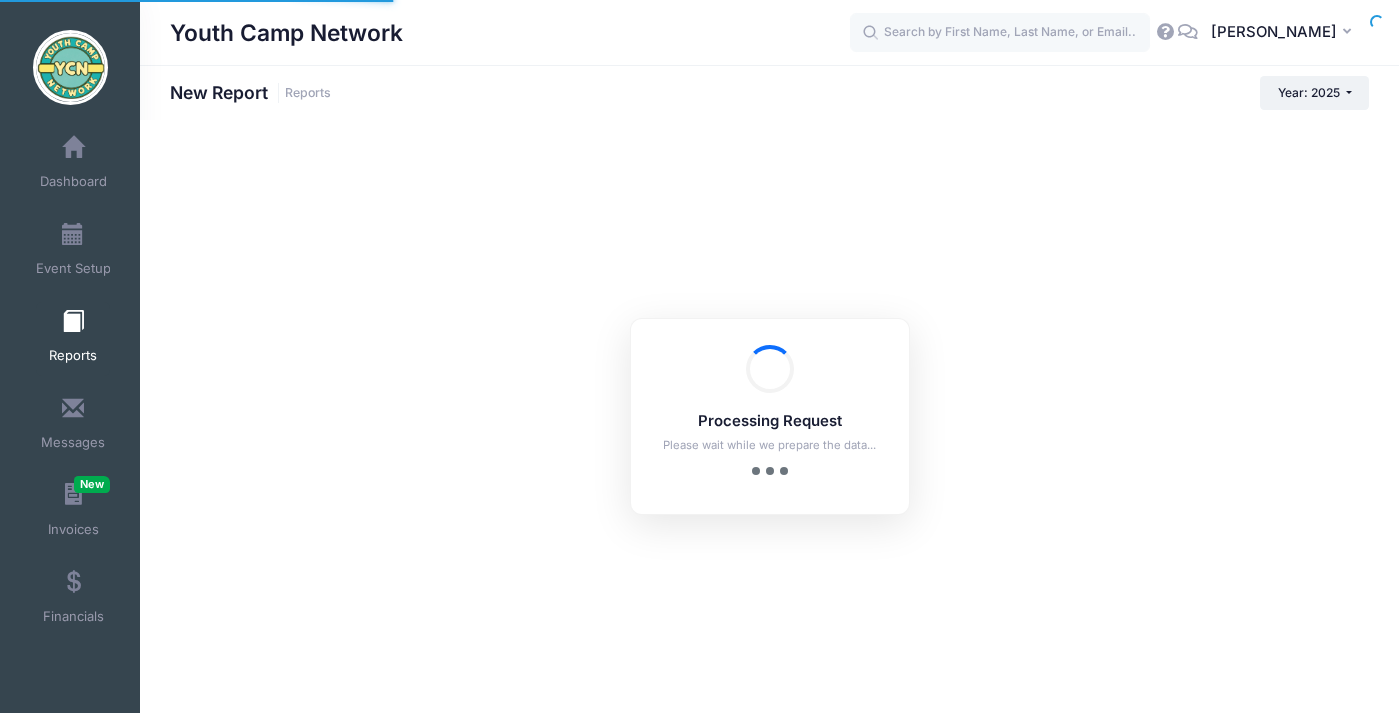 scroll, scrollTop: 0, scrollLeft: 0, axis: both 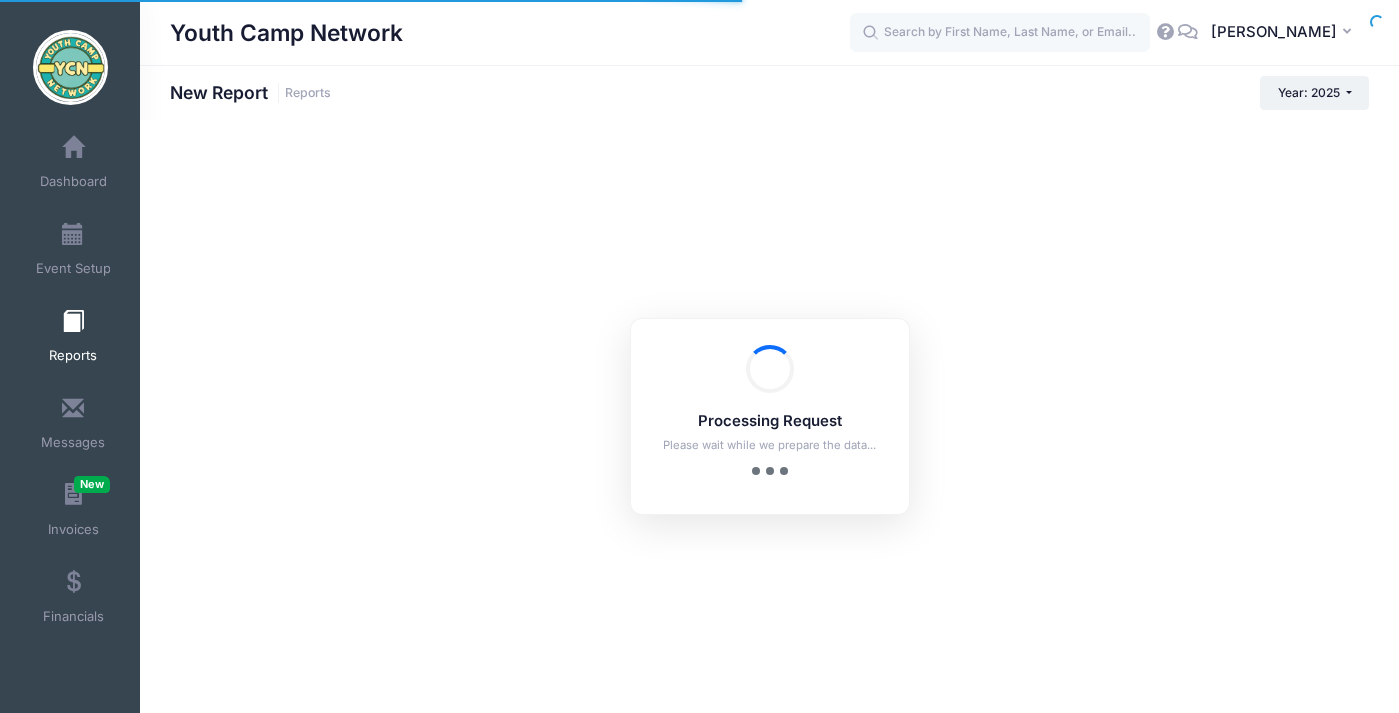 checkbox on "true" 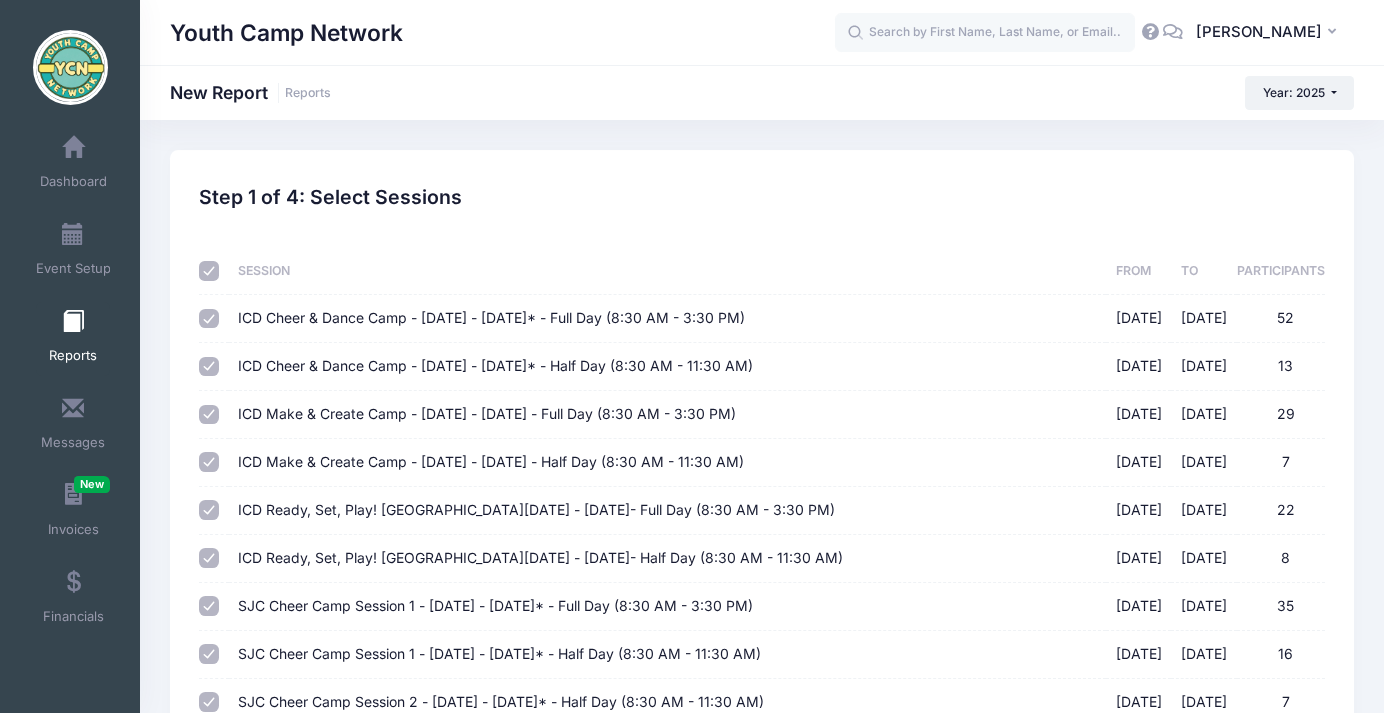 click at bounding box center [209, 271] 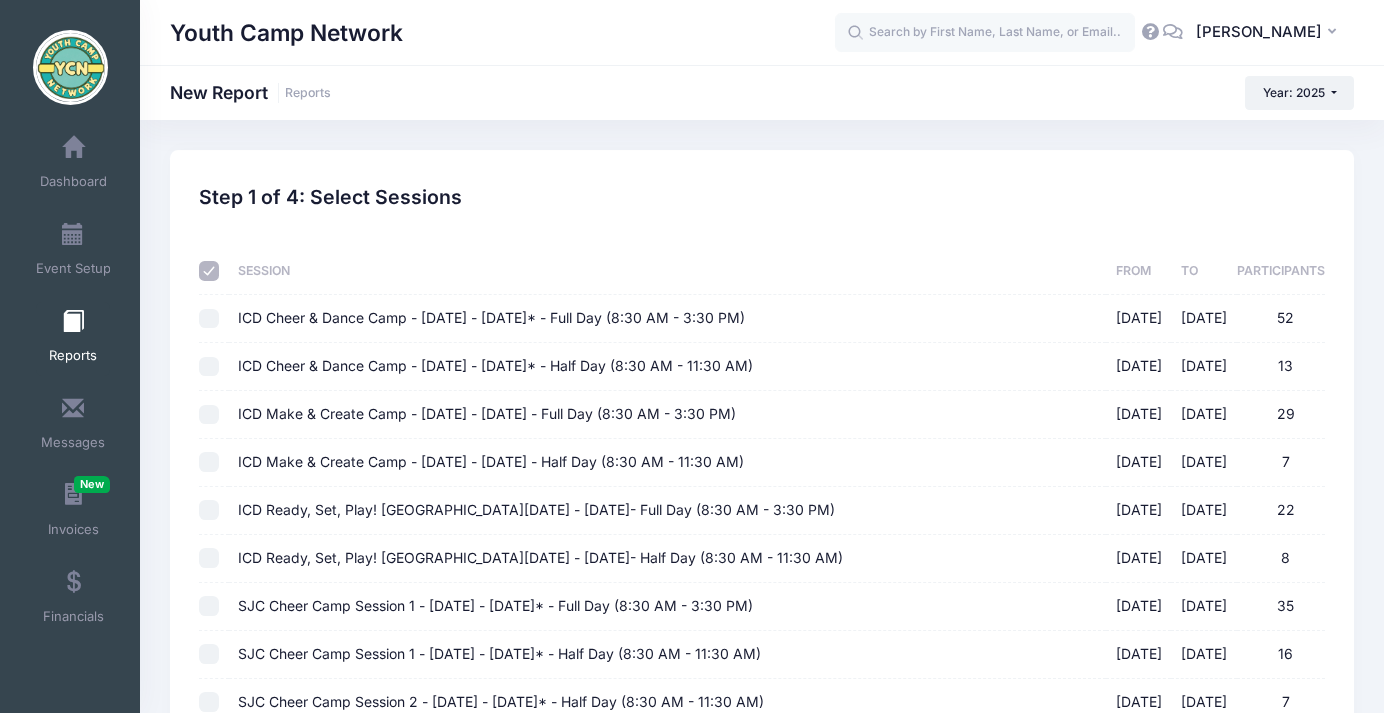 checkbox on "false" 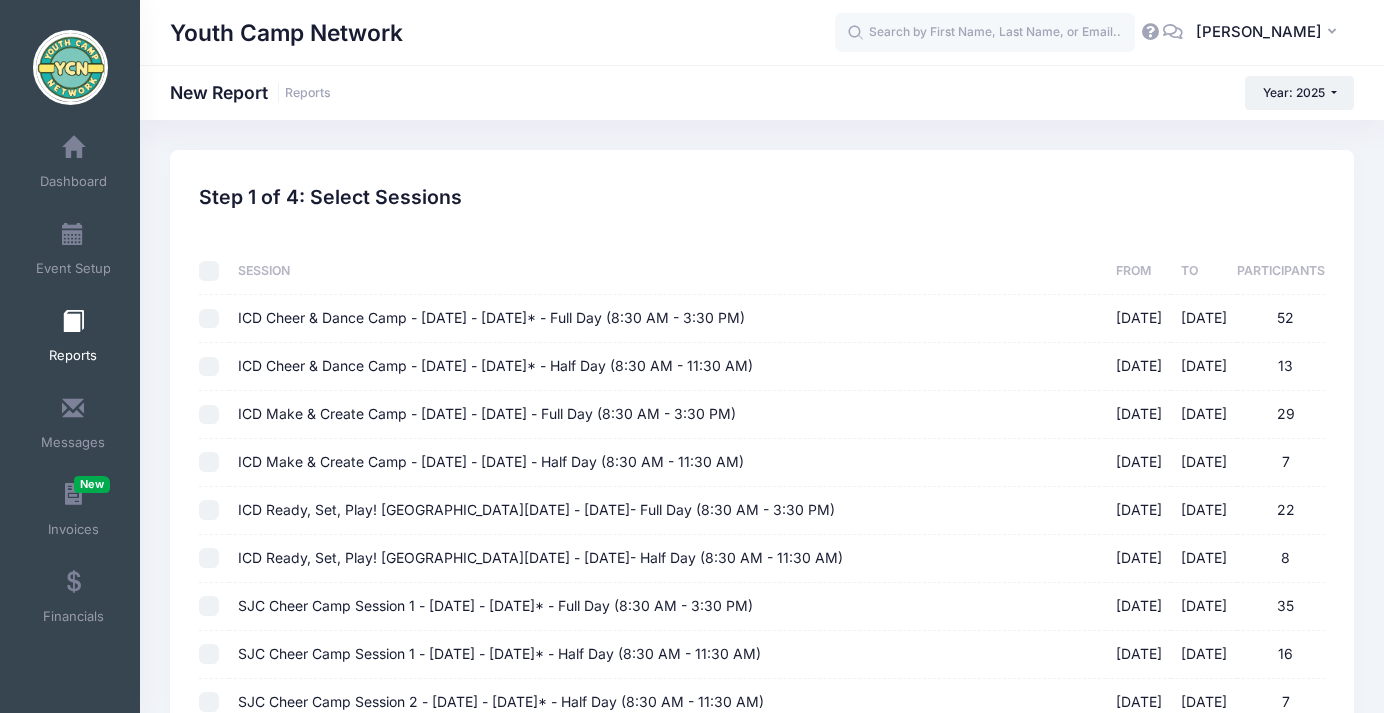 checkbox on "false" 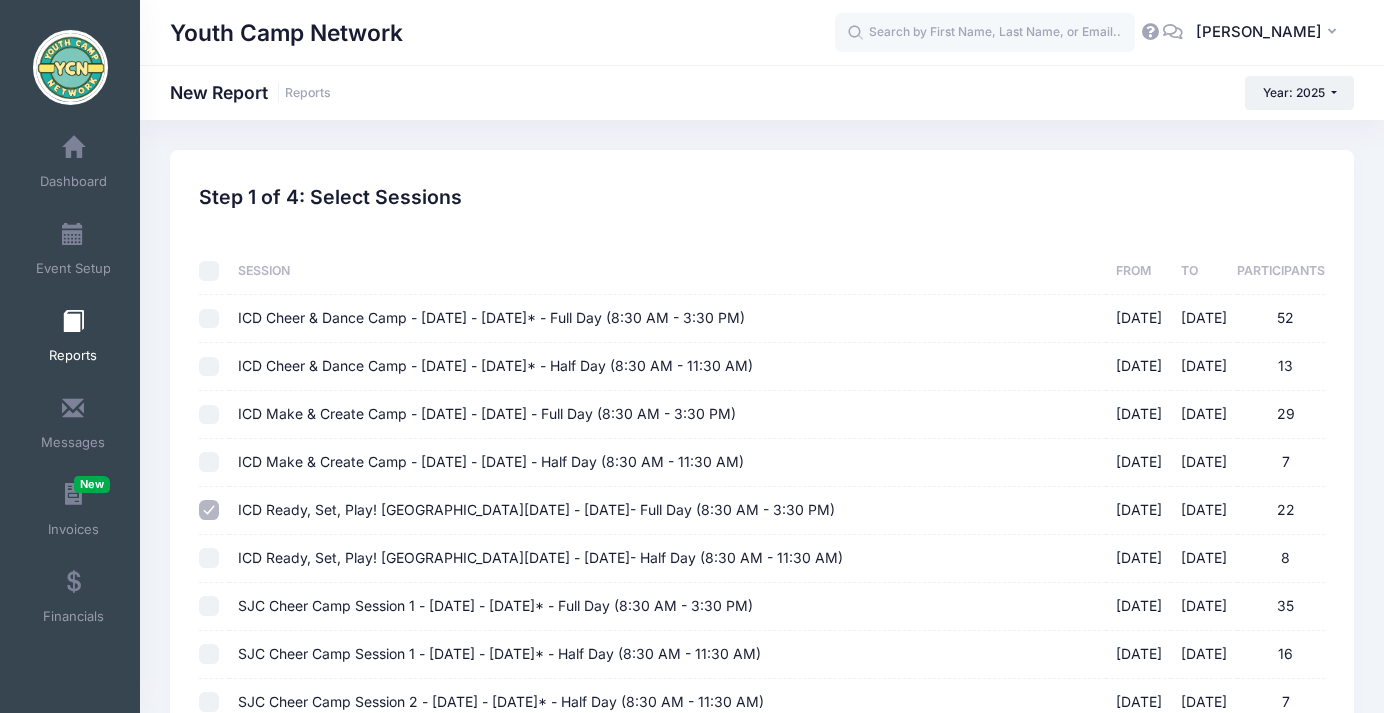 click on "ICD Ready, Set, Play! Camp - Mon. July 14th - Fri. July 18th- Full Day (8:30 AM - 3:30 PM) 01/31/2025 - 07/07/2025  22" at bounding box center [209, 510] 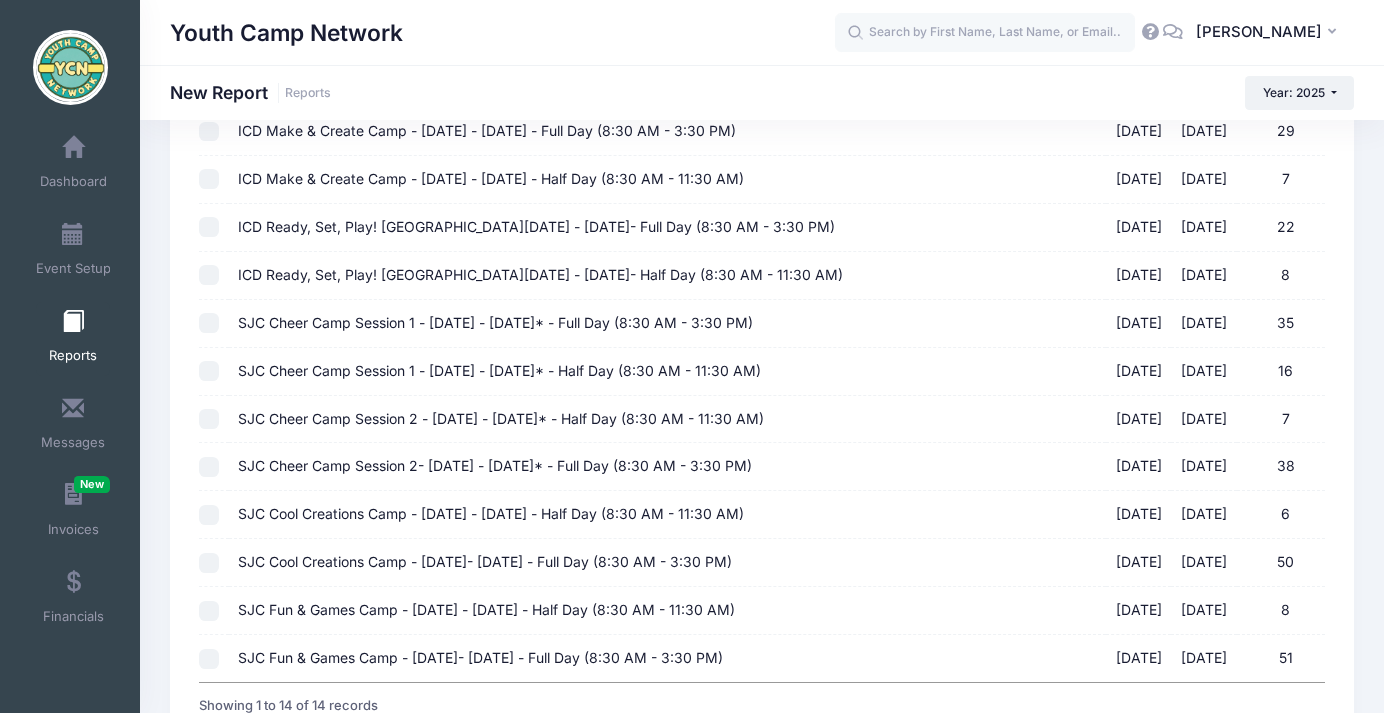 scroll, scrollTop: 299, scrollLeft: 0, axis: vertical 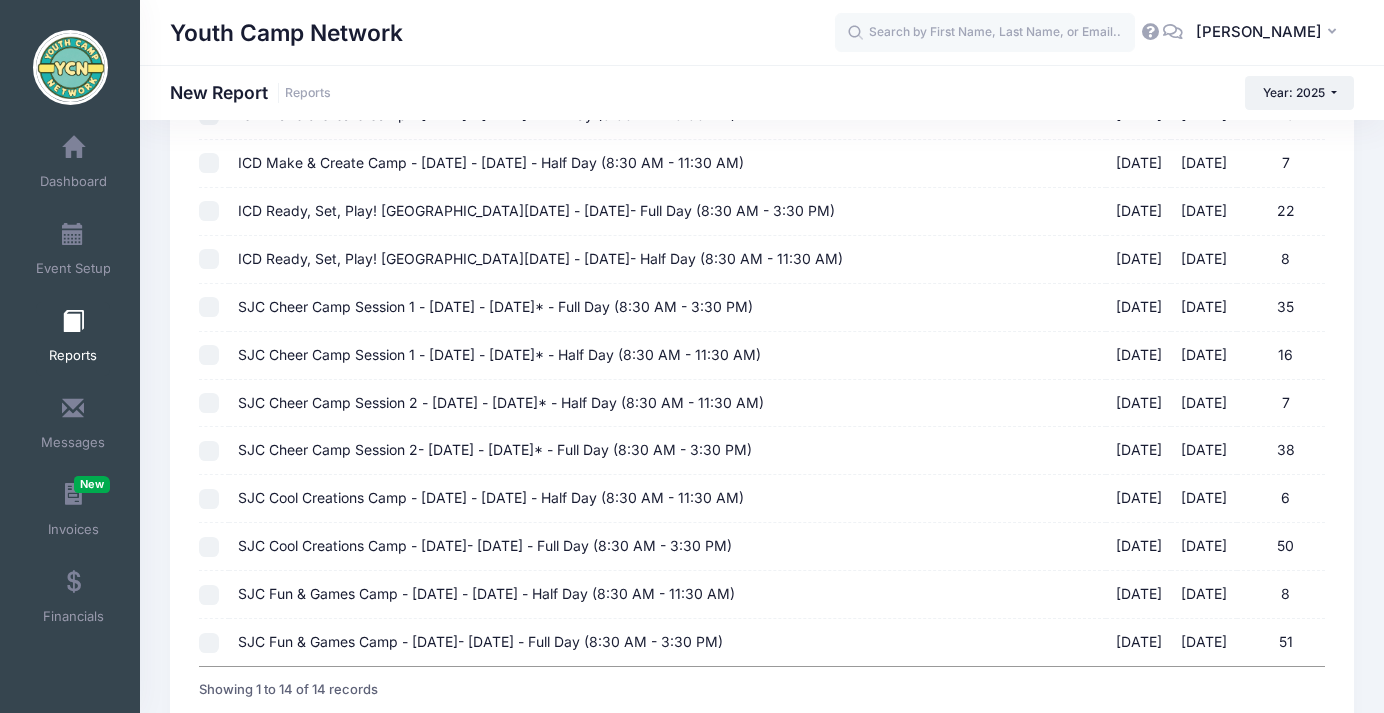 click on "SJC Cool Creations Camp - Mon. July 14th - Fri. July 18th - Half Day (8:30 AM - 11:30 AM) 01/31/2025 - 07/07/2025  6" at bounding box center (209, 499) 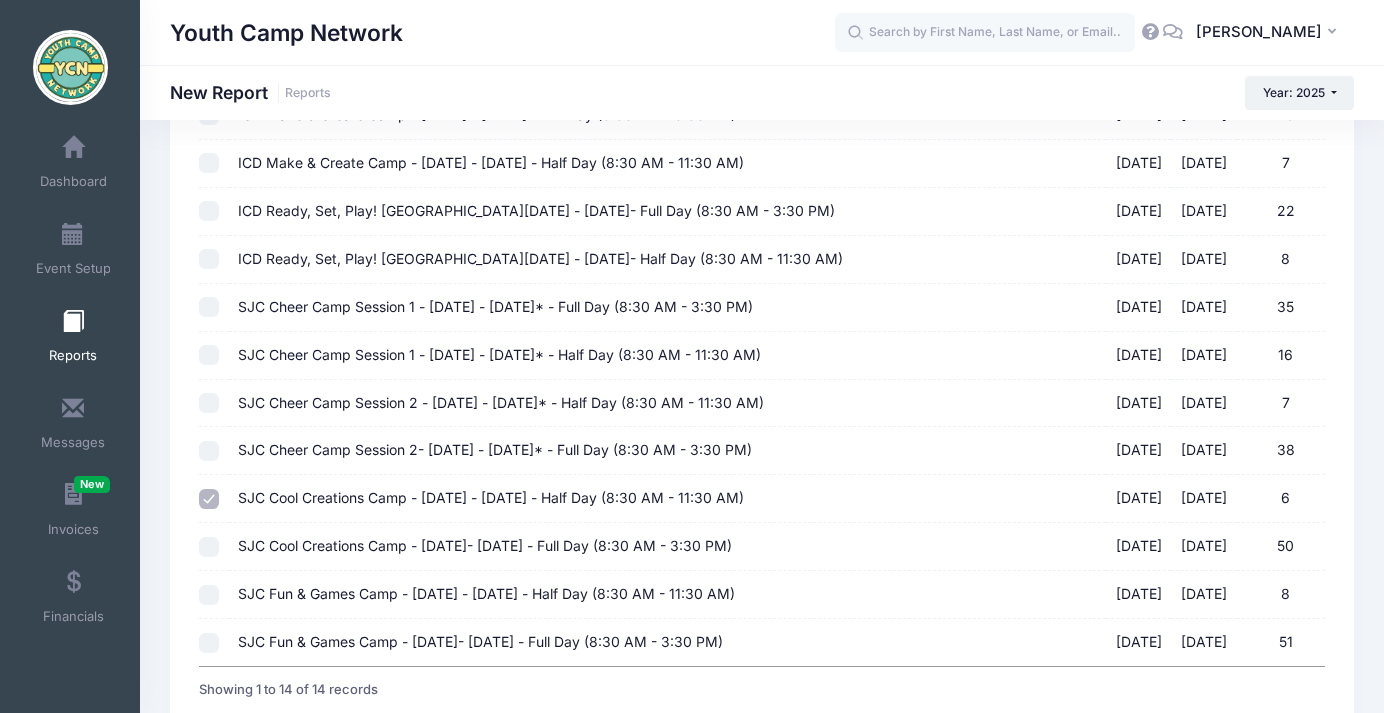 click on "SJC Cool Creations Camp - Mon. July 14th- Fri. July 18th - Full Day (8:30 AM - 3:30 PM) 01/31/2025 - 07/07/2025  50" at bounding box center (209, 547) 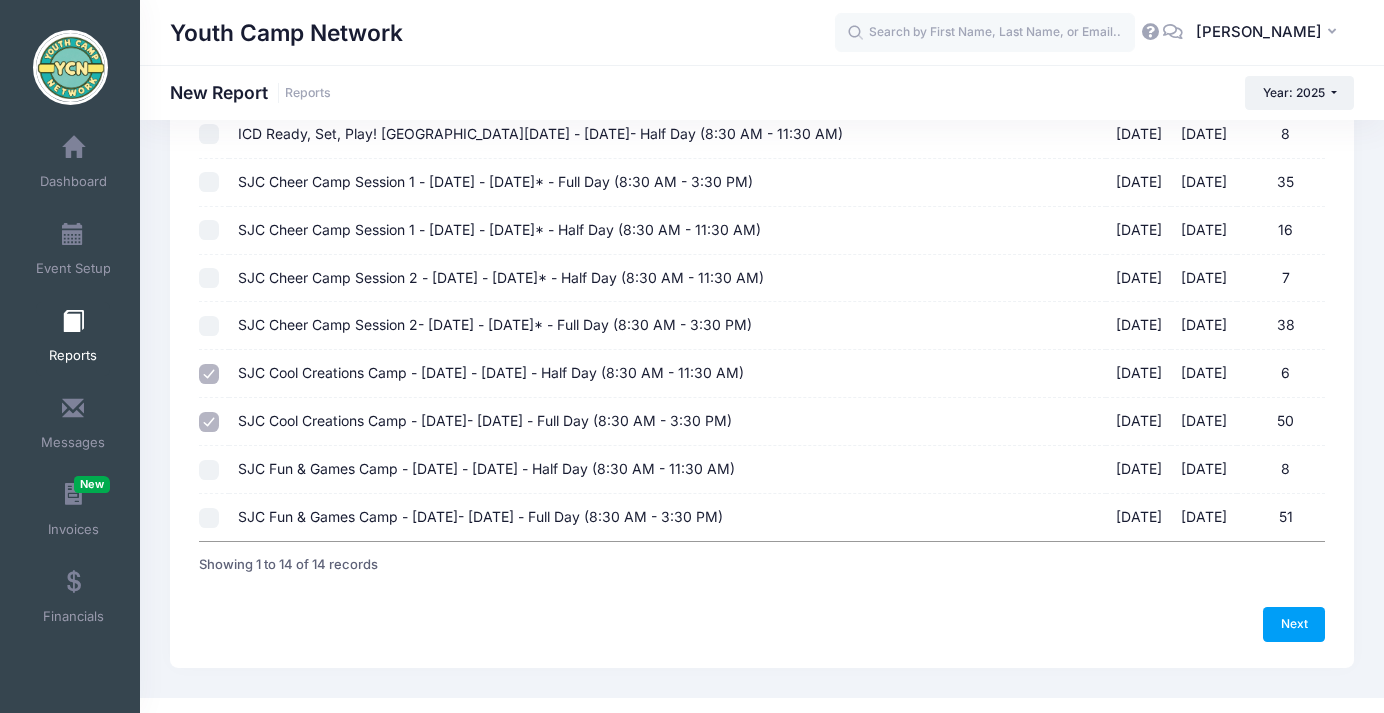 scroll, scrollTop: 427, scrollLeft: 0, axis: vertical 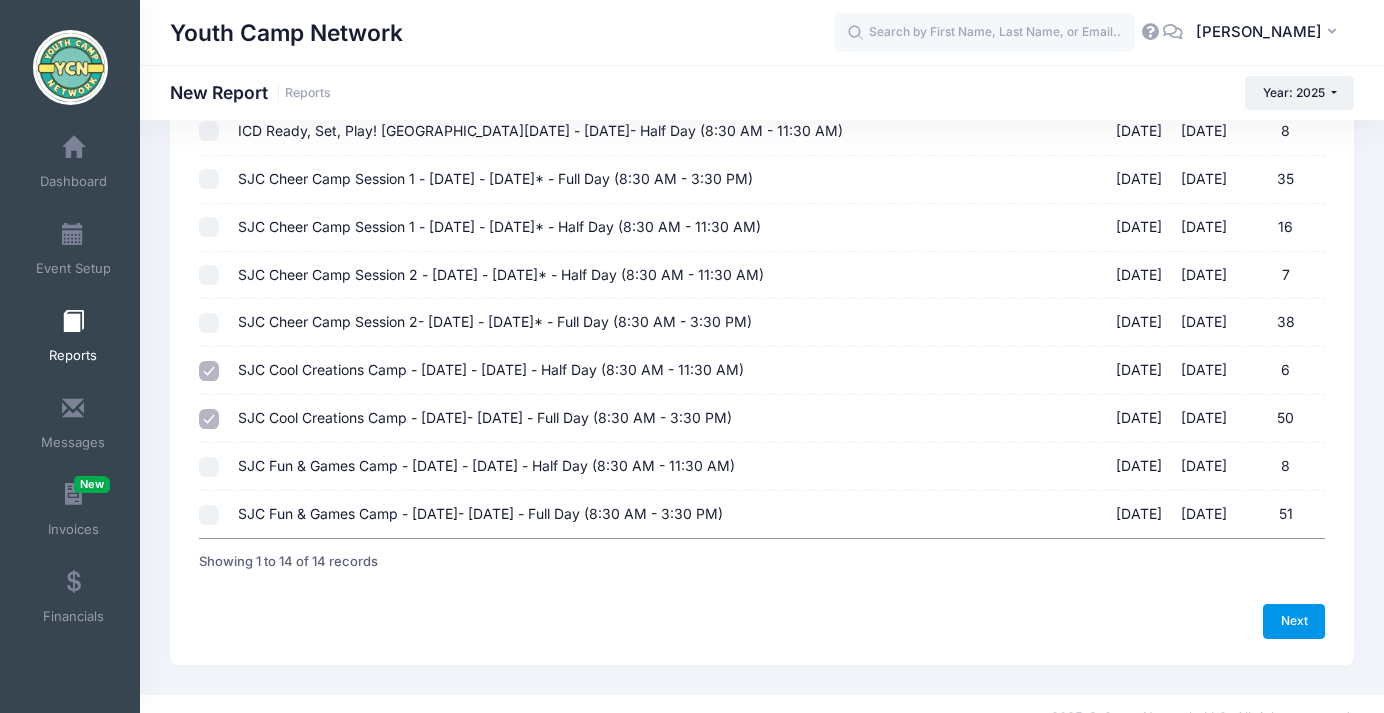 click on "Next" at bounding box center (1294, 621) 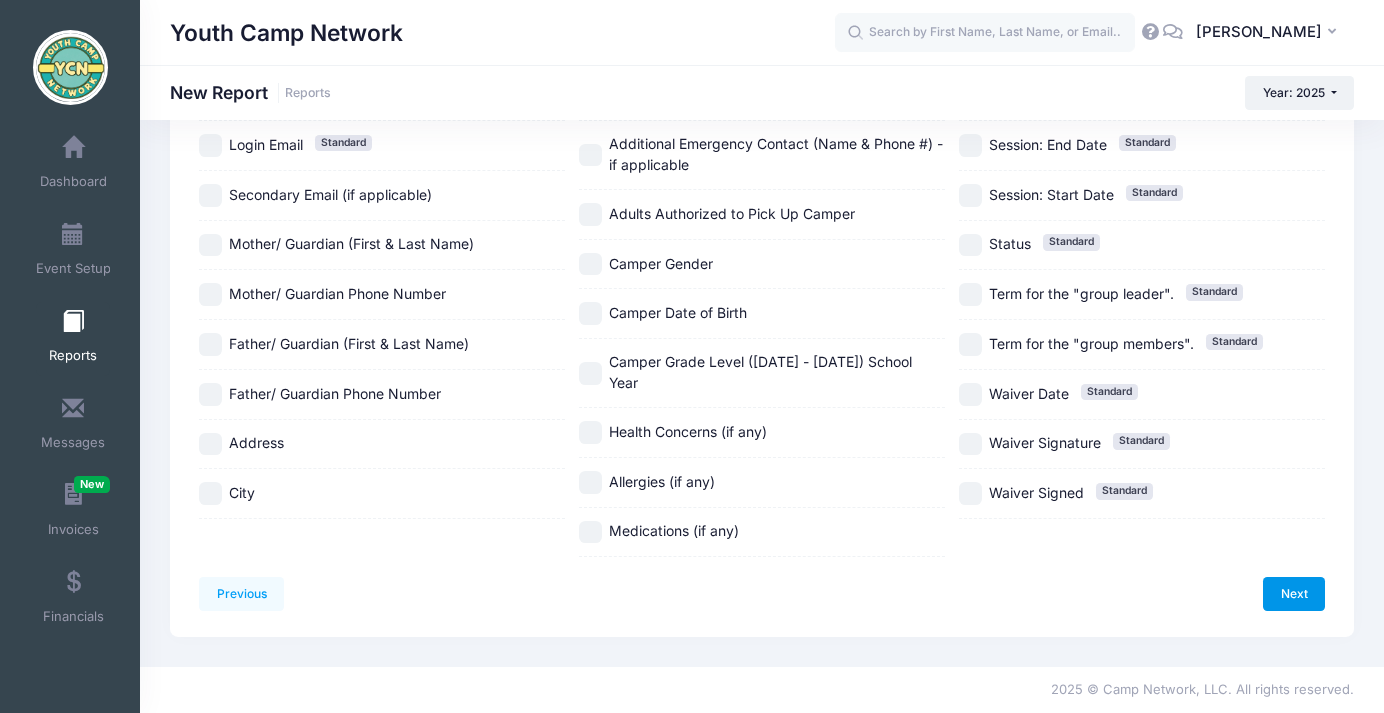 scroll, scrollTop: 0, scrollLeft: 0, axis: both 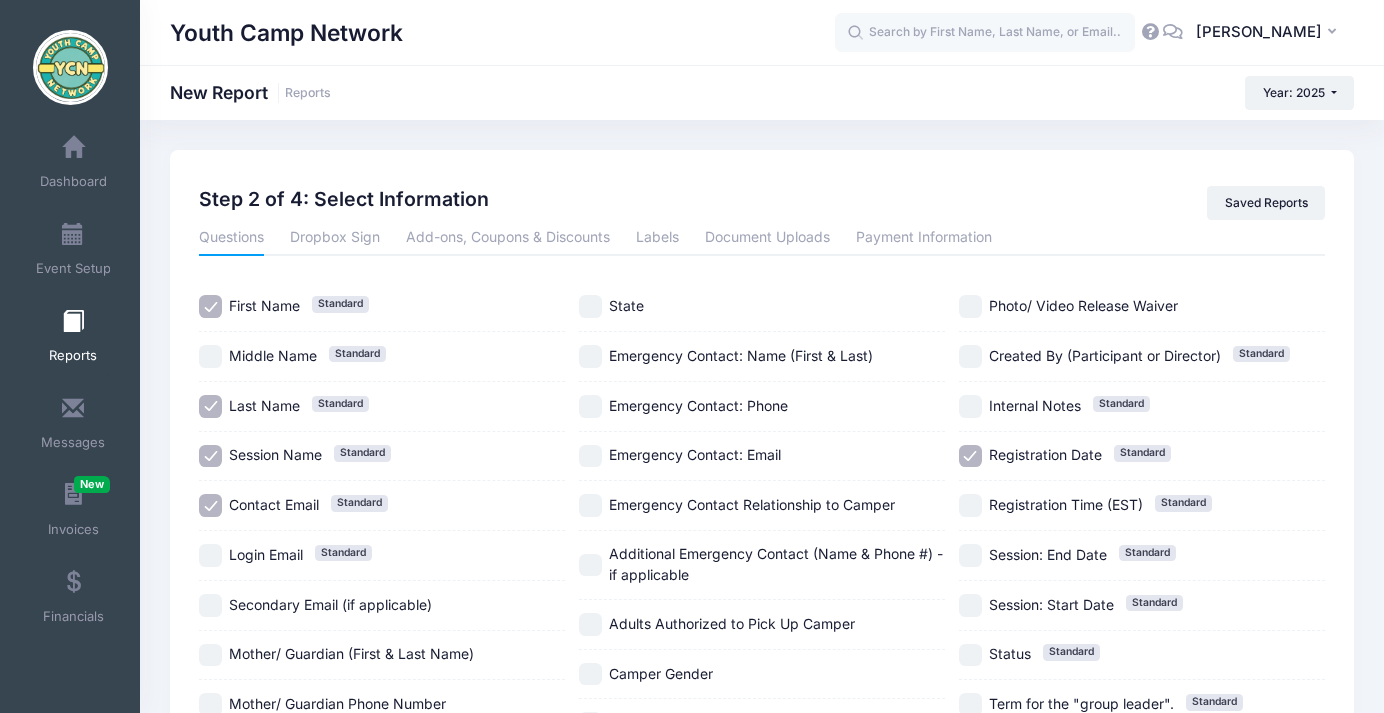 click on "Session Name Standard" at bounding box center (210, 456) 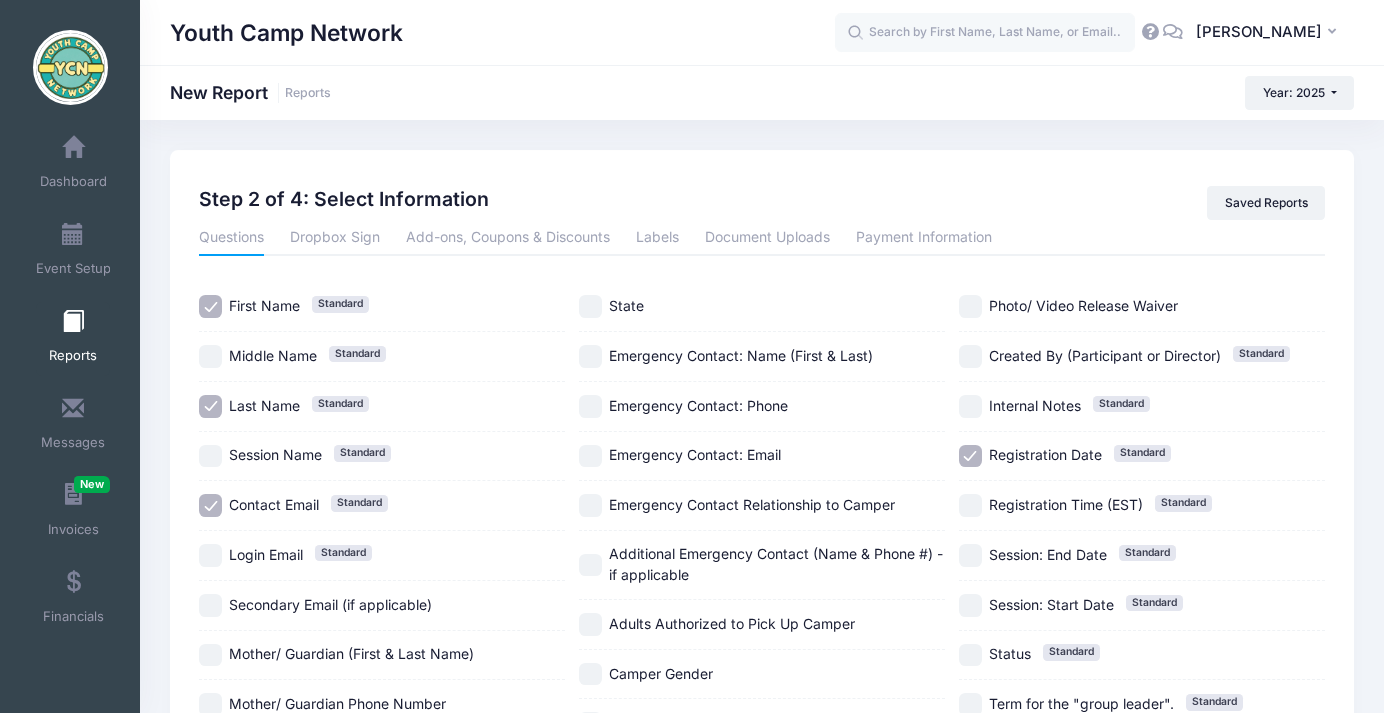 click on "Contact Email Standard" at bounding box center [210, 505] 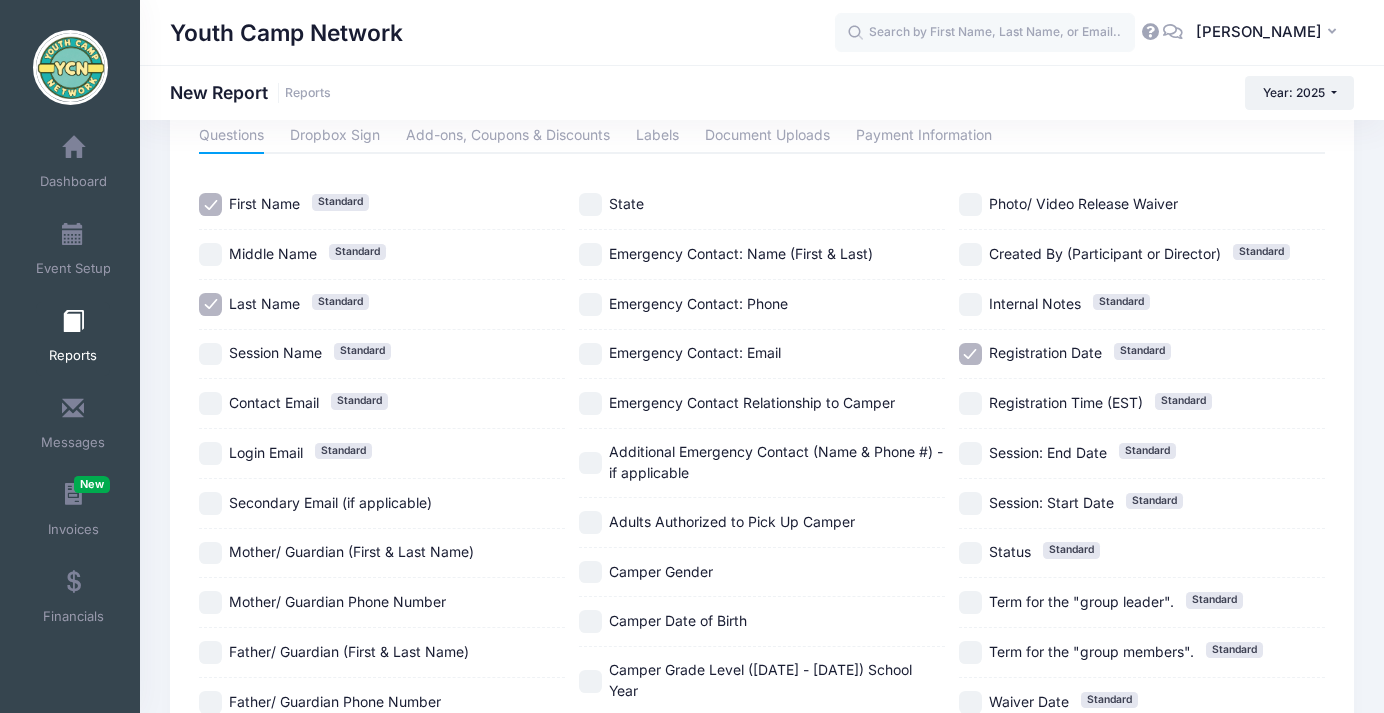 scroll, scrollTop: 107, scrollLeft: 0, axis: vertical 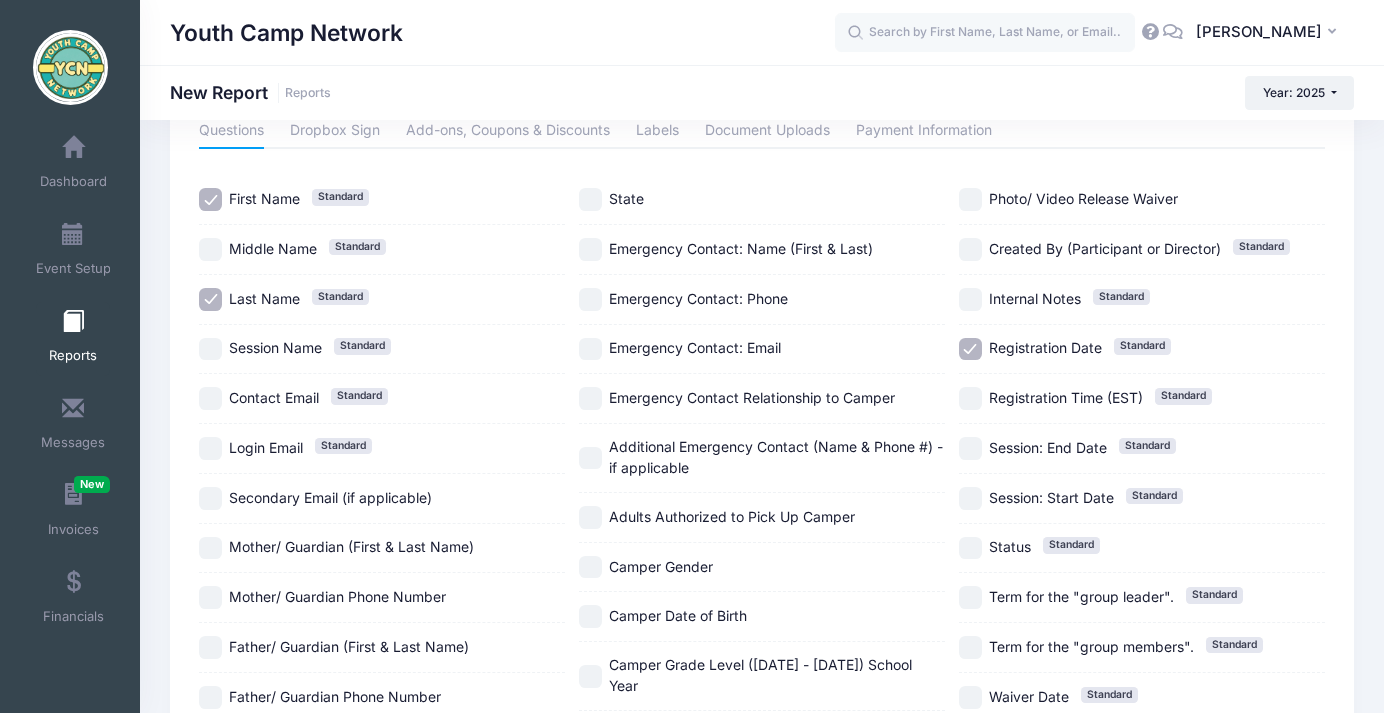 click on "Registration Date Standard" at bounding box center [970, 349] 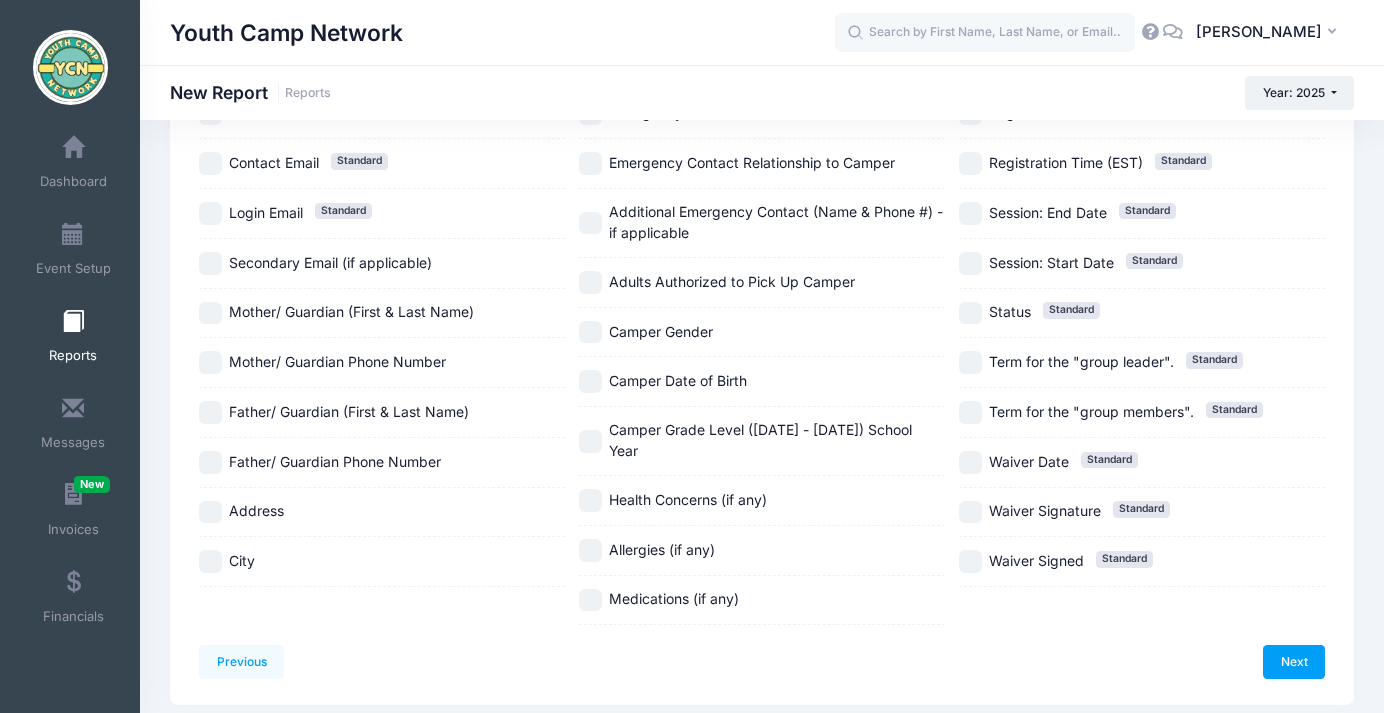 scroll, scrollTop: 339, scrollLeft: 0, axis: vertical 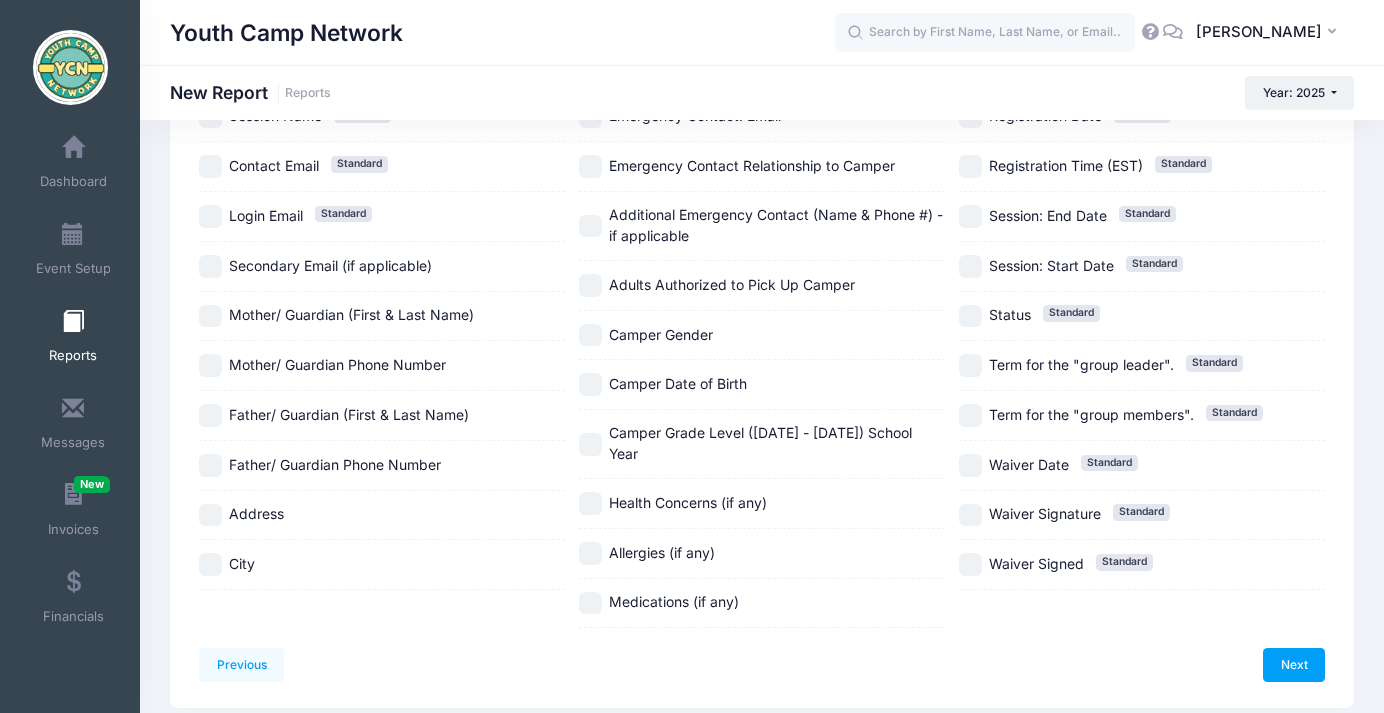 click on "Allergies (if any)" at bounding box center [590, 553] 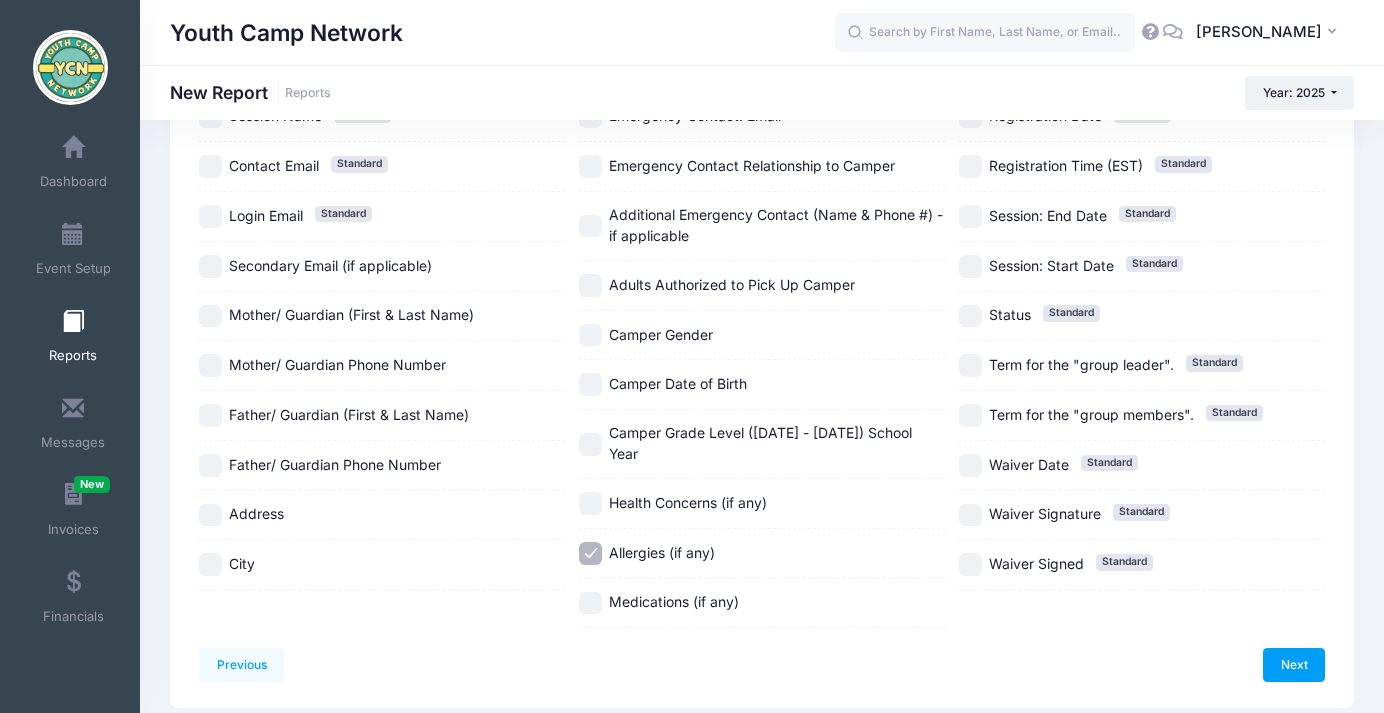 click on "Medications (if any)" at bounding box center [590, 603] 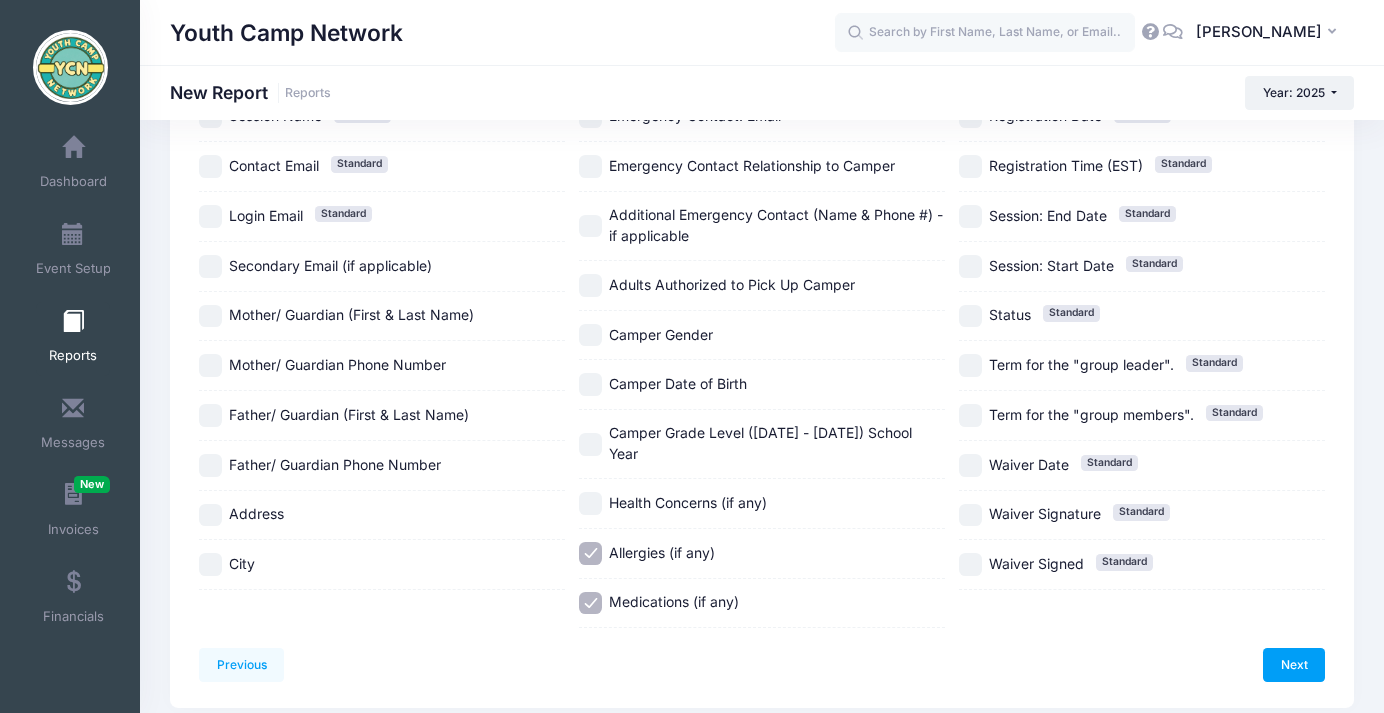 click on "Health Concerns (if any)" at bounding box center [590, 503] 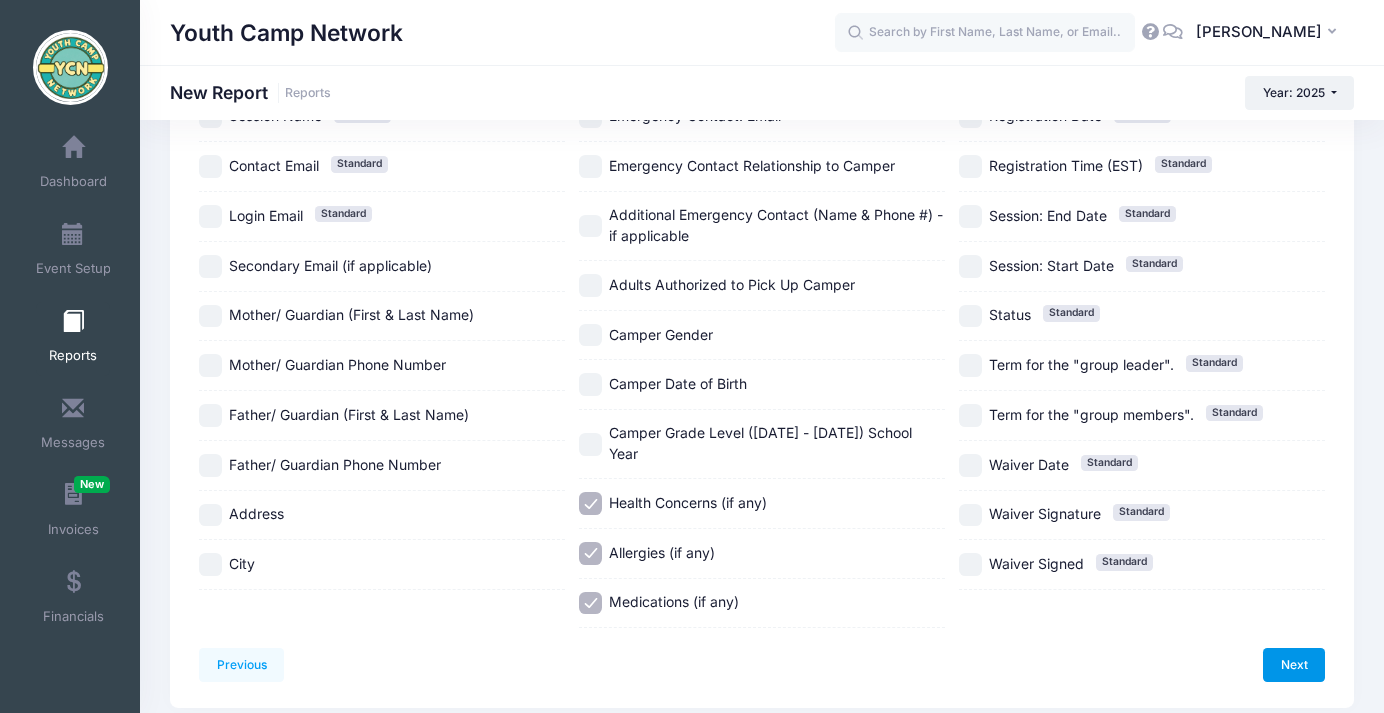 click on "Next" at bounding box center [1294, 665] 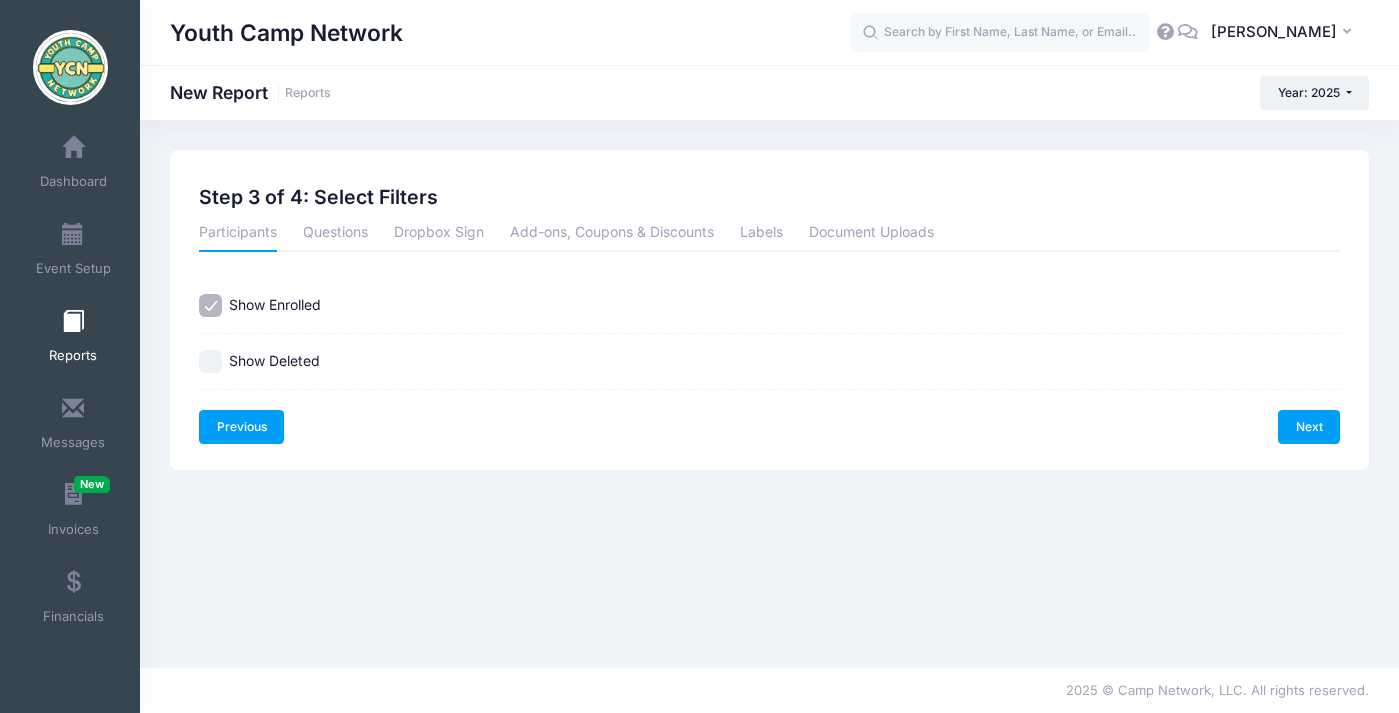 click on "Previous" at bounding box center [241, 427] 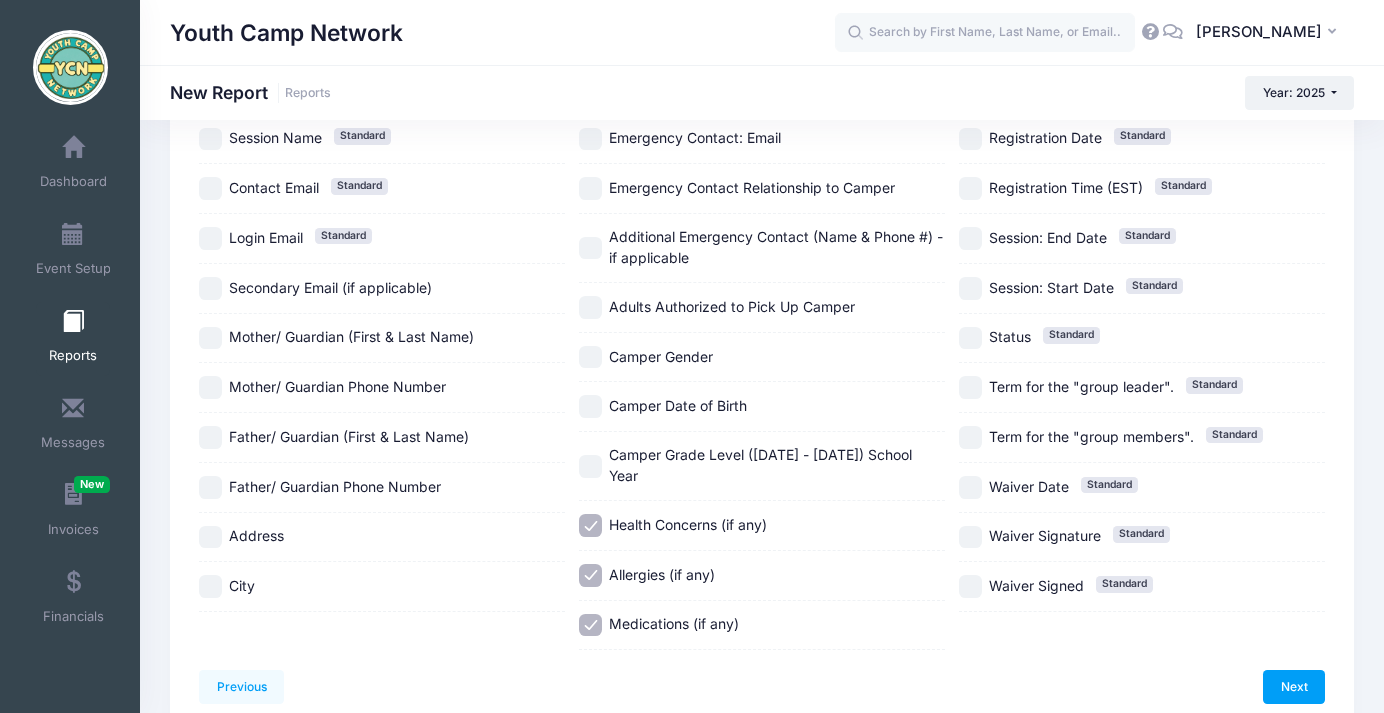 scroll, scrollTop: 315, scrollLeft: 0, axis: vertical 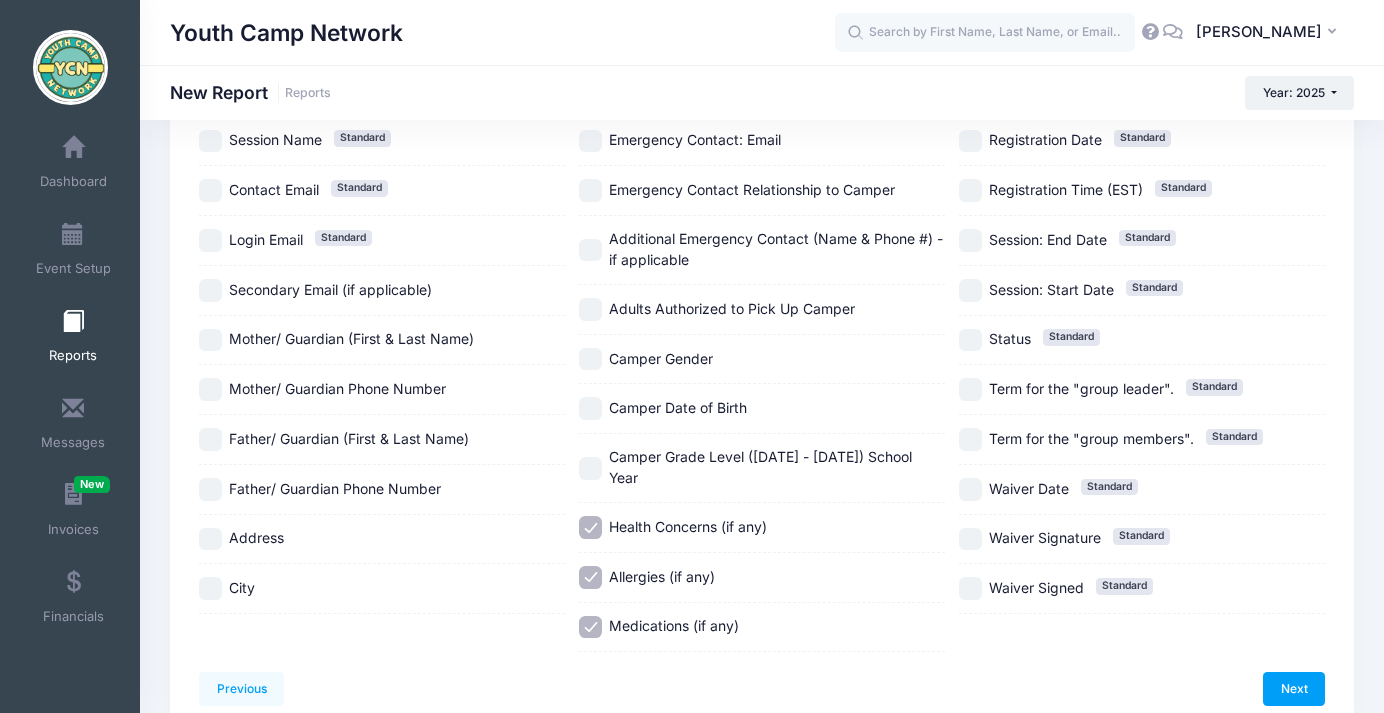 click on "Camper Grade Level (2025 - 2026) School Year" at bounding box center (590, 468) 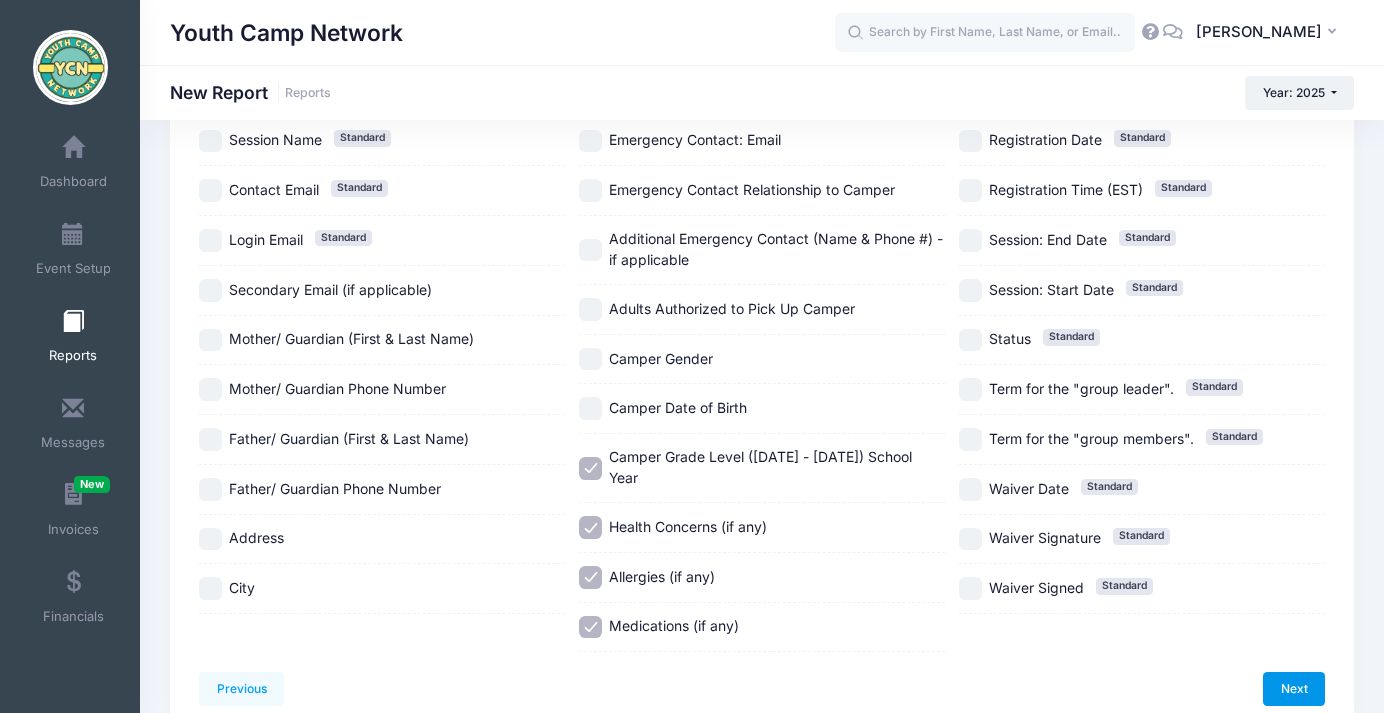 click on "Next" at bounding box center (1294, 689) 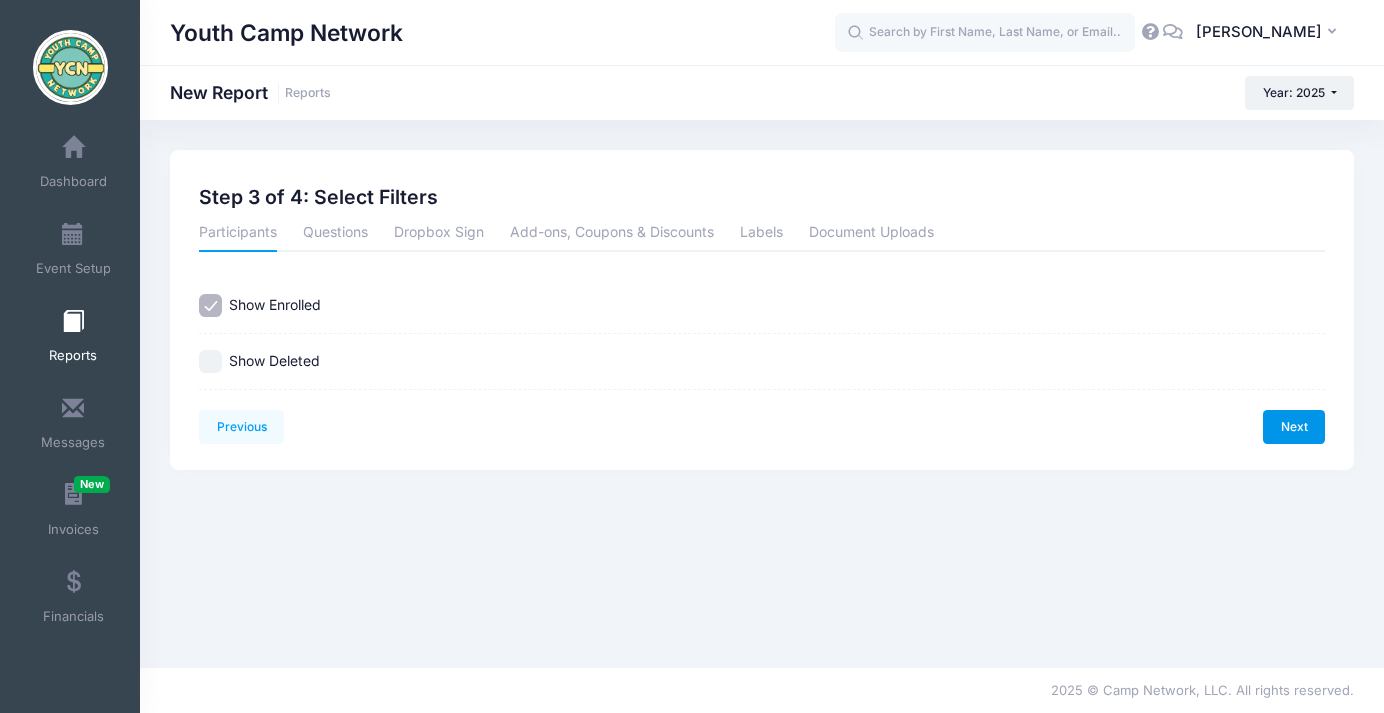 scroll, scrollTop: 0, scrollLeft: 0, axis: both 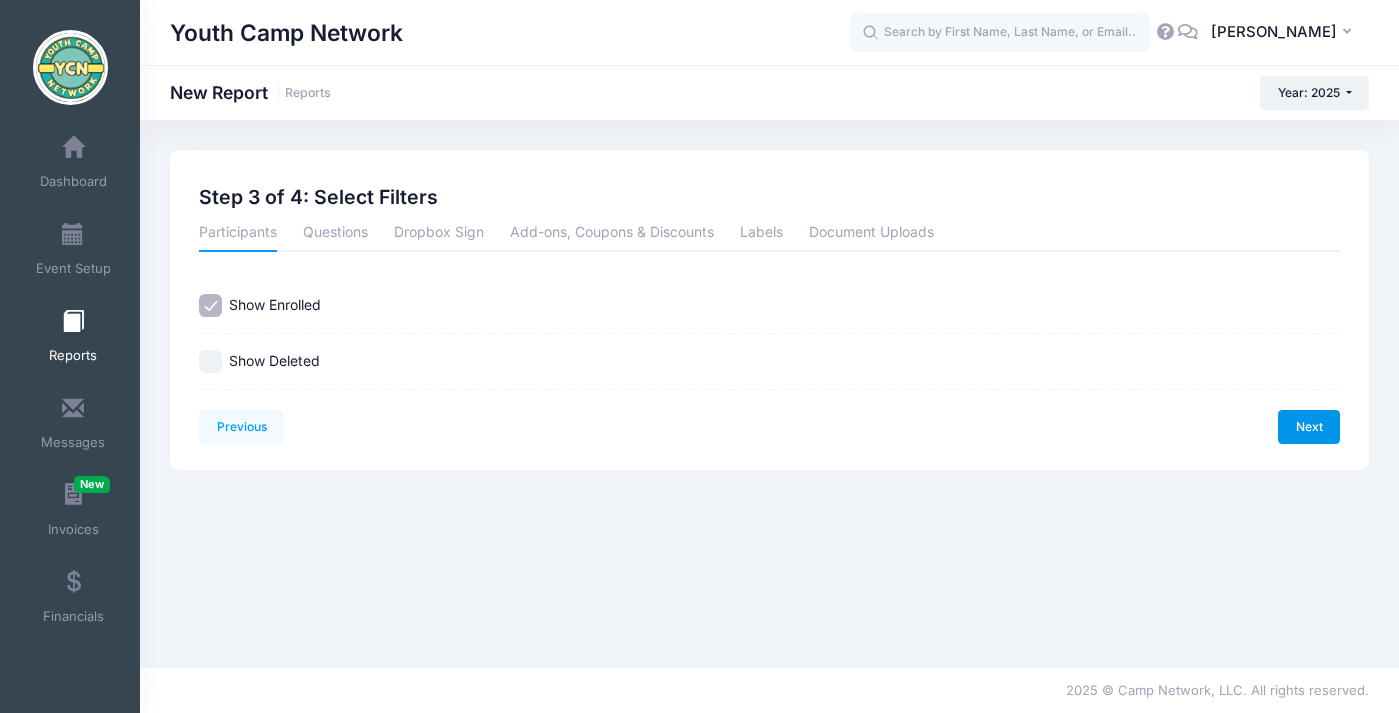 click on "Next" at bounding box center (1309, 427) 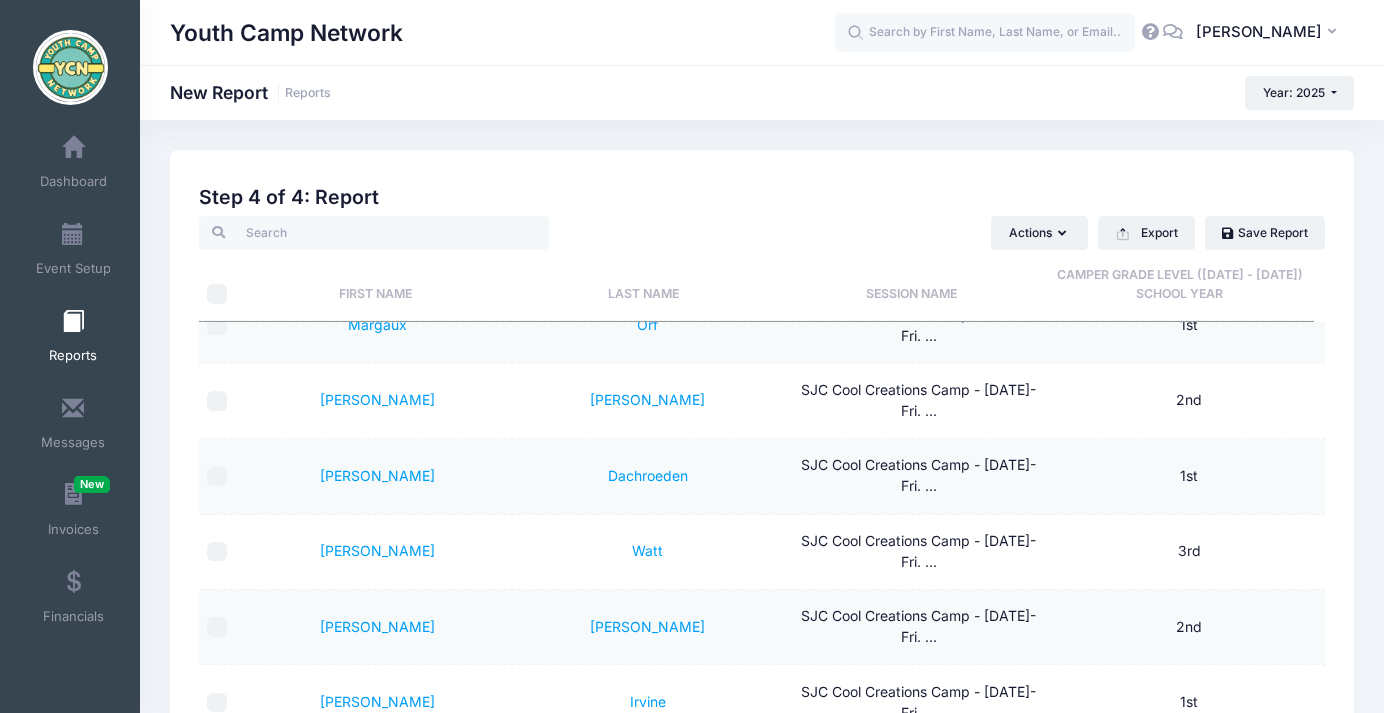 scroll, scrollTop: 2007, scrollLeft: 0, axis: vertical 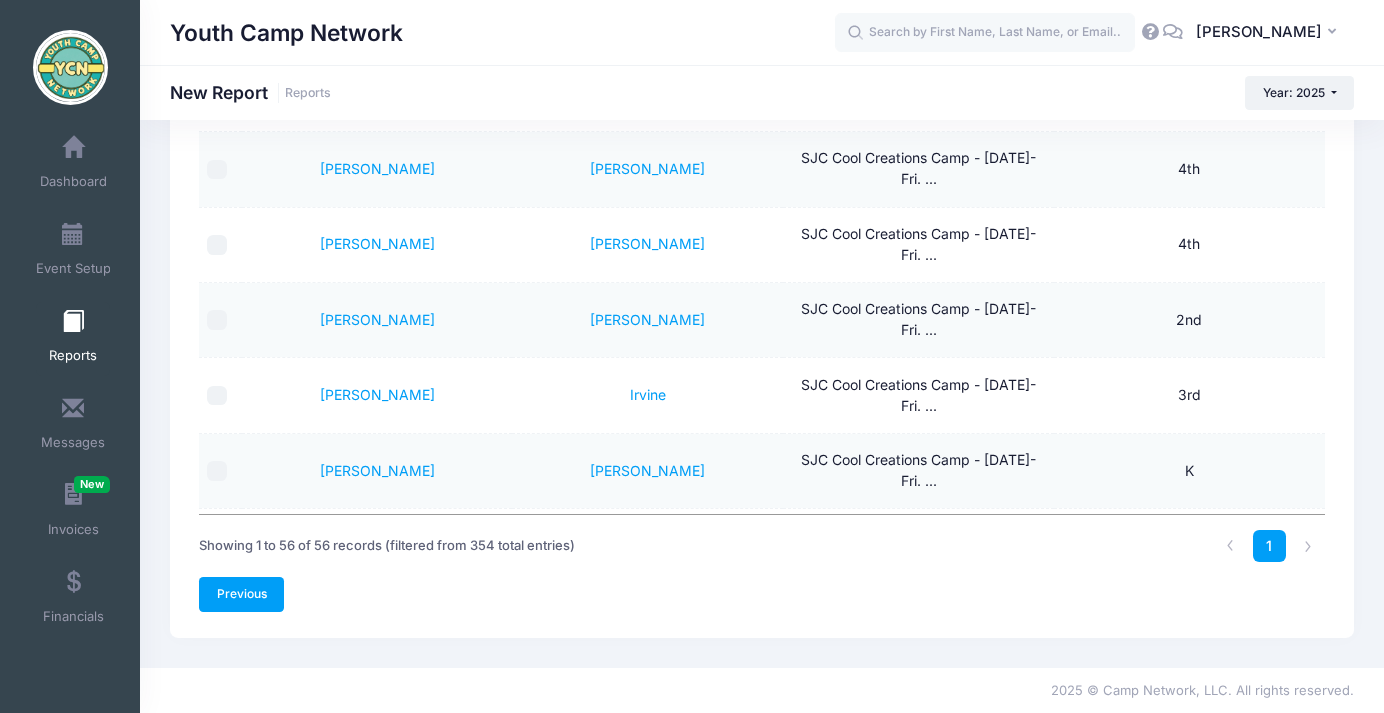 click on "Previous" at bounding box center (241, 594) 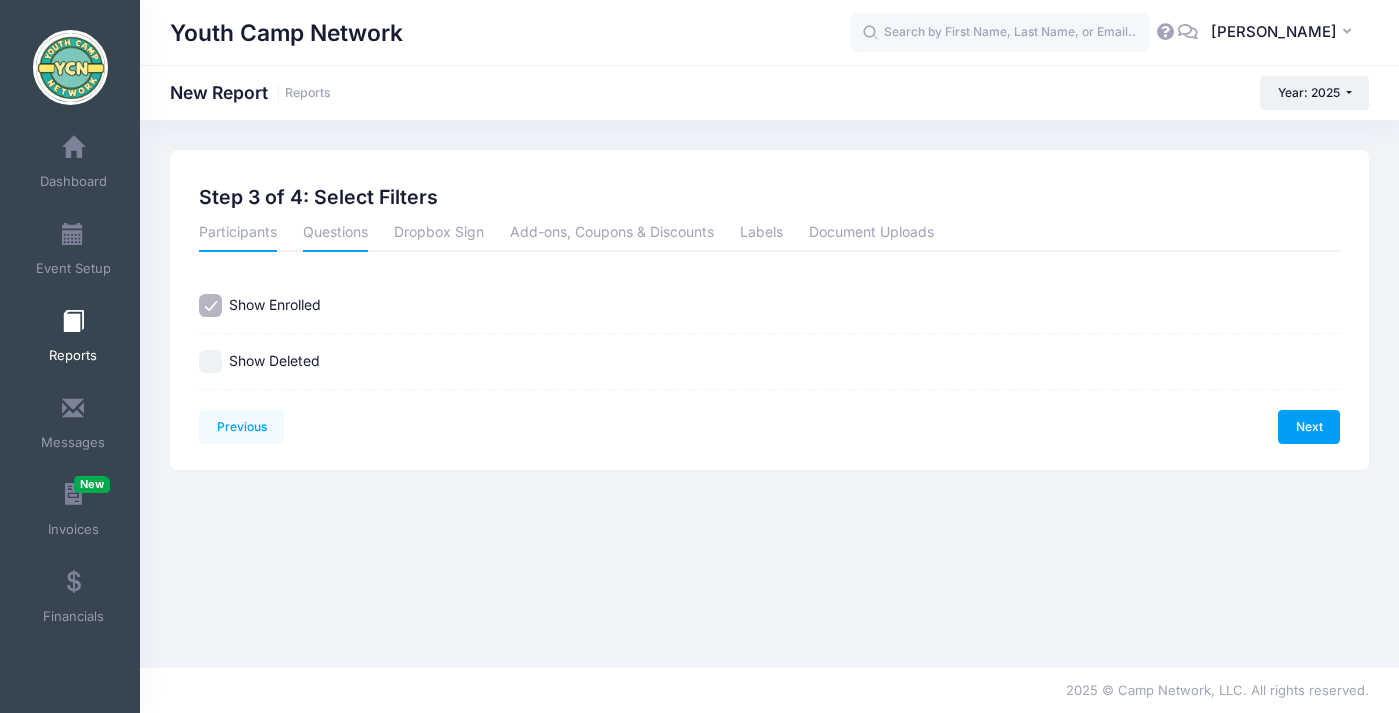 click on "Questions" at bounding box center [335, 234] 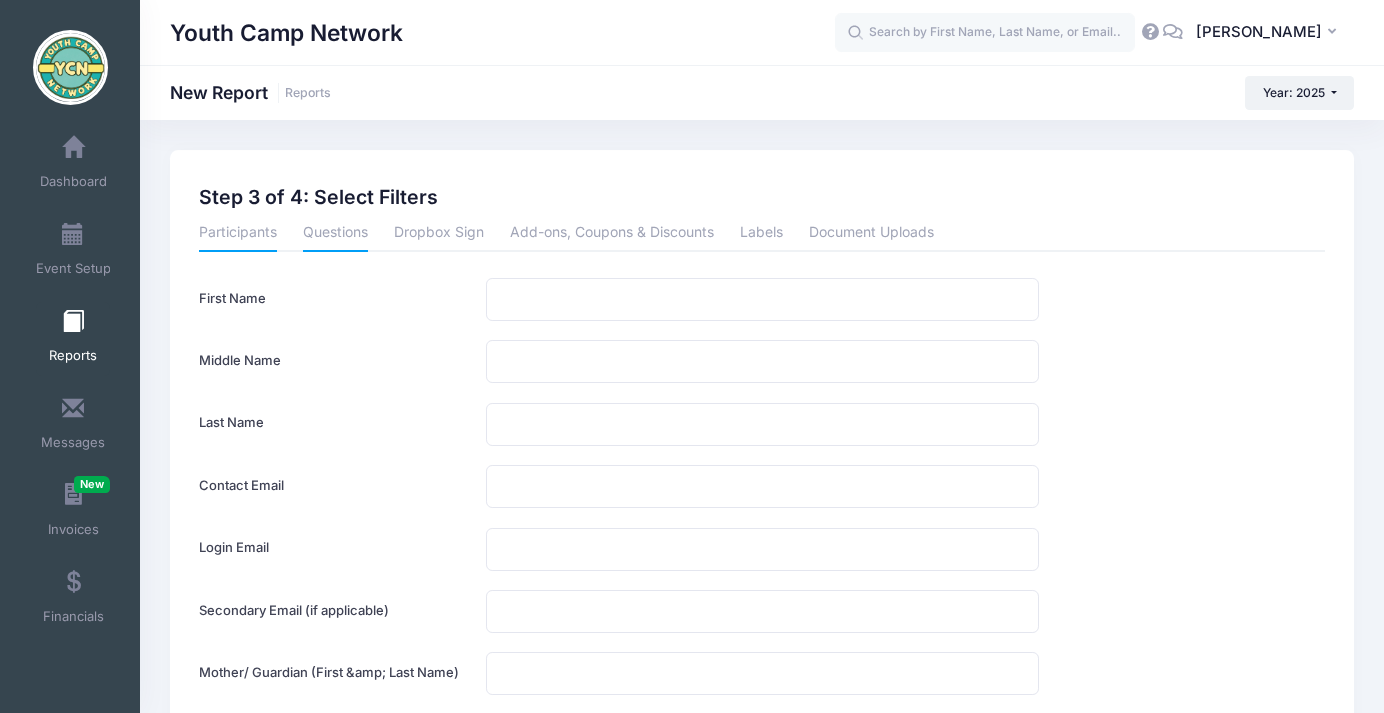 click on "Participants" at bounding box center (238, 234) 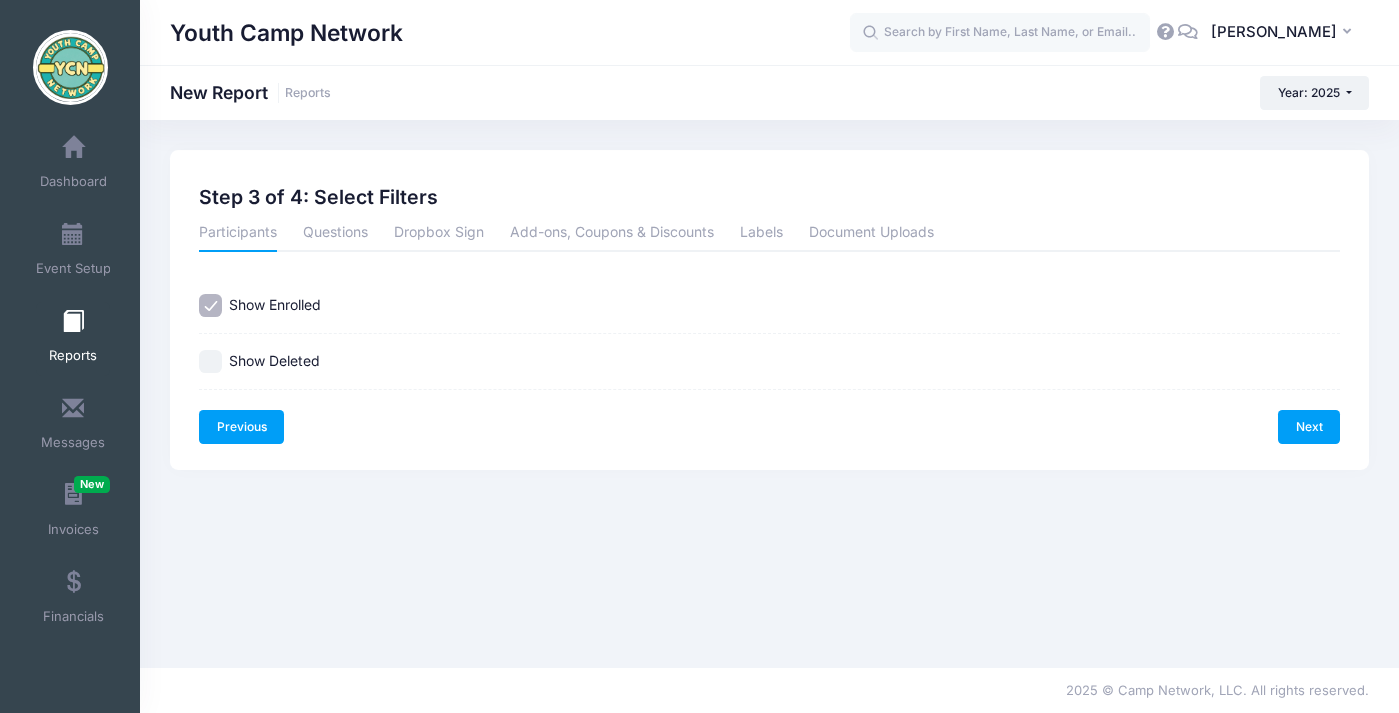 click on "Previous" at bounding box center (241, 427) 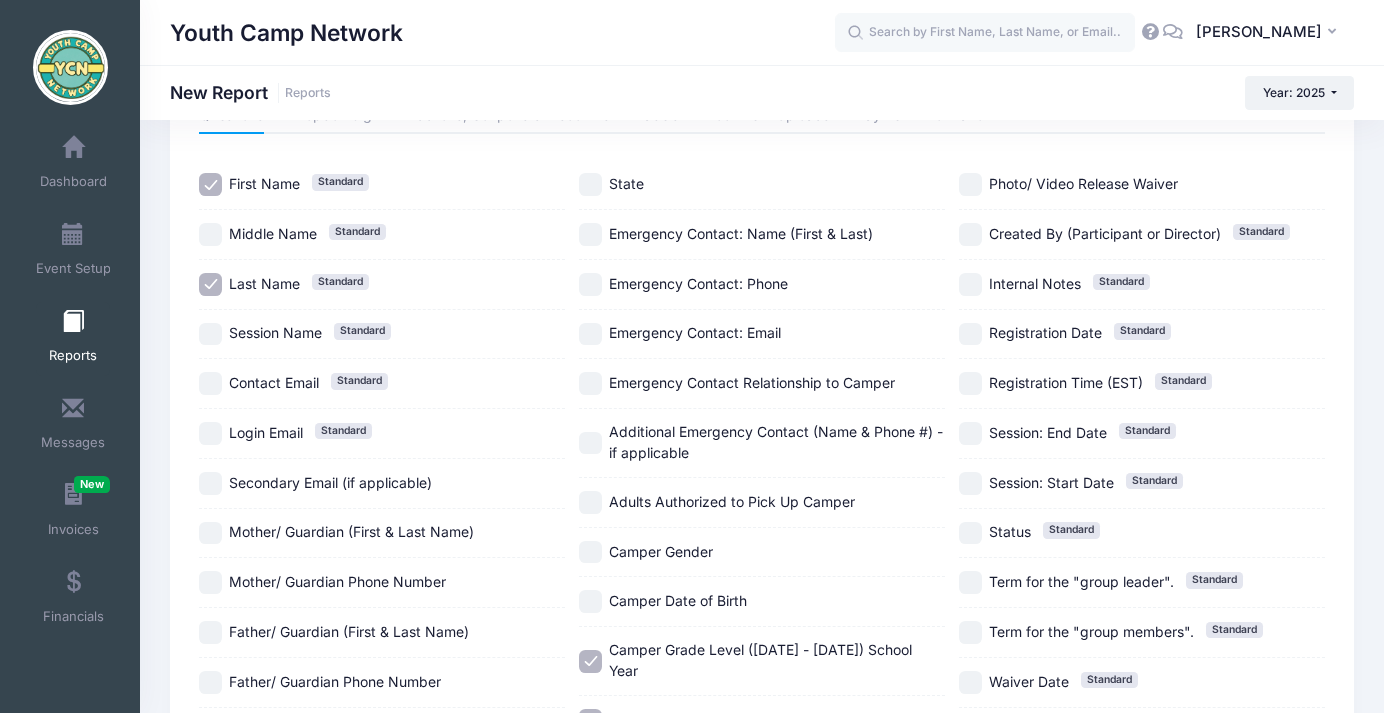 scroll, scrollTop: 70, scrollLeft: 0, axis: vertical 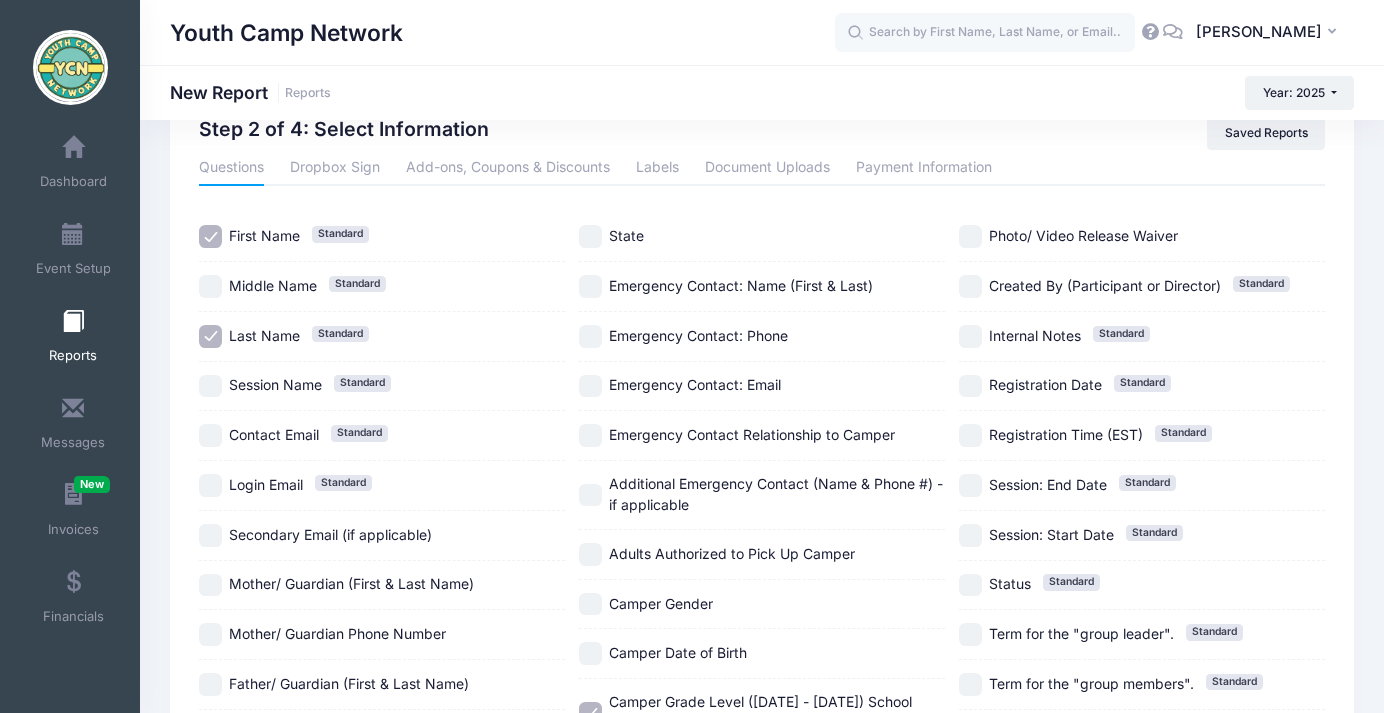 click on "Photo/ Video Release Waiver" at bounding box center [970, 236] 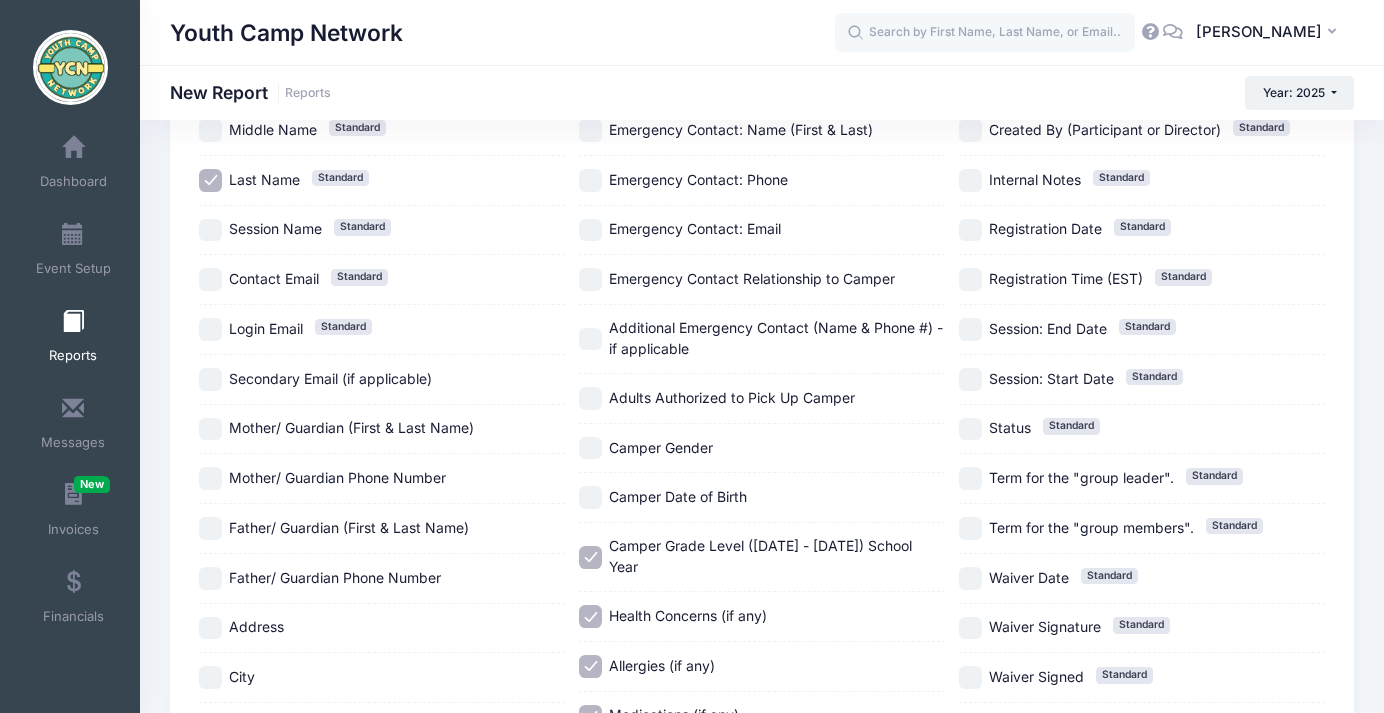scroll, scrollTop: 391, scrollLeft: 0, axis: vertical 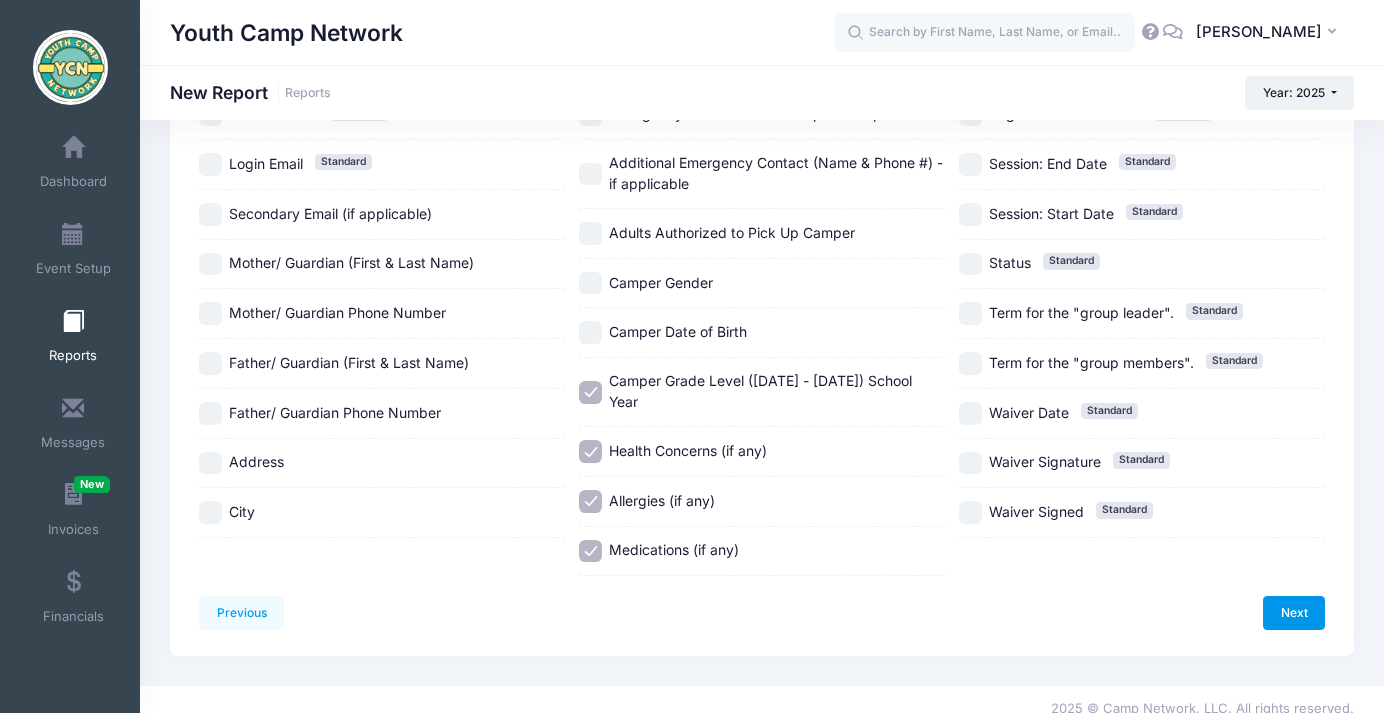 click on "Next" at bounding box center [1294, 613] 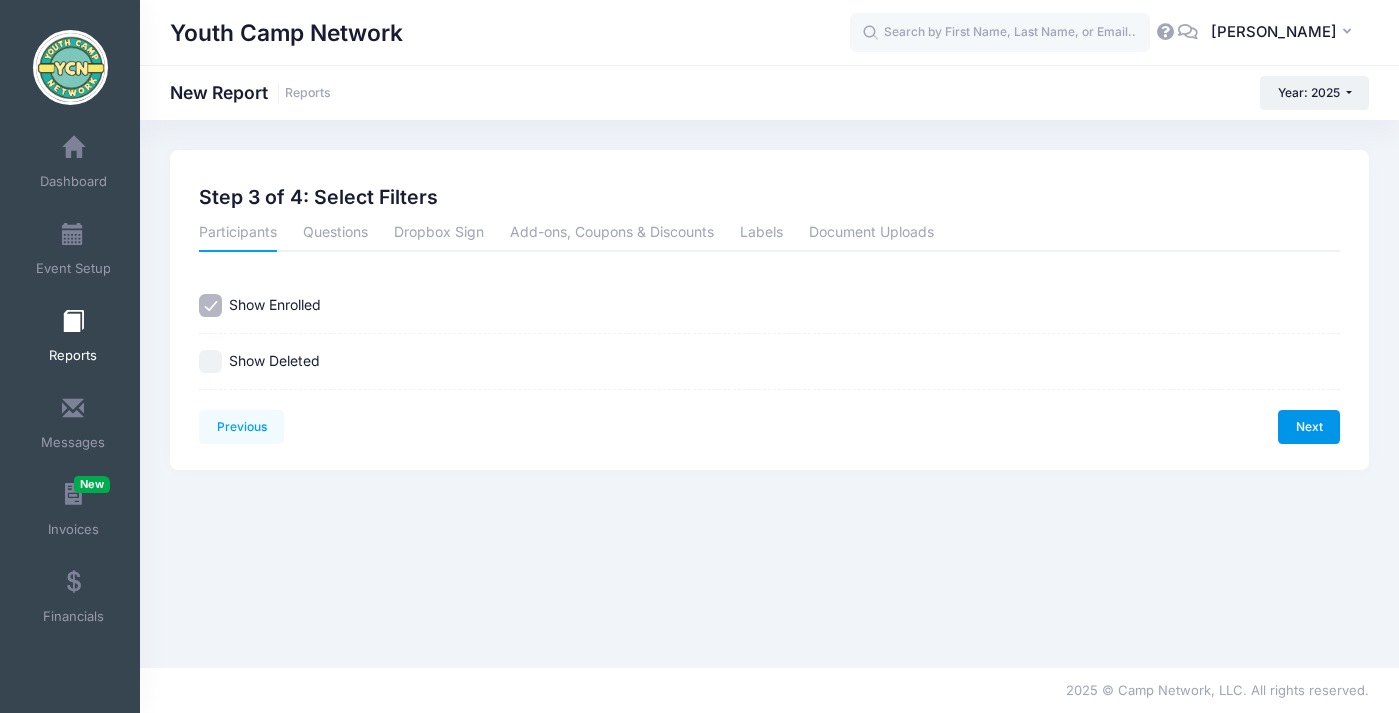 click on "Next" at bounding box center [1309, 427] 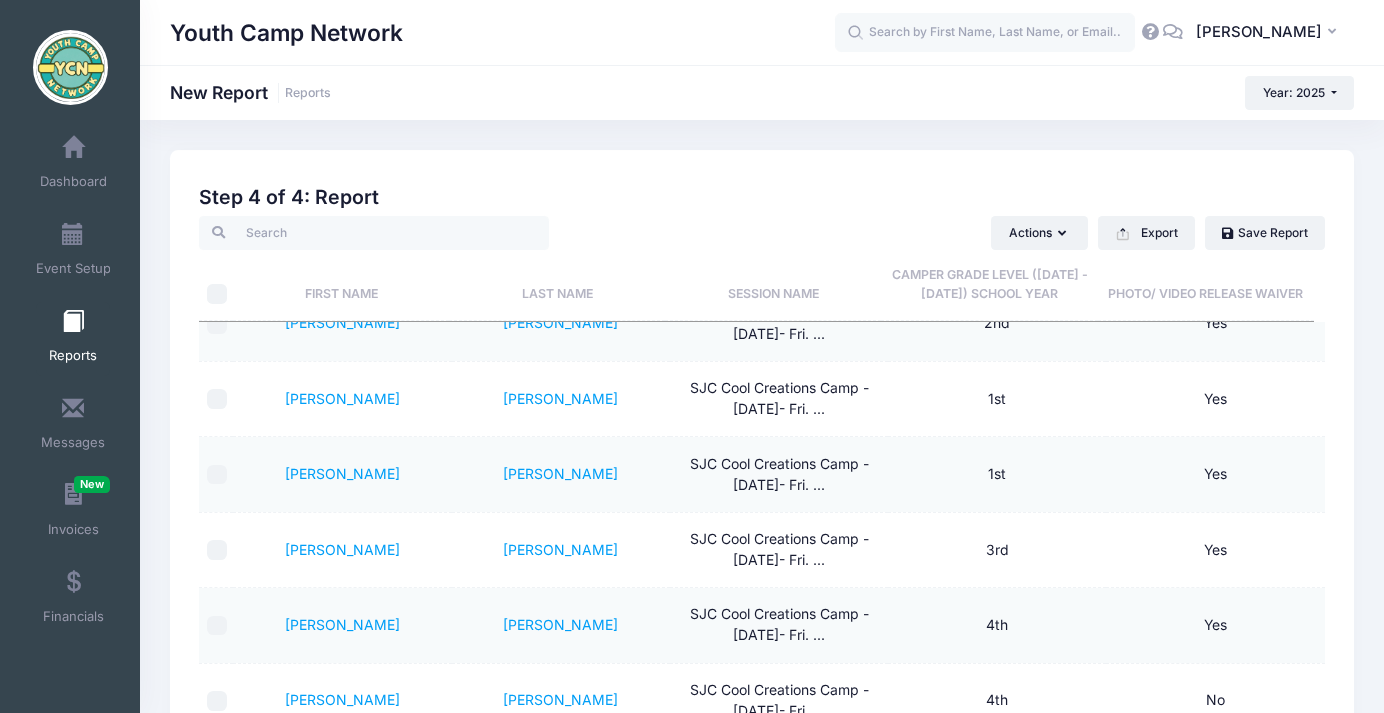 scroll, scrollTop: 0, scrollLeft: 0, axis: both 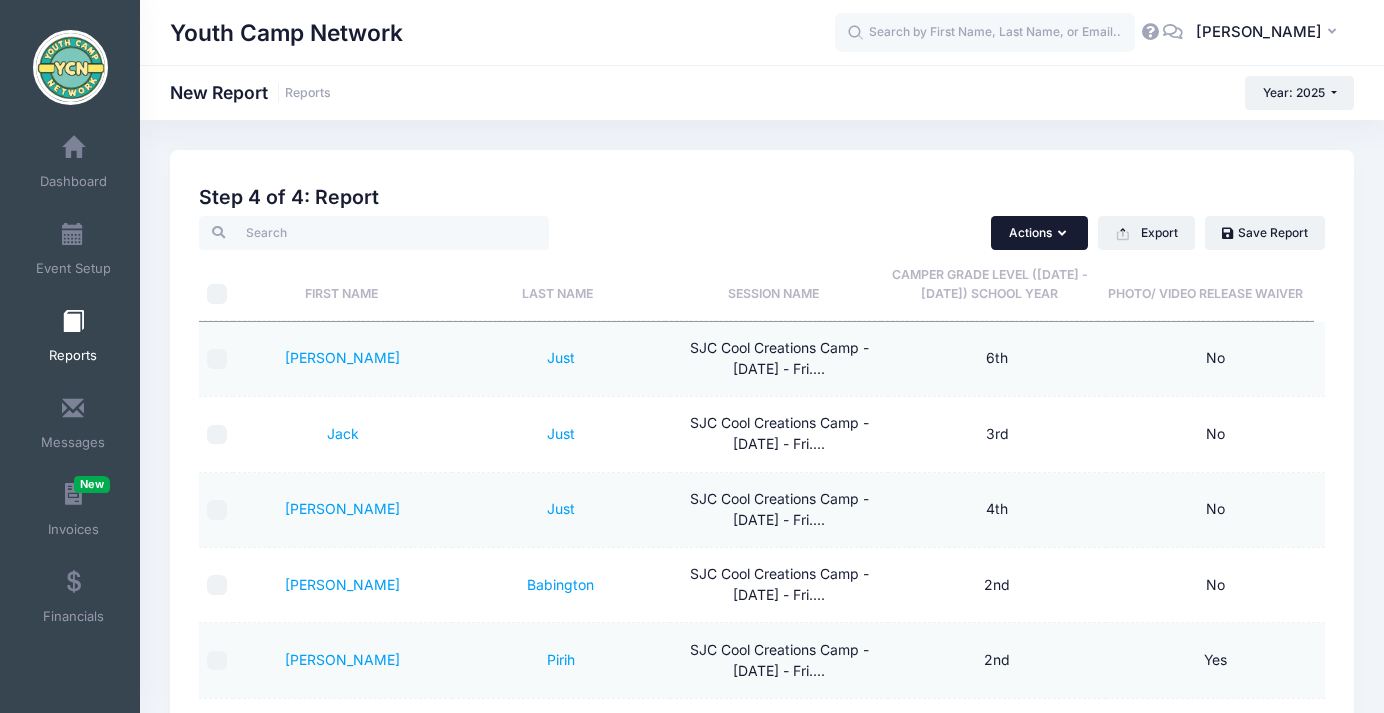 click on "Actions" at bounding box center [1039, 233] 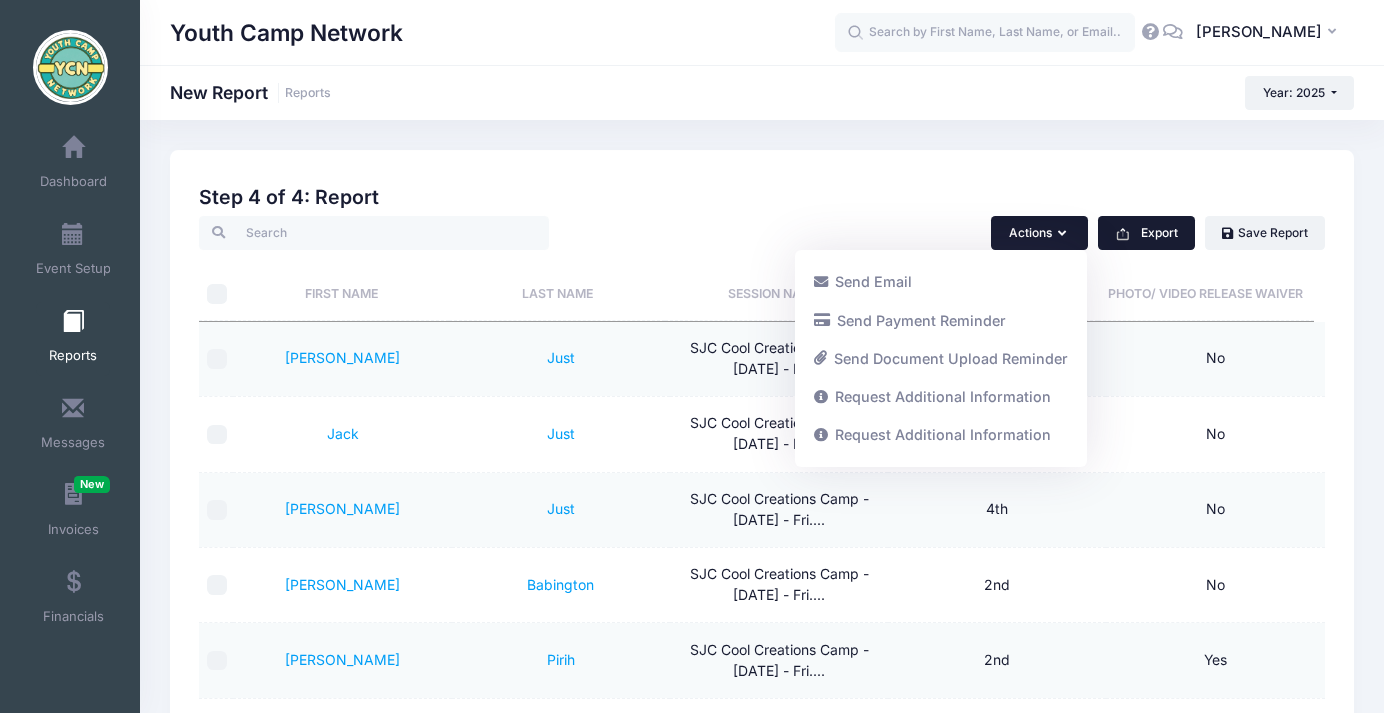 click on "Export" at bounding box center (1146, 233) 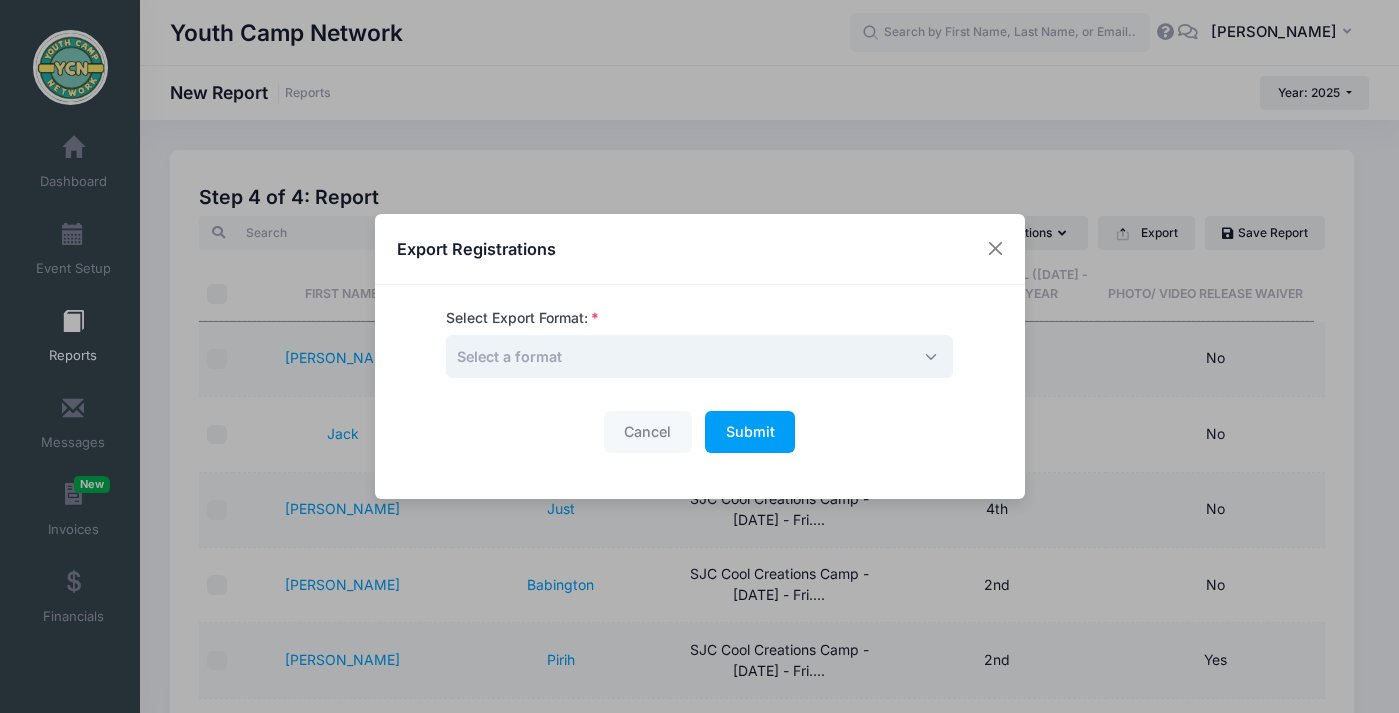 click on "Select a format" at bounding box center (699, 356) 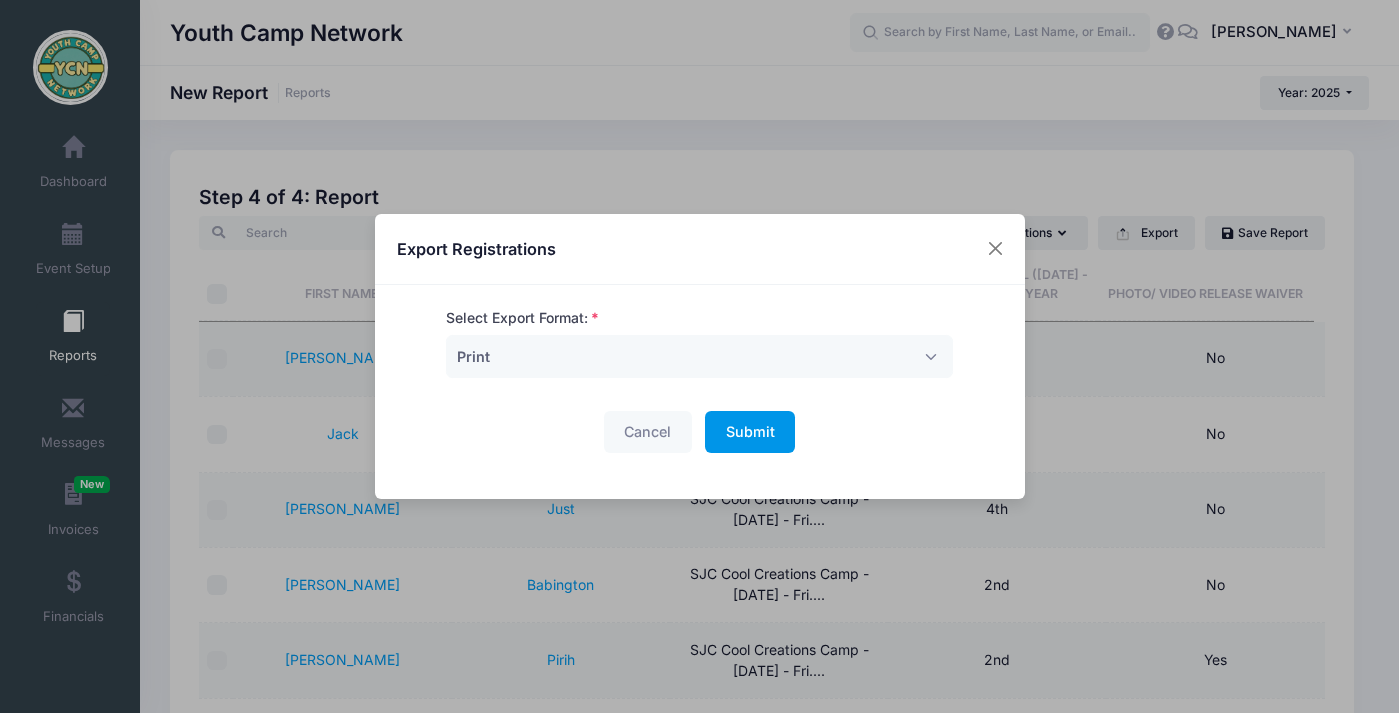 click on "Submit
Please wait..." at bounding box center (750, 432) 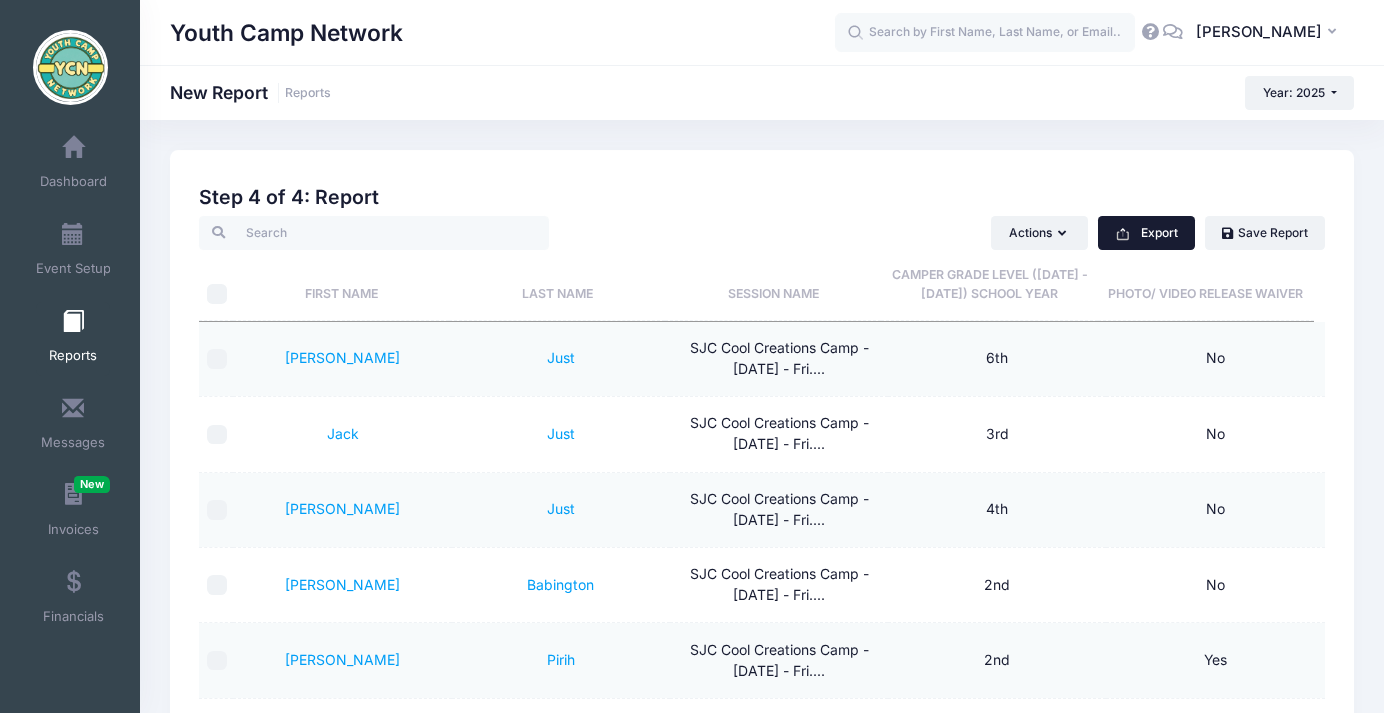 click on "Export" at bounding box center (1146, 233) 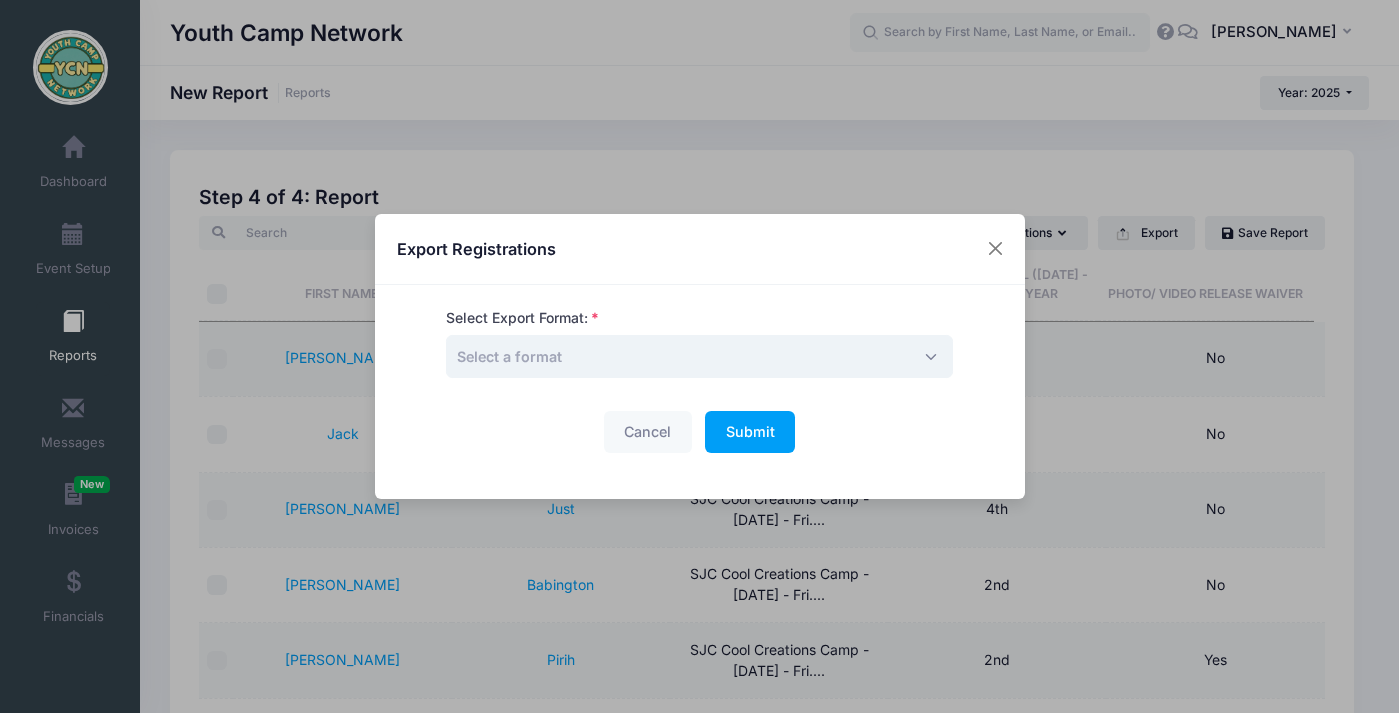 click on "Select a format" at bounding box center (699, 356) 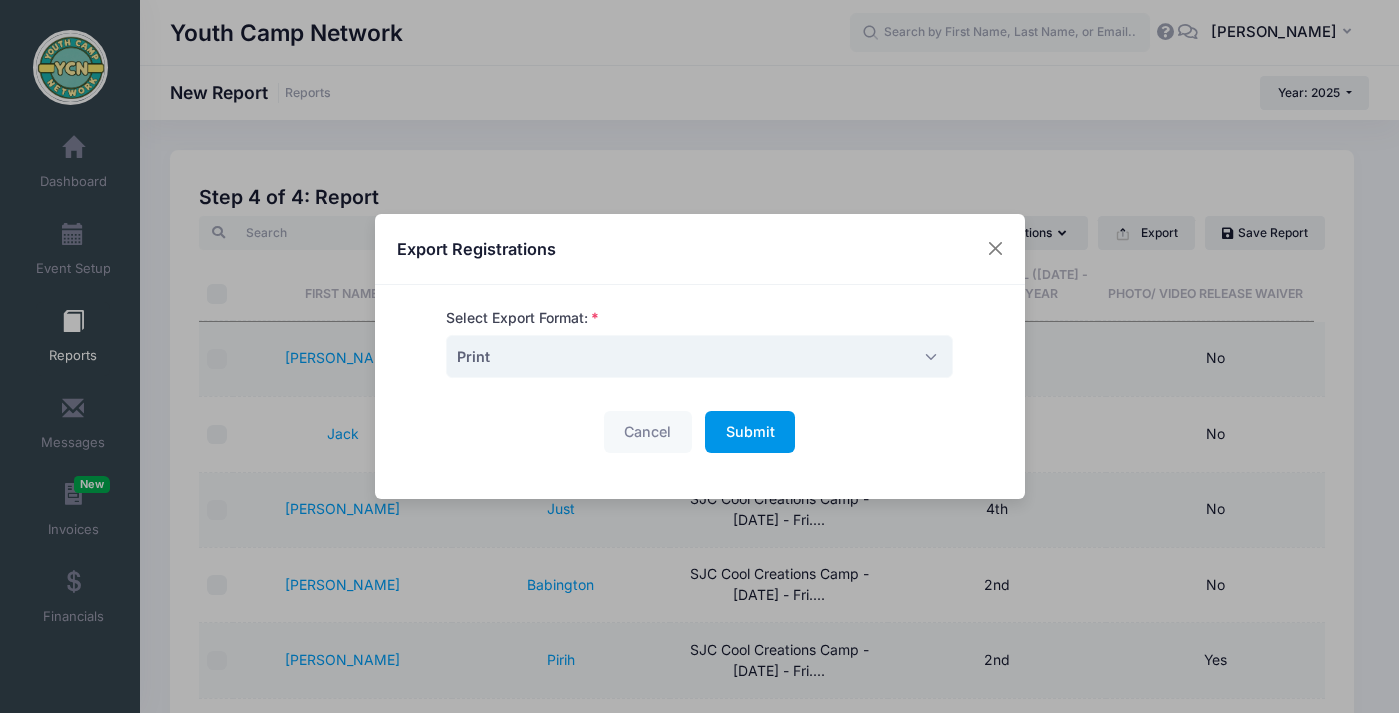 click on "Submit" at bounding box center (750, 431) 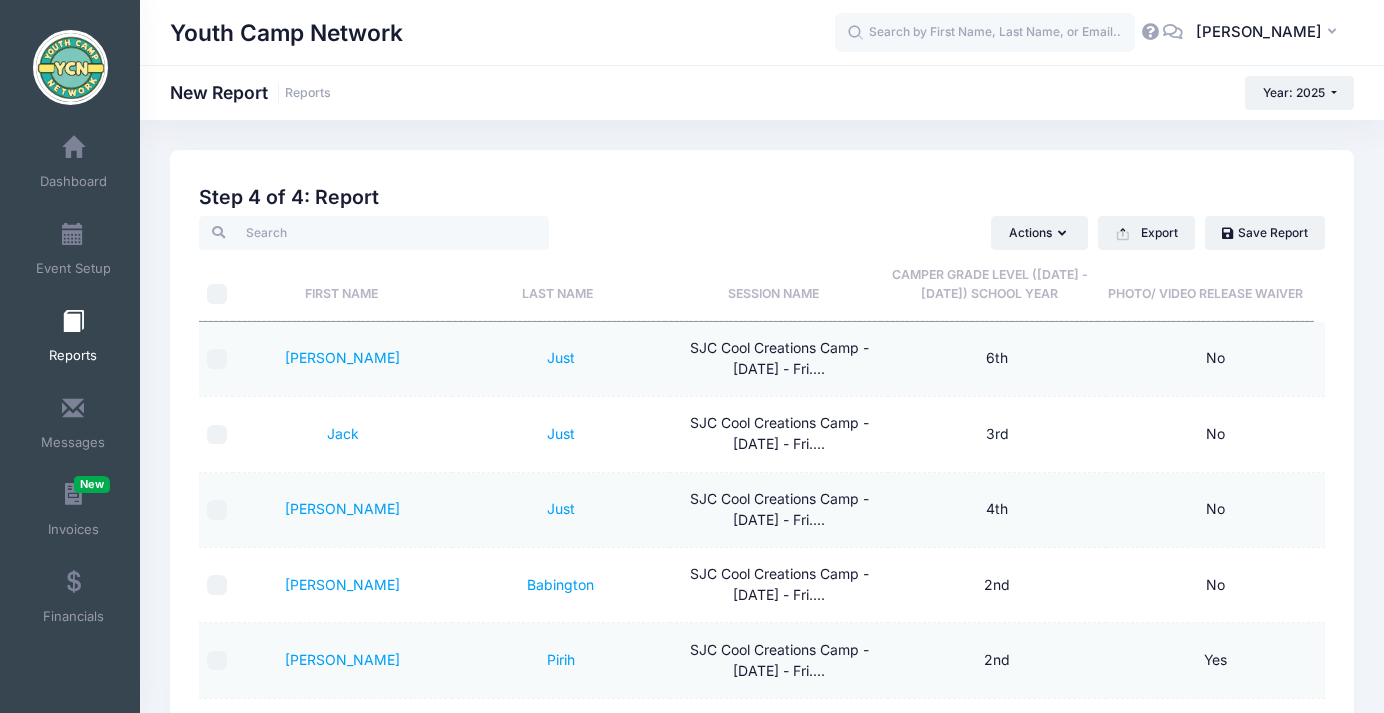 click on "Photo/ Video Release Waiver" at bounding box center [1206, 285] 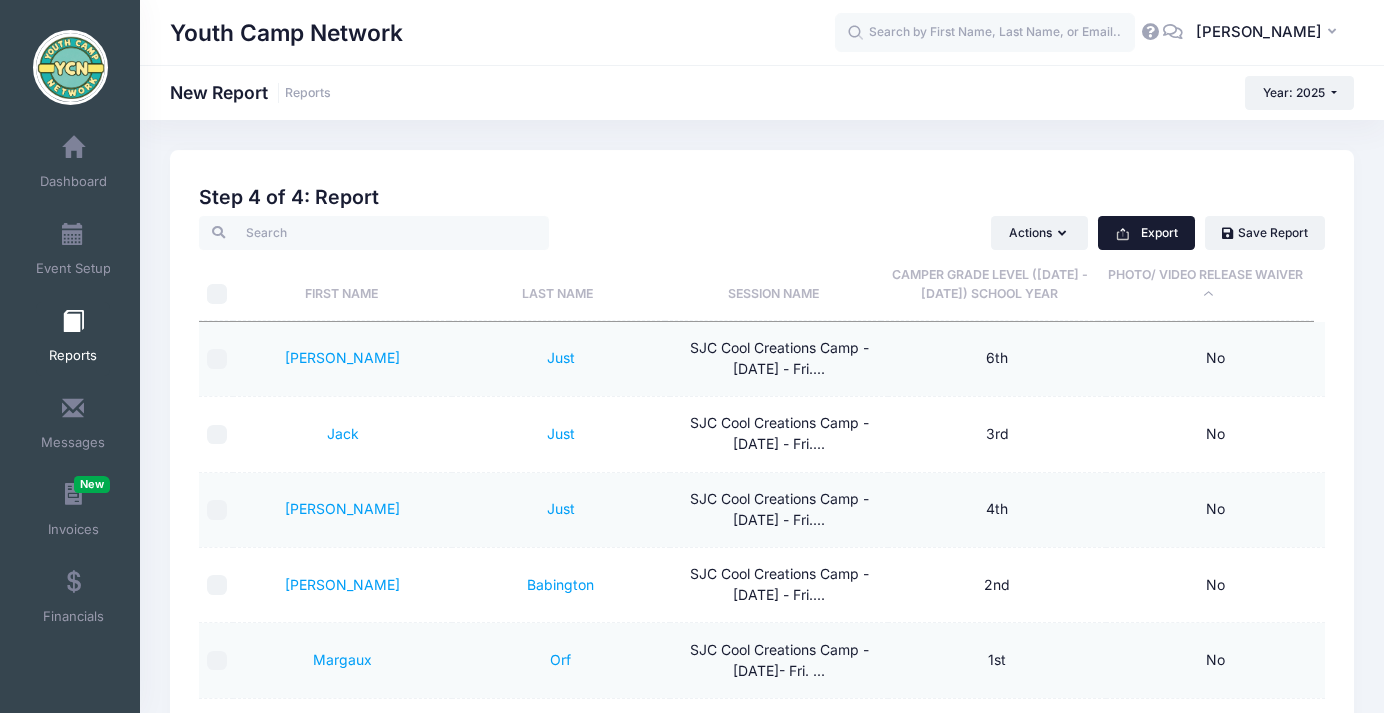 click on "Export" at bounding box center [1146, 233] 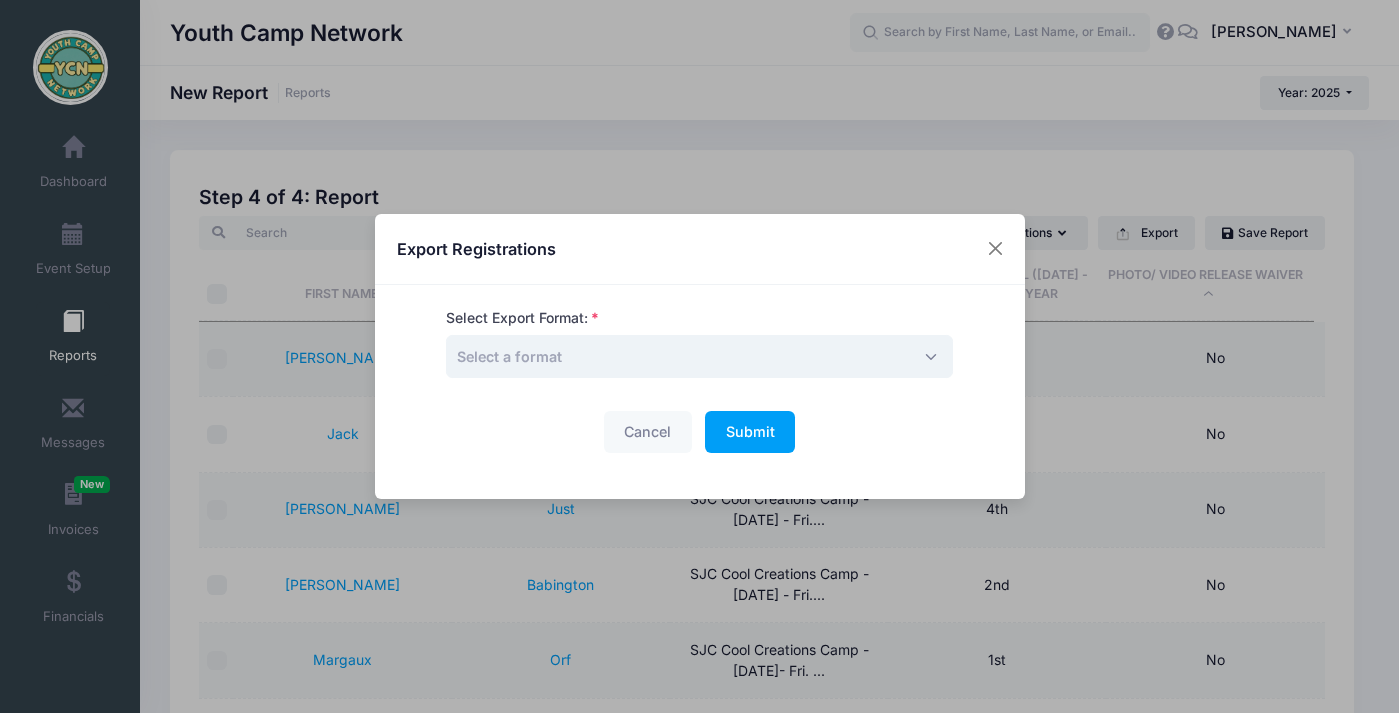 click on "Select a format" at bounding box center [699, 356] 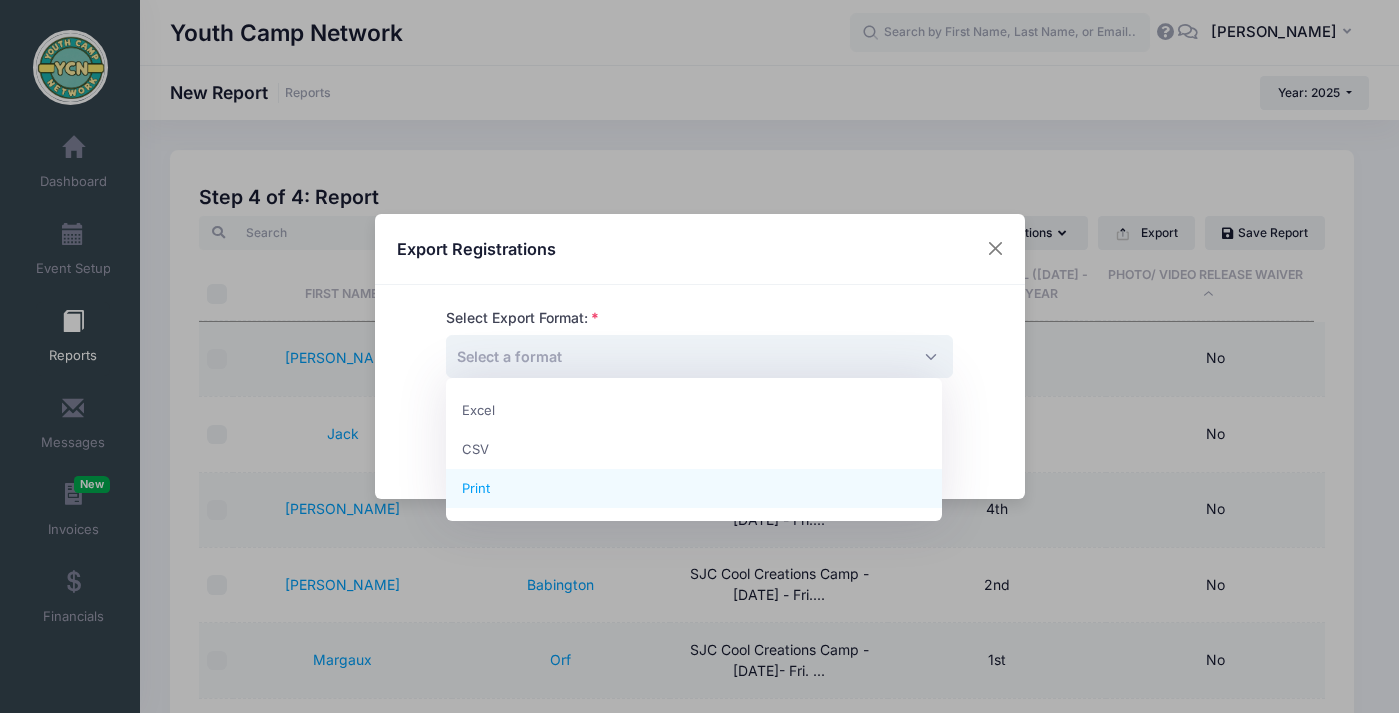 select on "print" 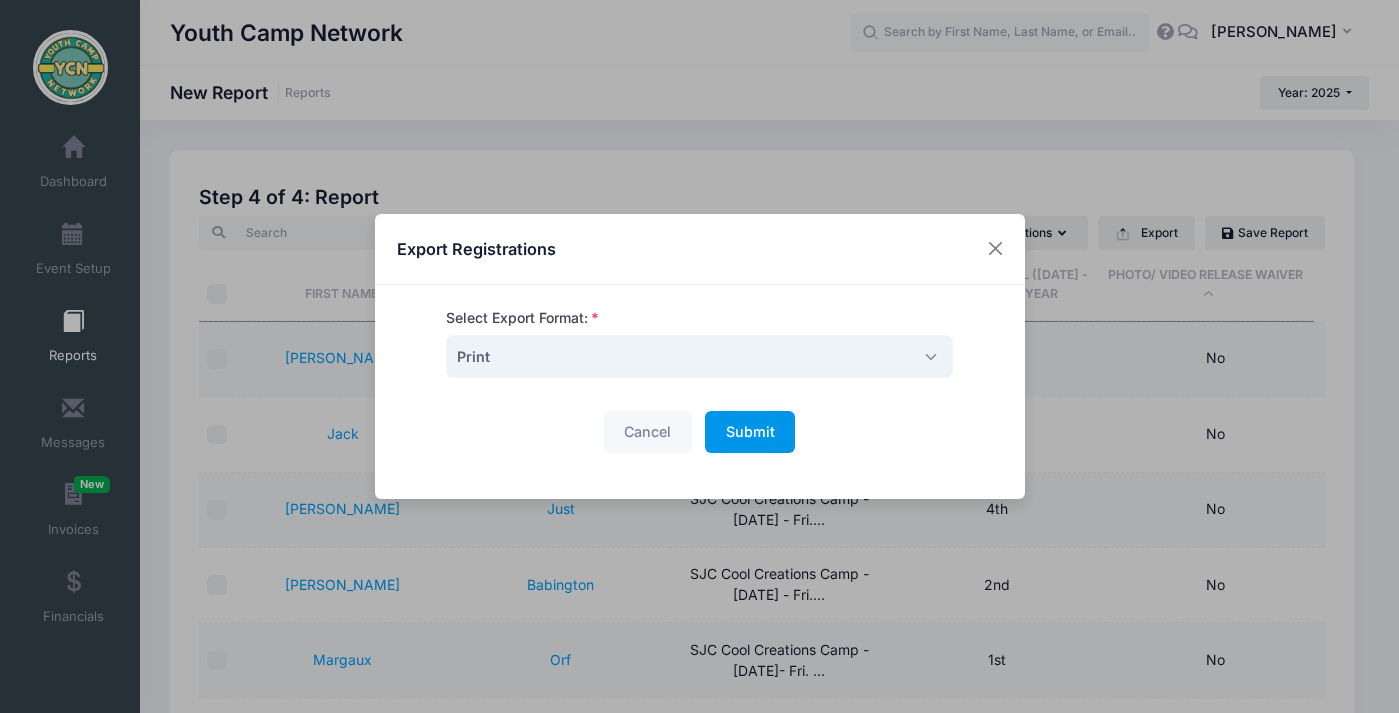 click on "Submit" at bounding box center (750, 431) 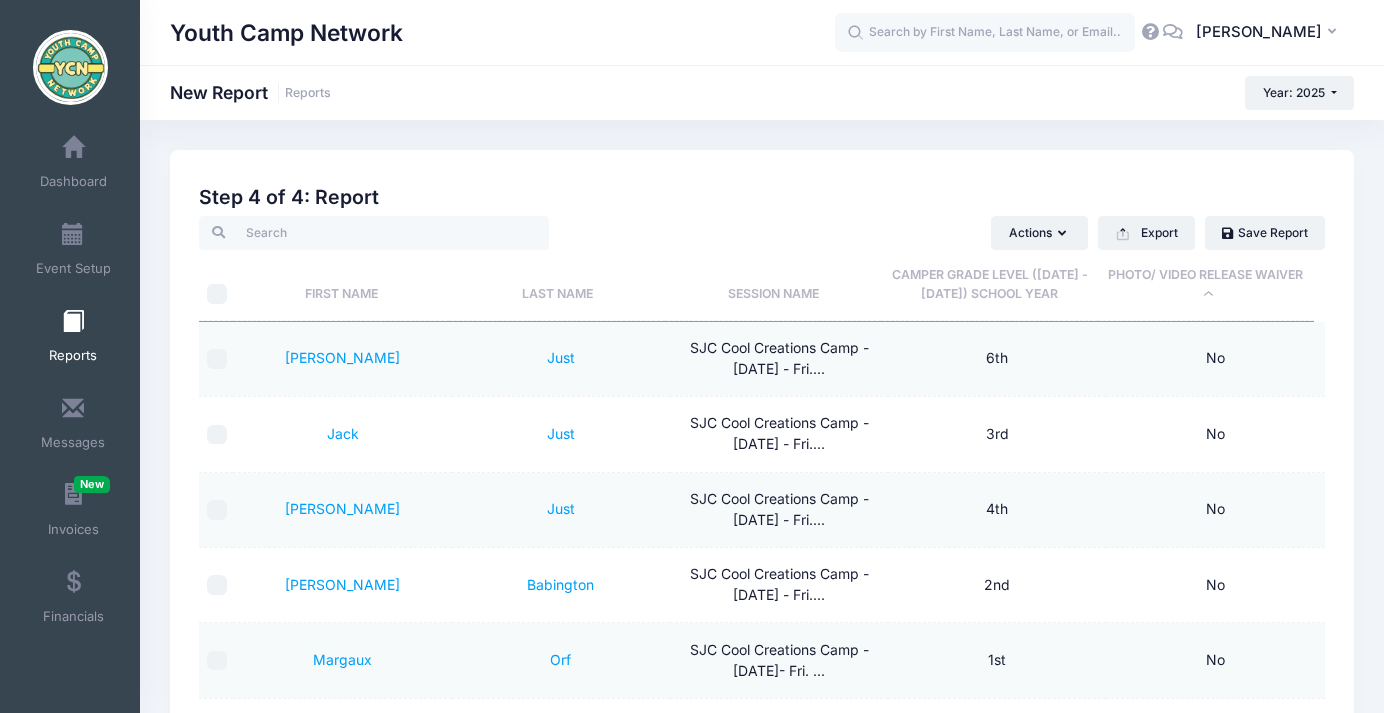 click at bounding box center (73, 322) 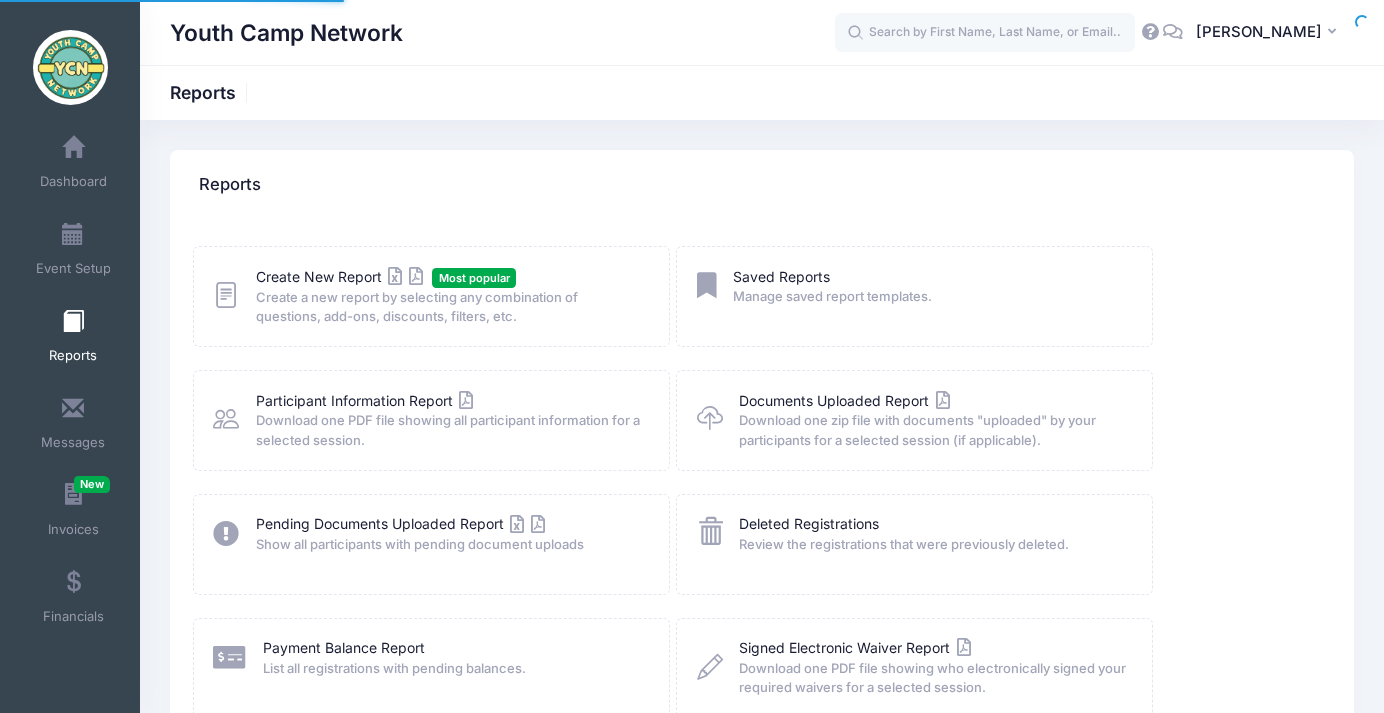 scroll, scrollTop: 0, scrollLeft: 0, axis: both 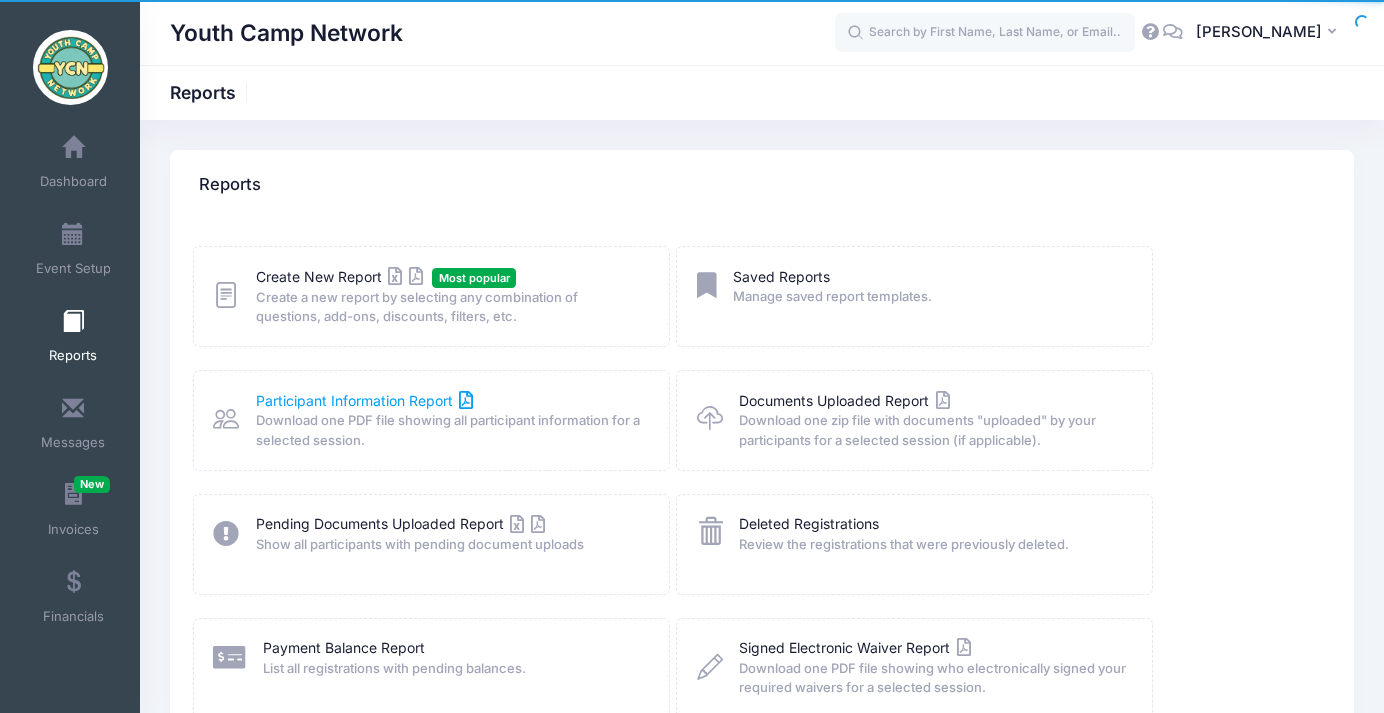 click on "Participant Information Report" at bounding box center [365, 400] 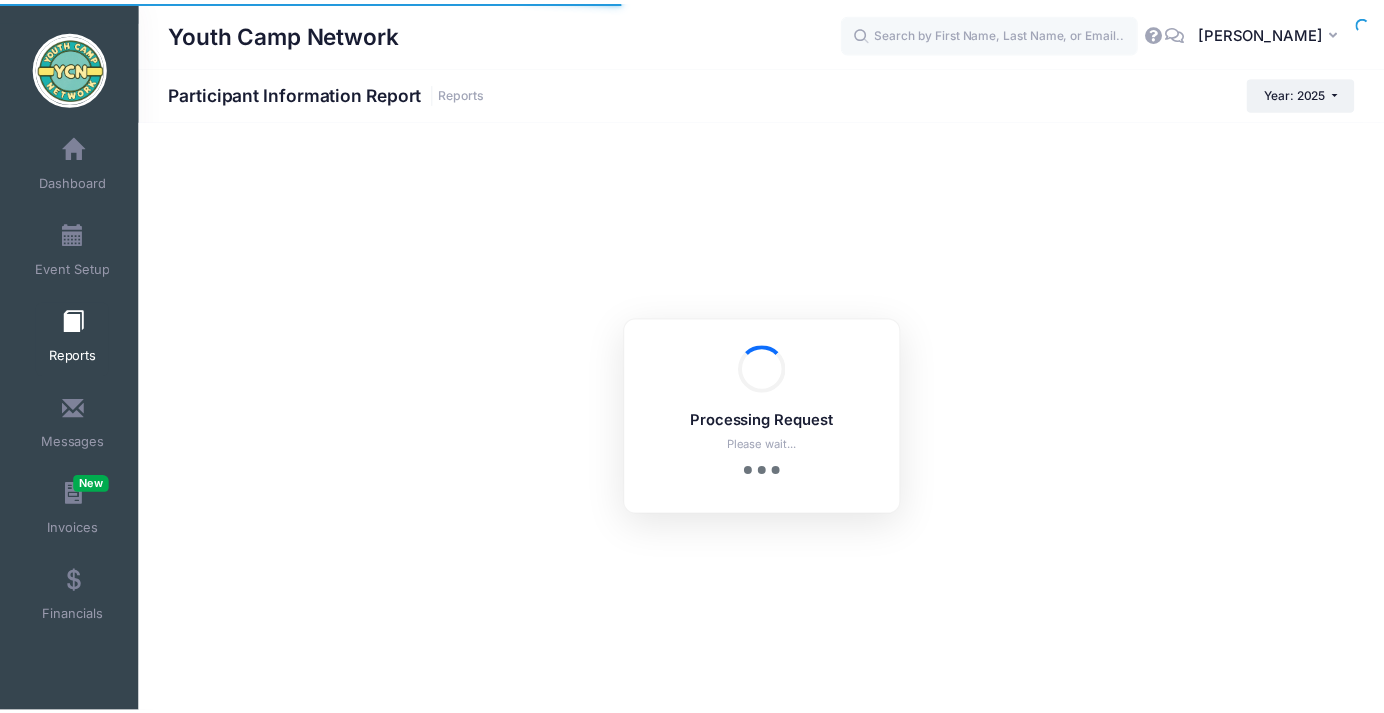scroll, scrollTop: 0, scrollLeft: 0, axis: both 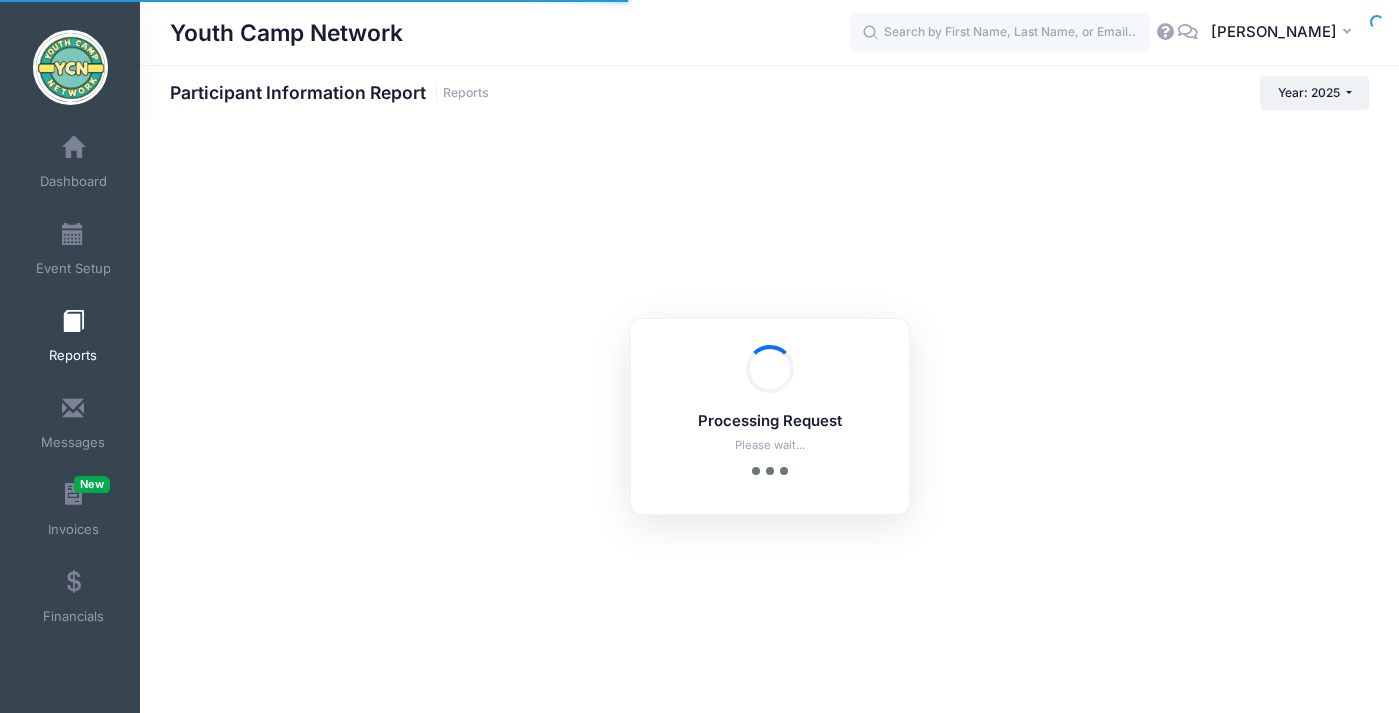 checkbox on "true" 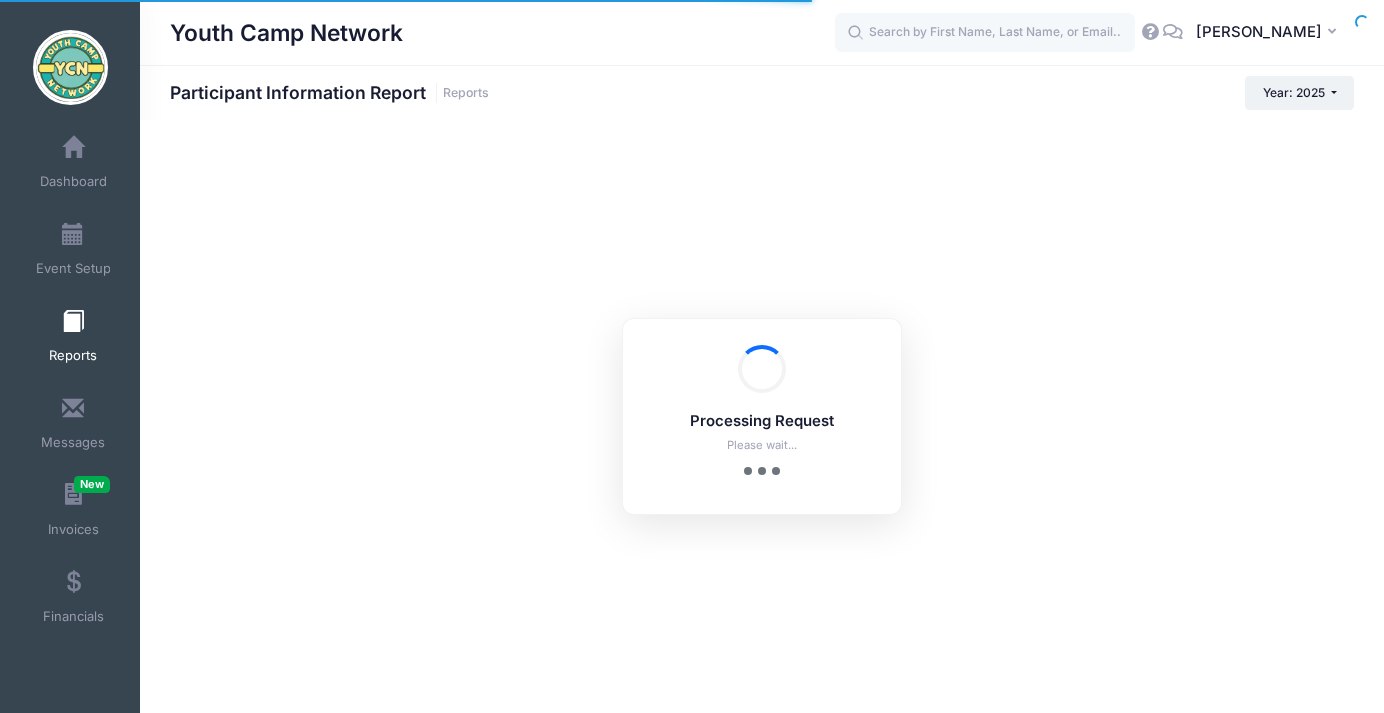 scroll, scrollTop: 0, scrollLeft: 0, axis: both 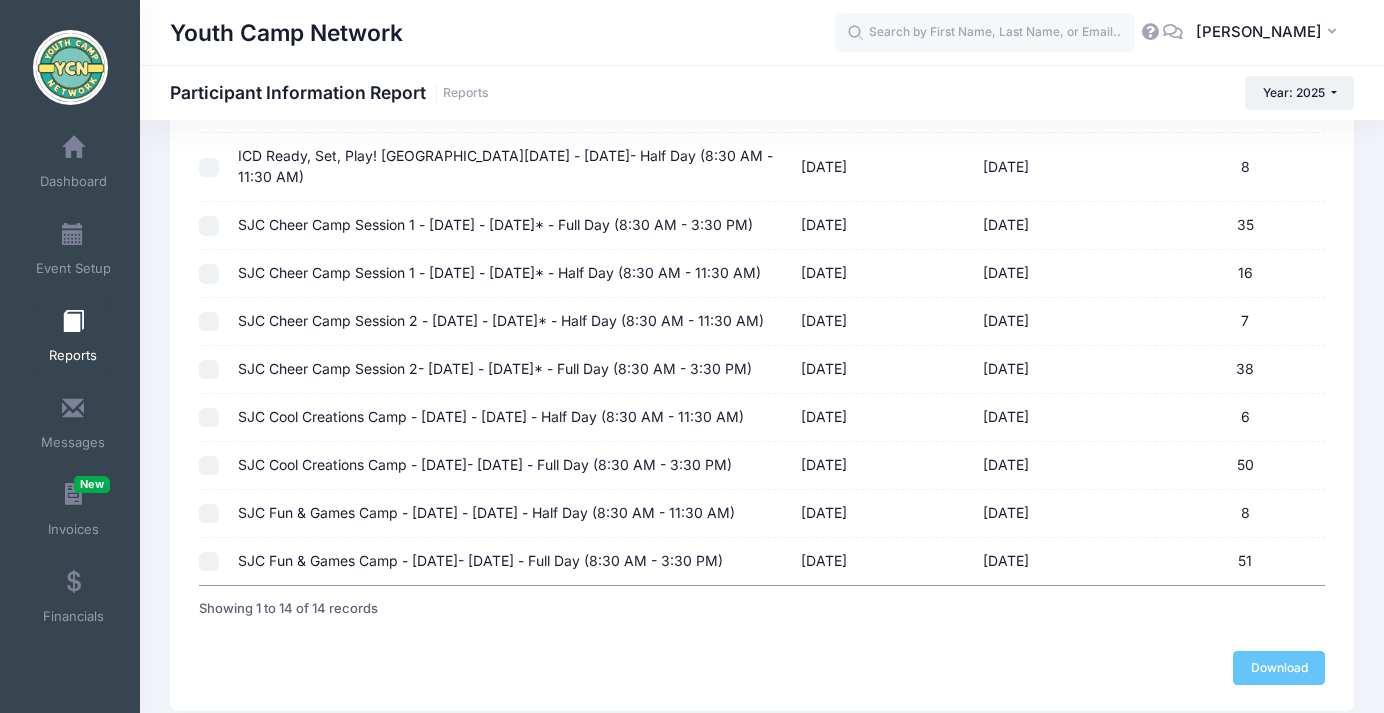 click at bounding box center [209, 418] 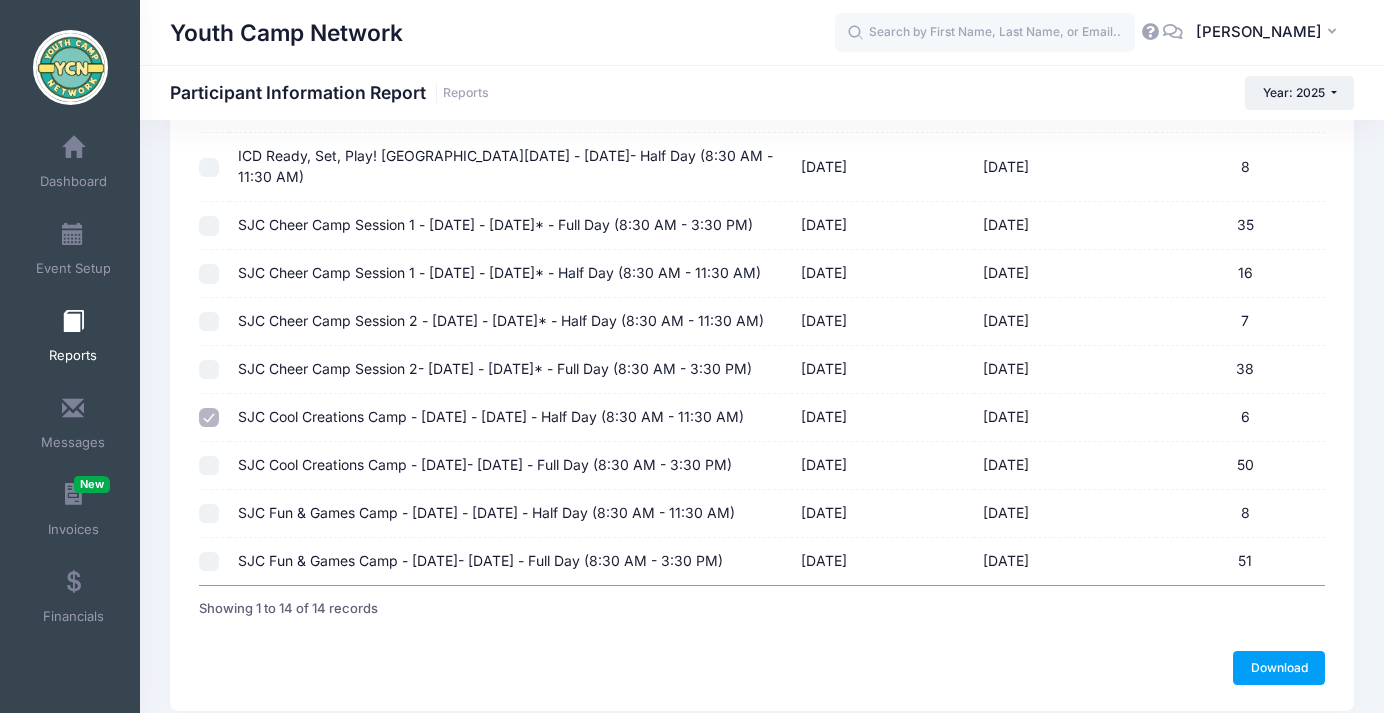 click at bounding box center [209, 466] 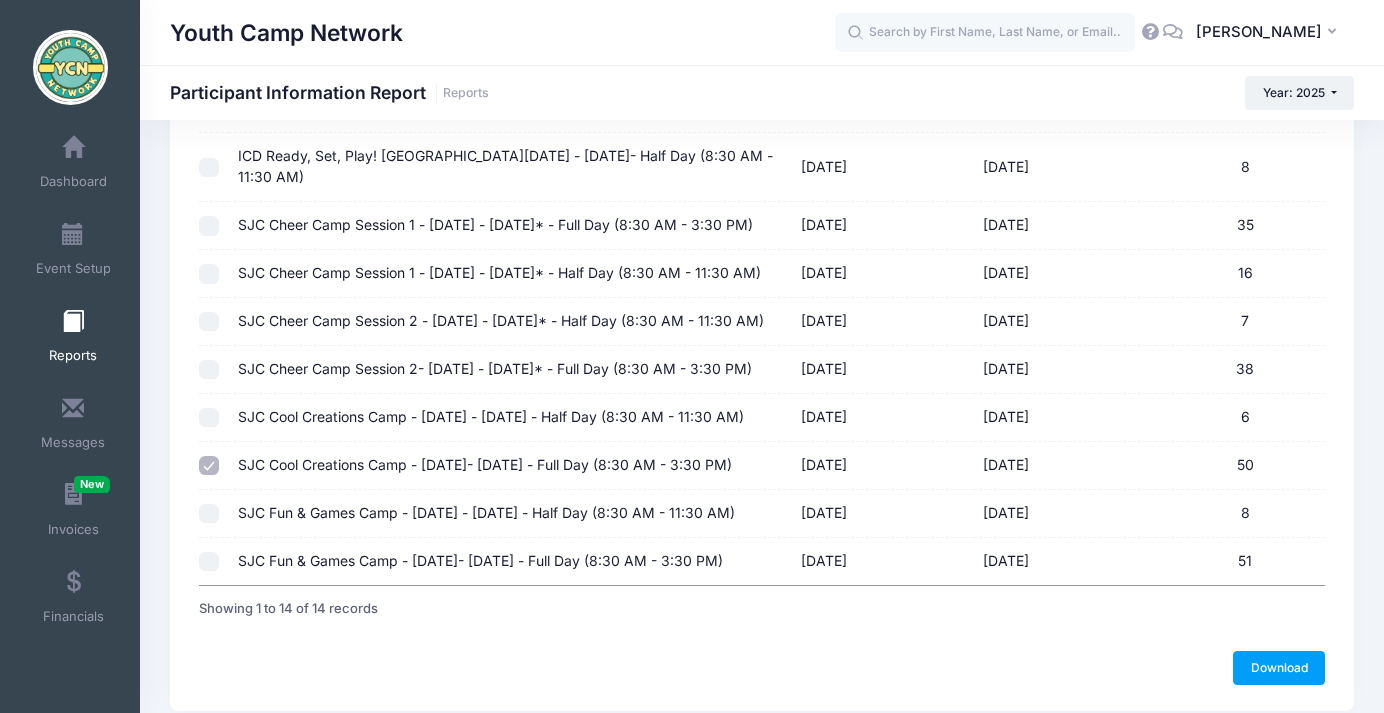 click at bounding box center (209, 418) 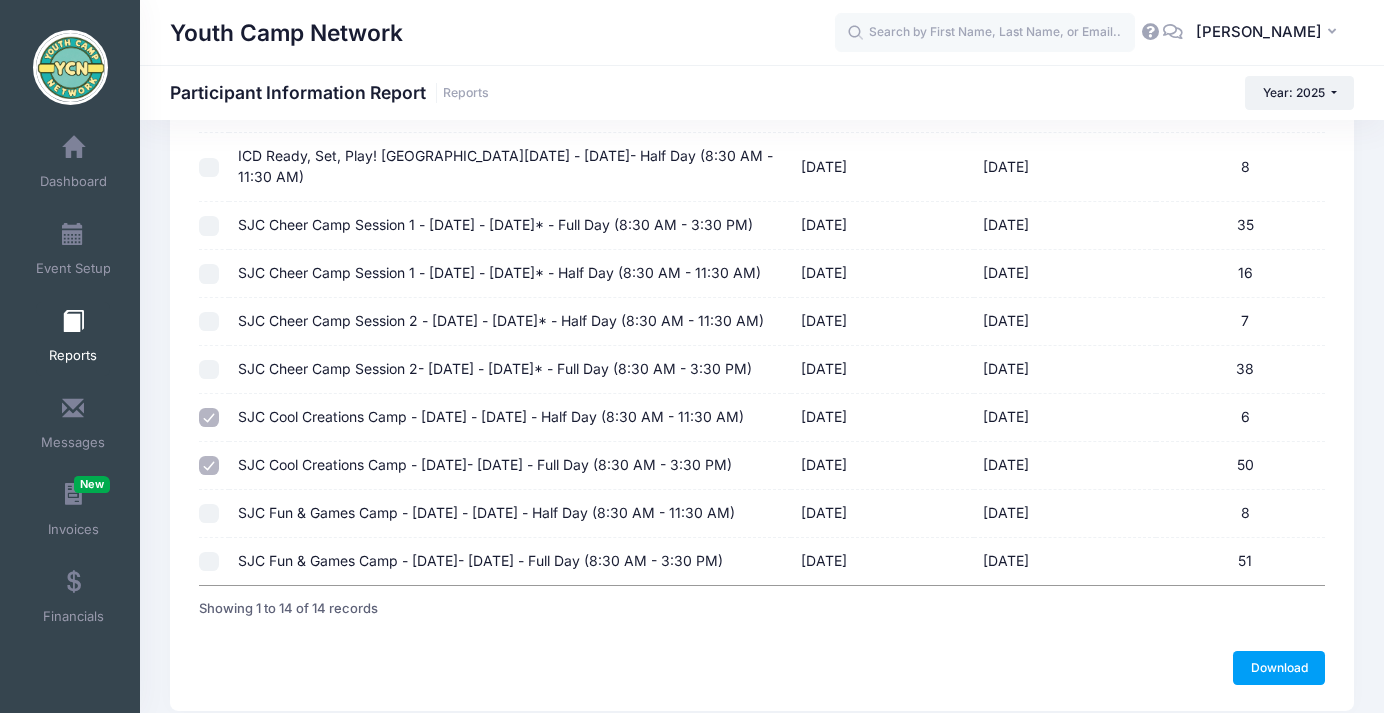 checkbox on "false" 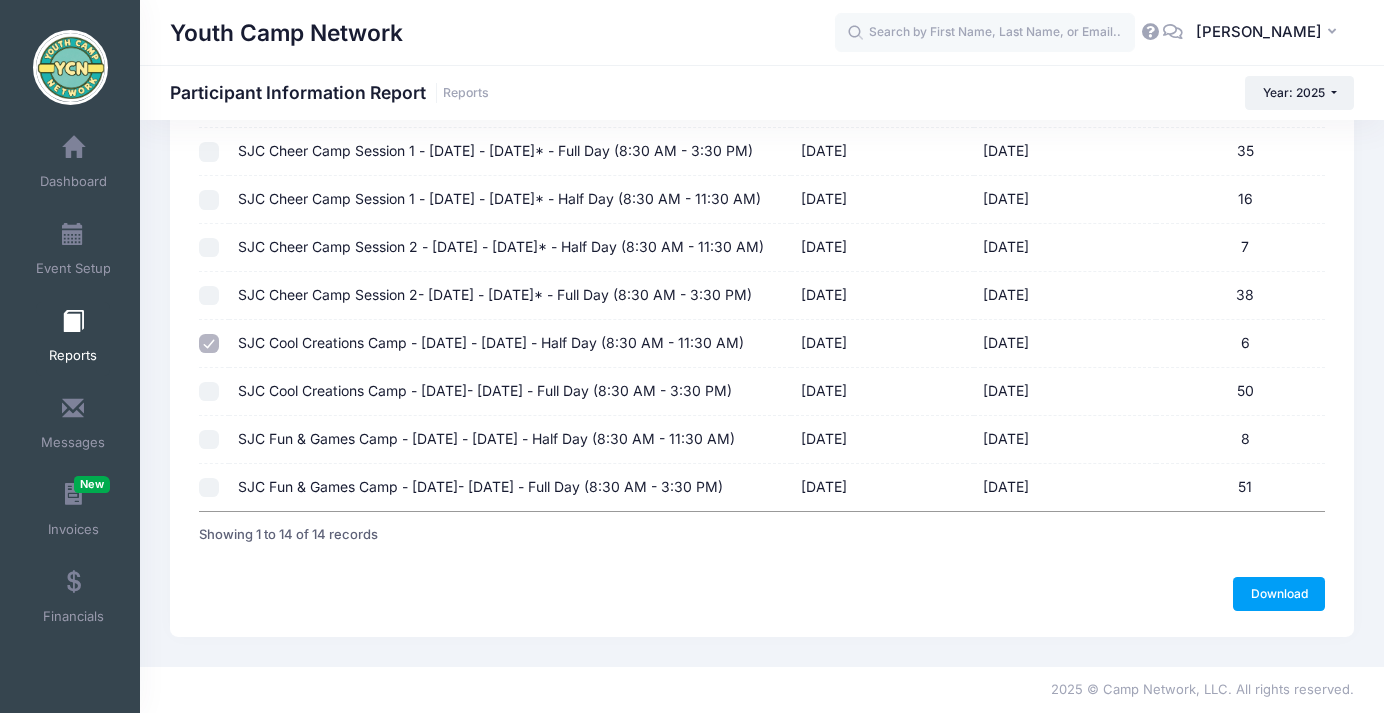 scroll, scrollTop: 816, scrollLeft: 0, axis: vertical 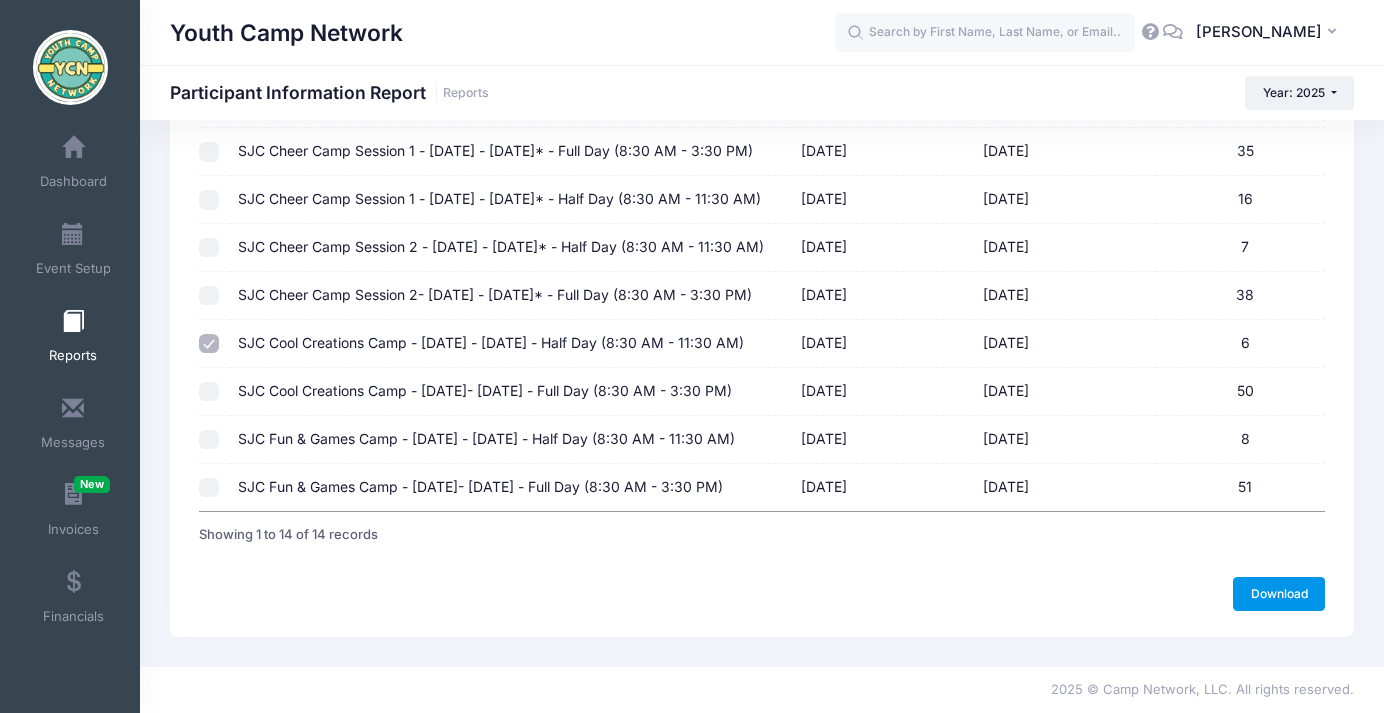 click on "Download" at bounding box center [1279, 594] 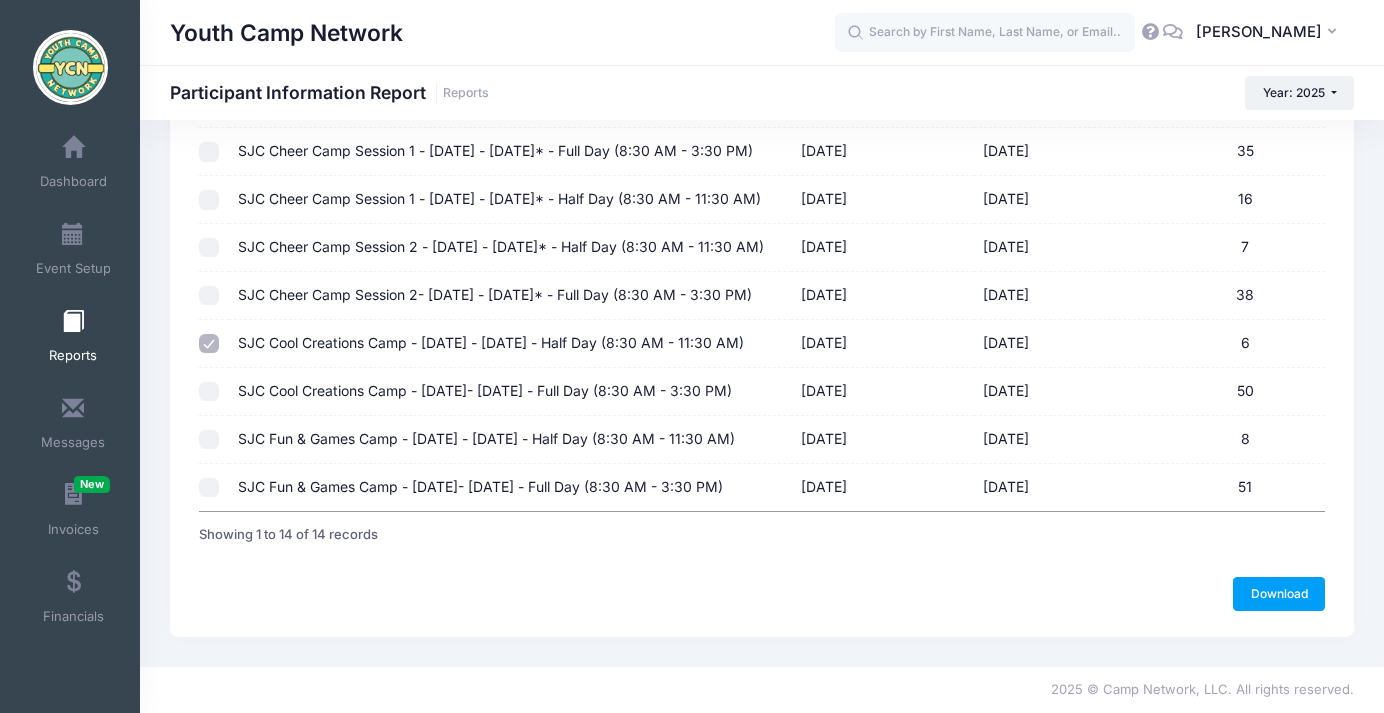click at bounding box center [73, 322] 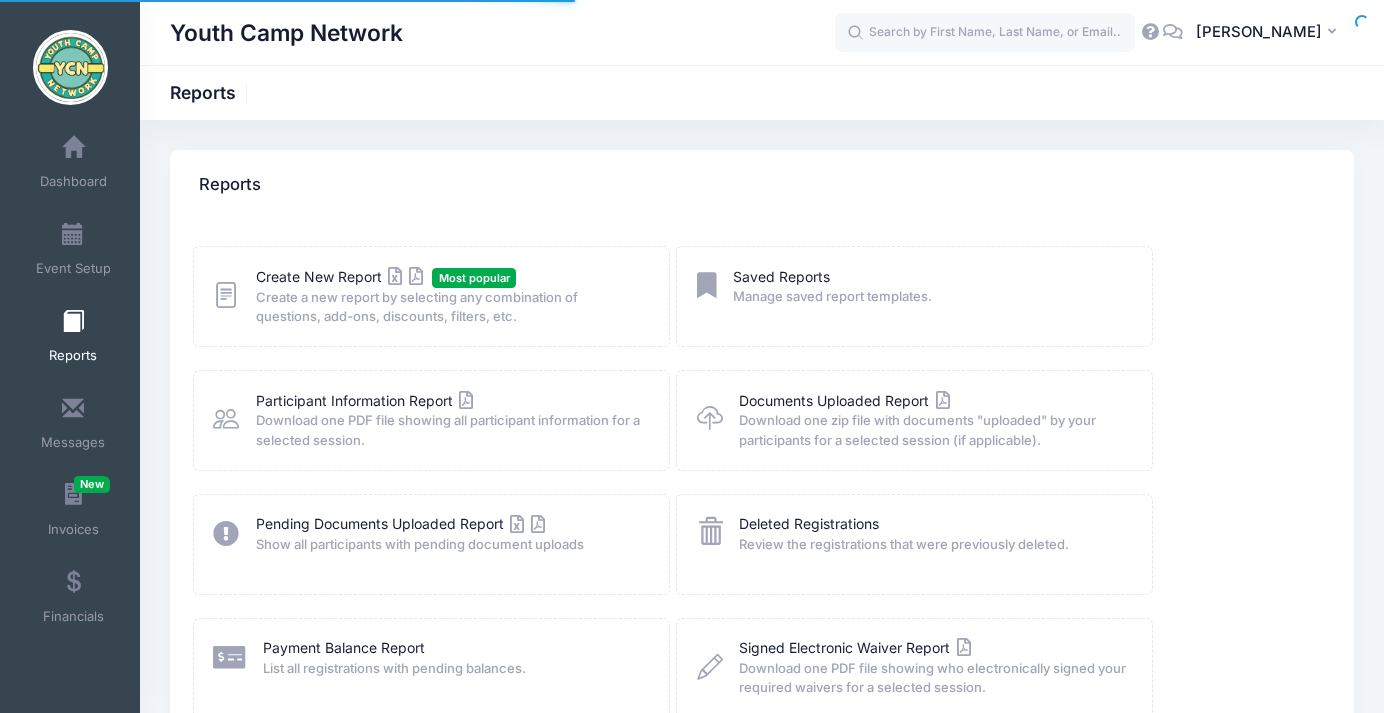 scroll, scrollTop: 0, scrollLeft: 0, axis: both 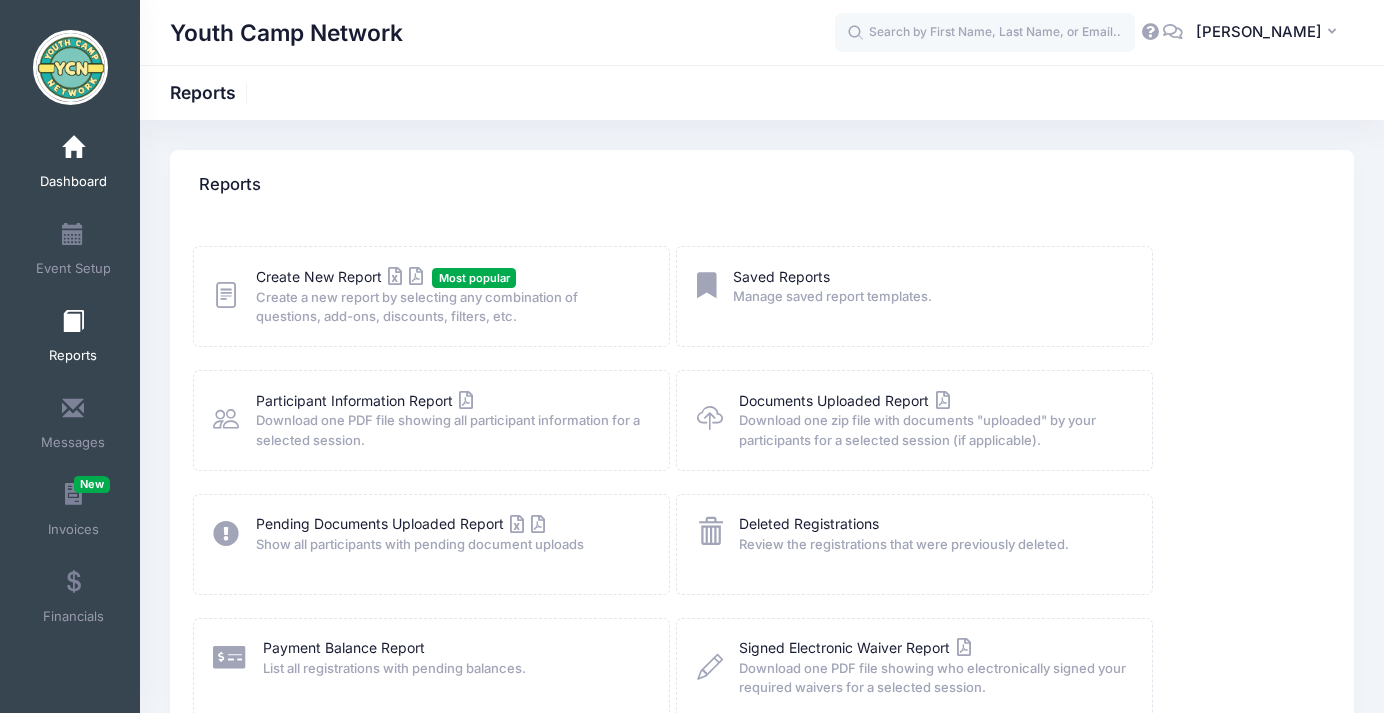 click at bounding box center (73, 148) 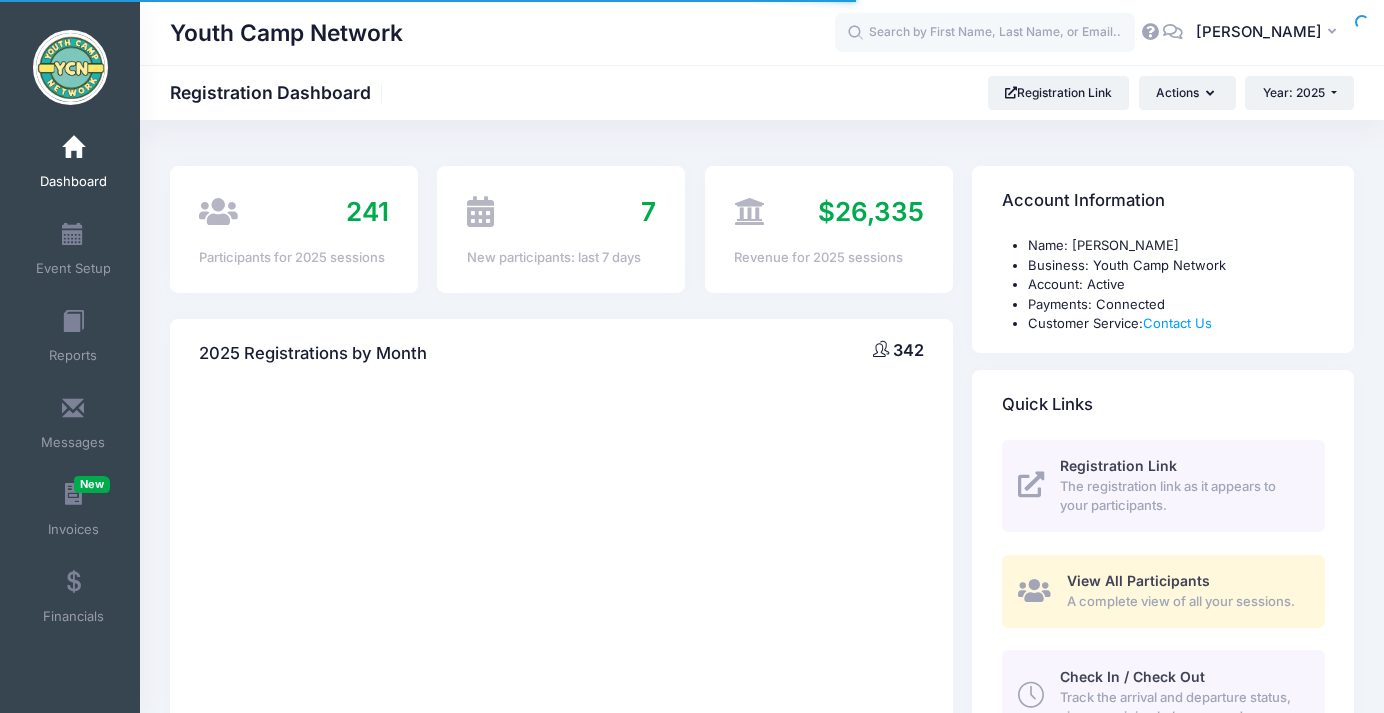 select 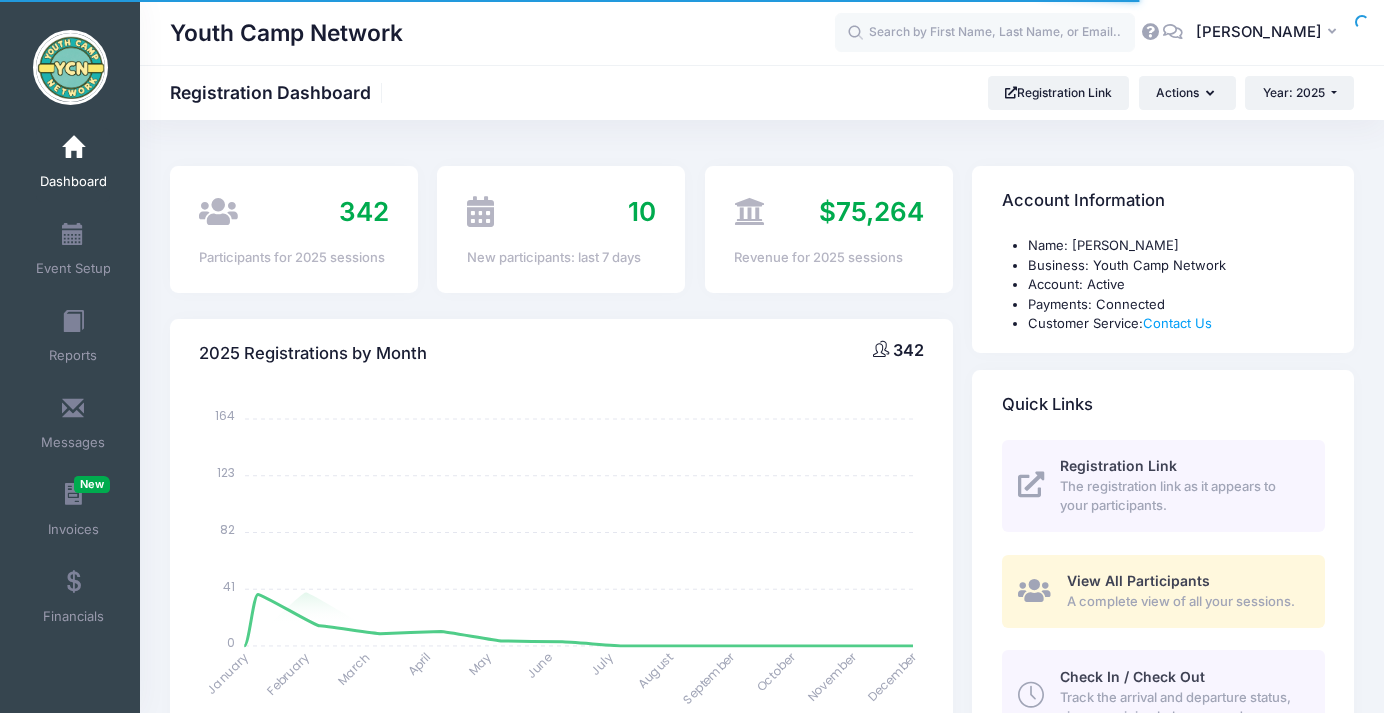 scroll, scrollTop: 0, scrollLeft: 0, axis: both 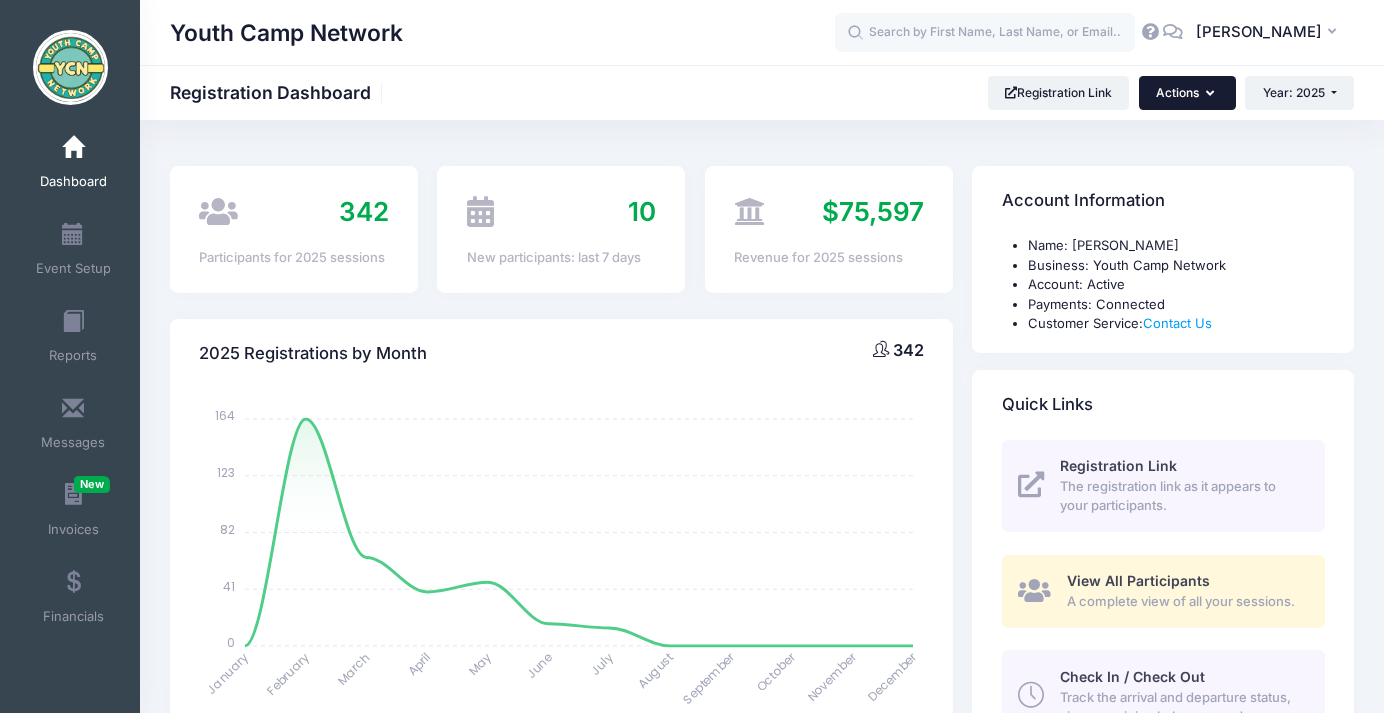 click on "Actions" at bounding box center (1187, 93) 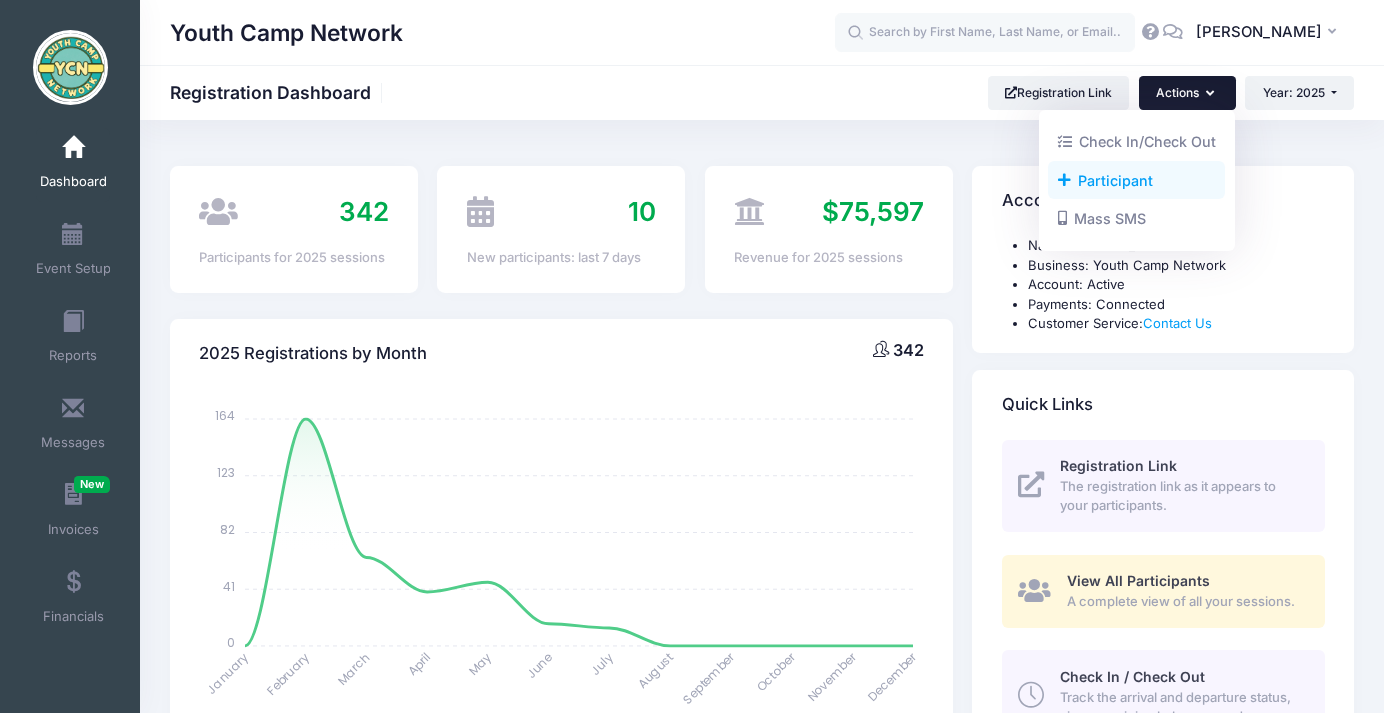 click on "Participant" at bounding box center [1136, 180] 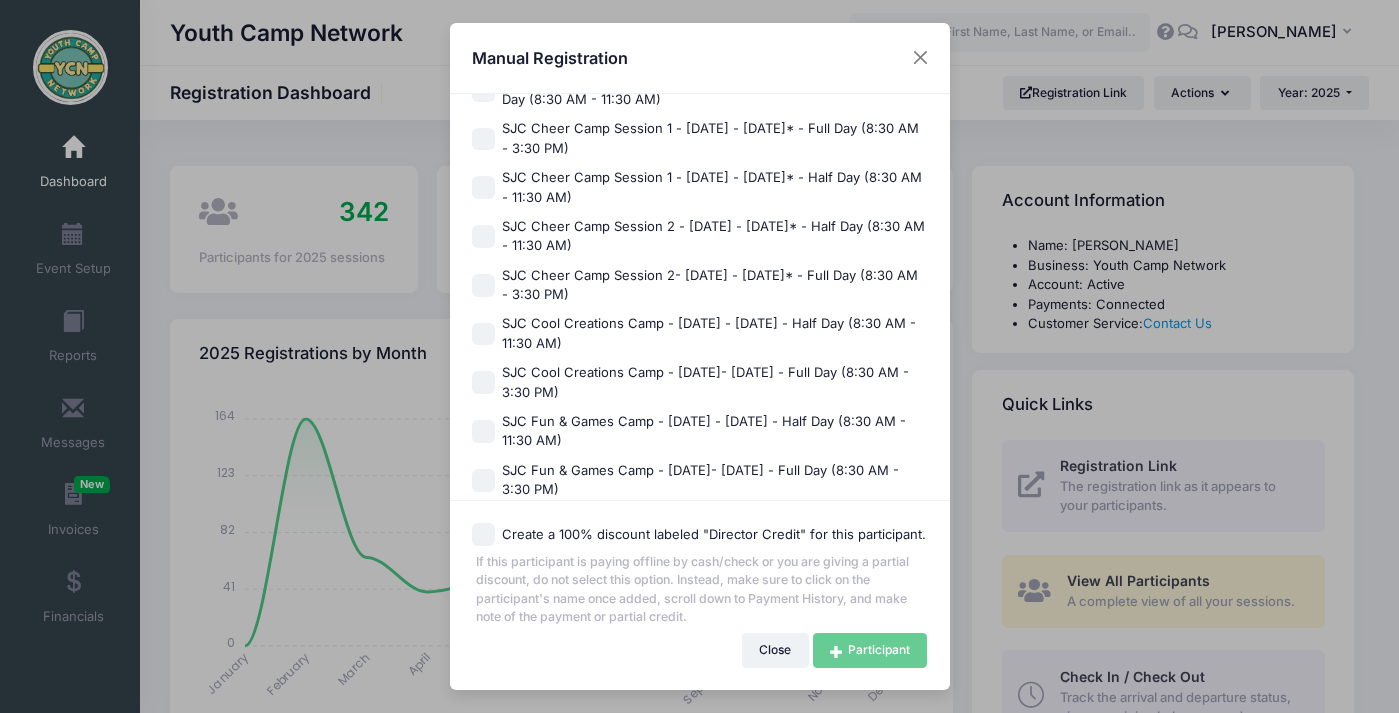 scroll, scrollTop: 432, scrollLeft: 0, axis: vertical 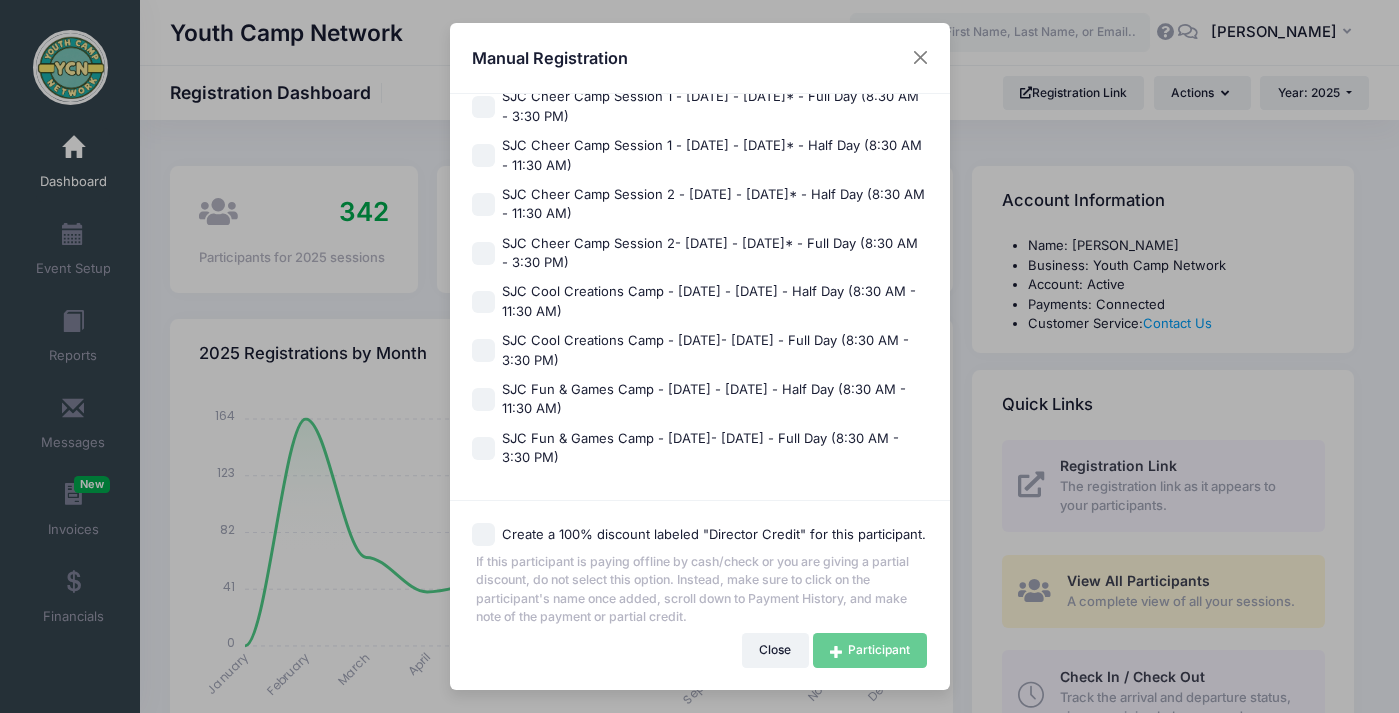 click on "SJC Cool Creations Camp - [DATE]- [DATE] - Full Day (8:30 AM - 3:30 PM)" at bounding box center (483, 350) 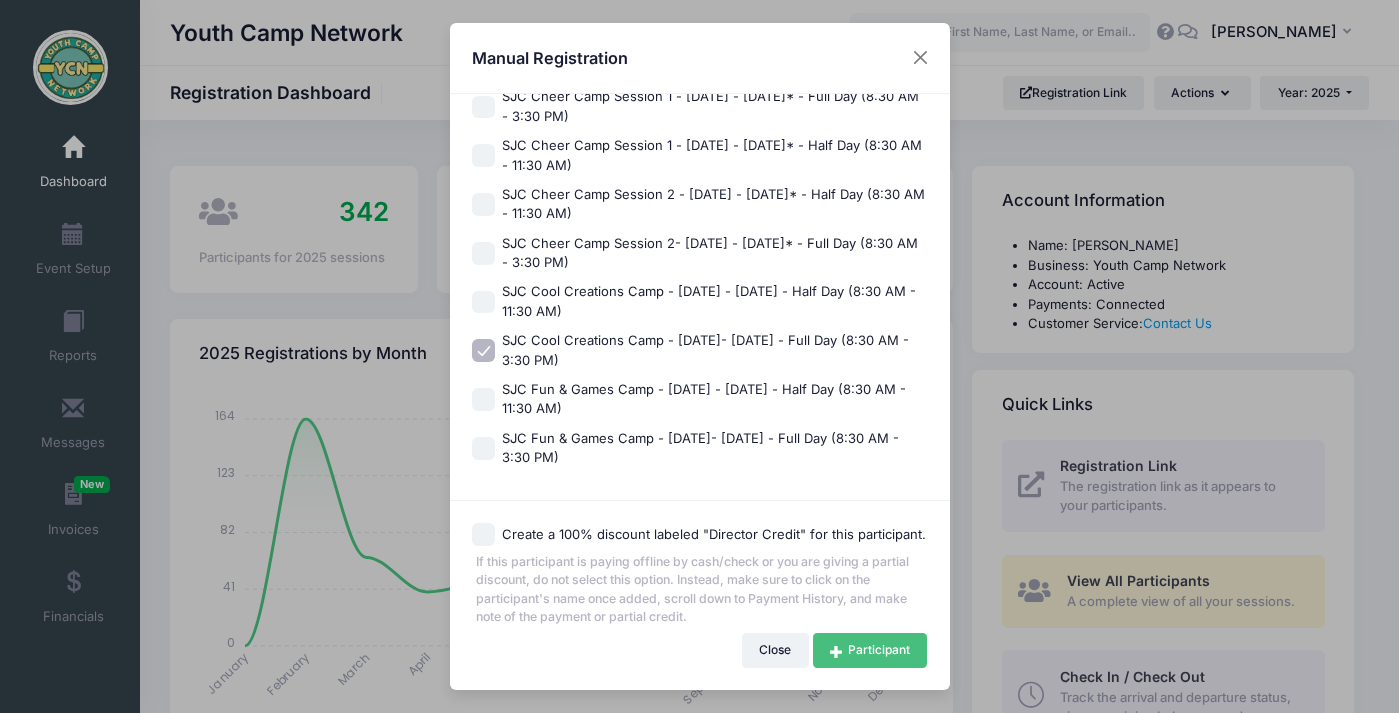 click on "Participant" at bounding box center (870, 650) 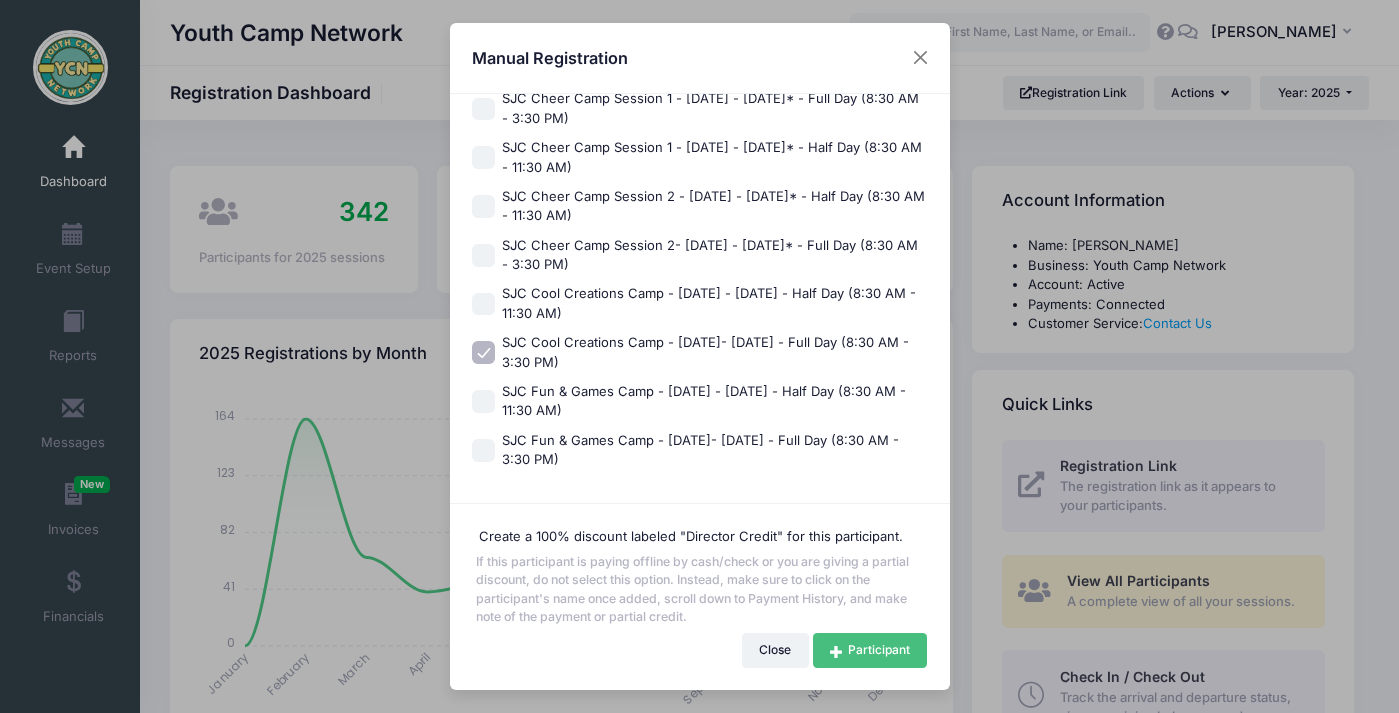 scroll, scrollTop: 430, scrollLeft: 0, axis: vertical 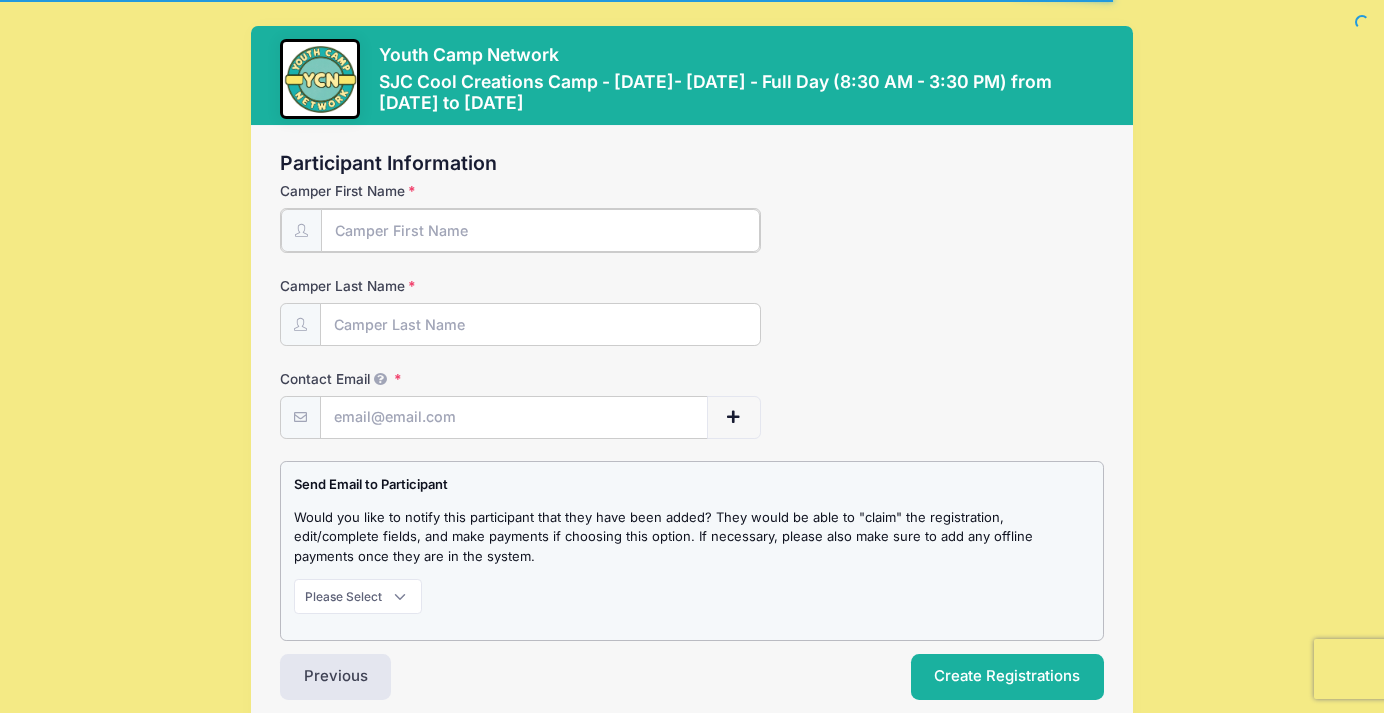 click on "Camper First Name" at bounding box center (540, 230) 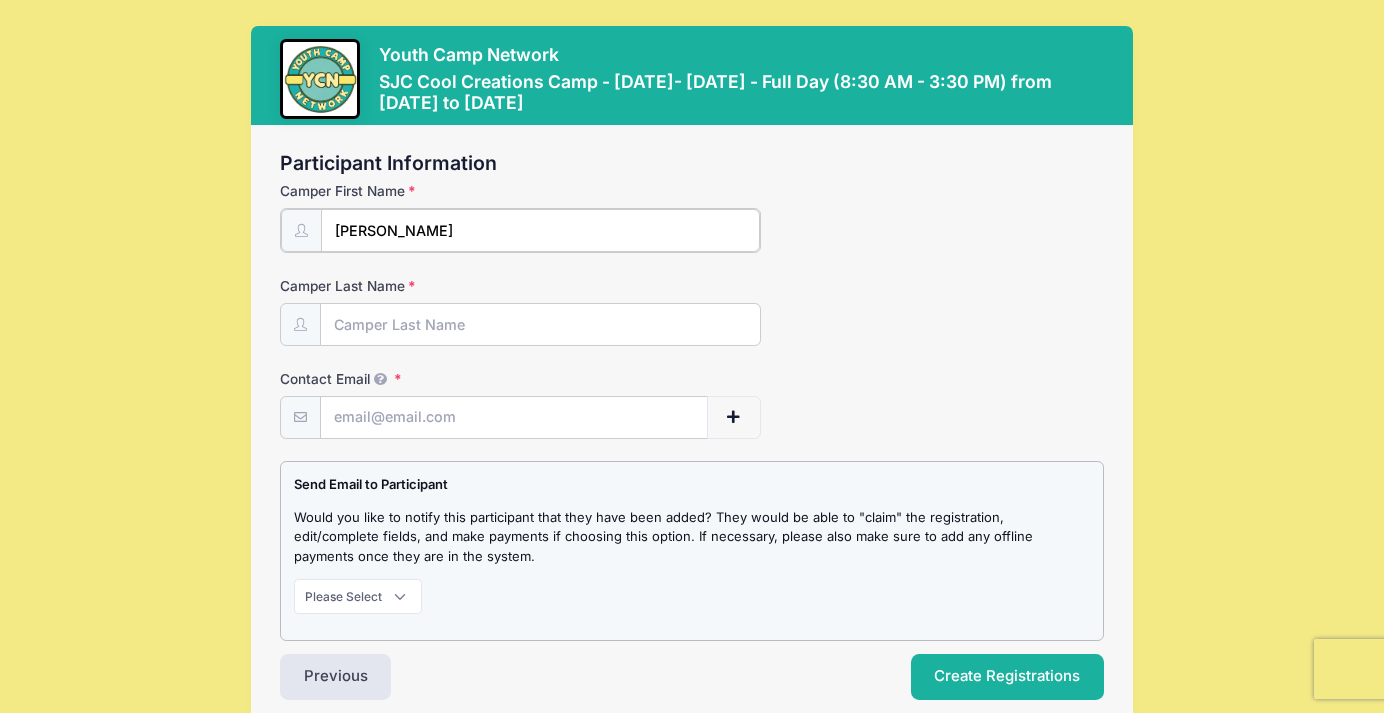 type on "[PERSON_NAME]" 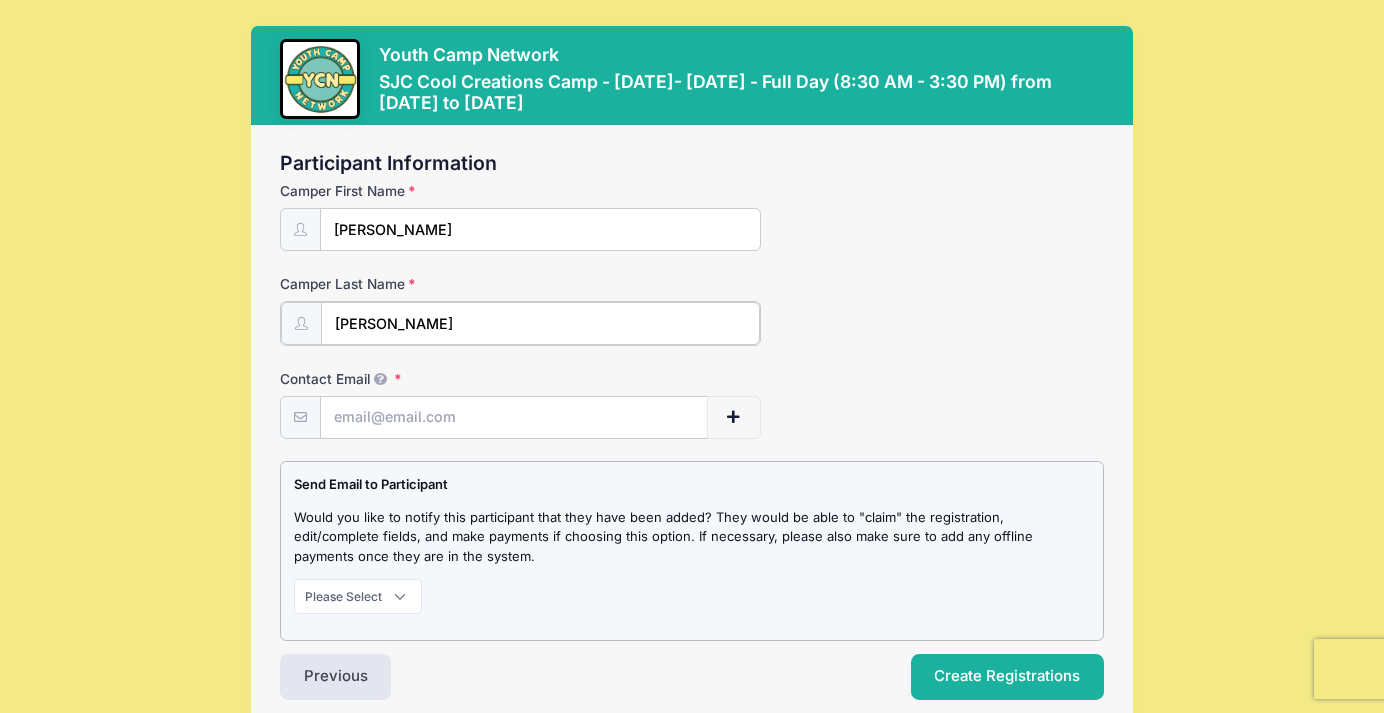type on "[PERSON_NAME]" 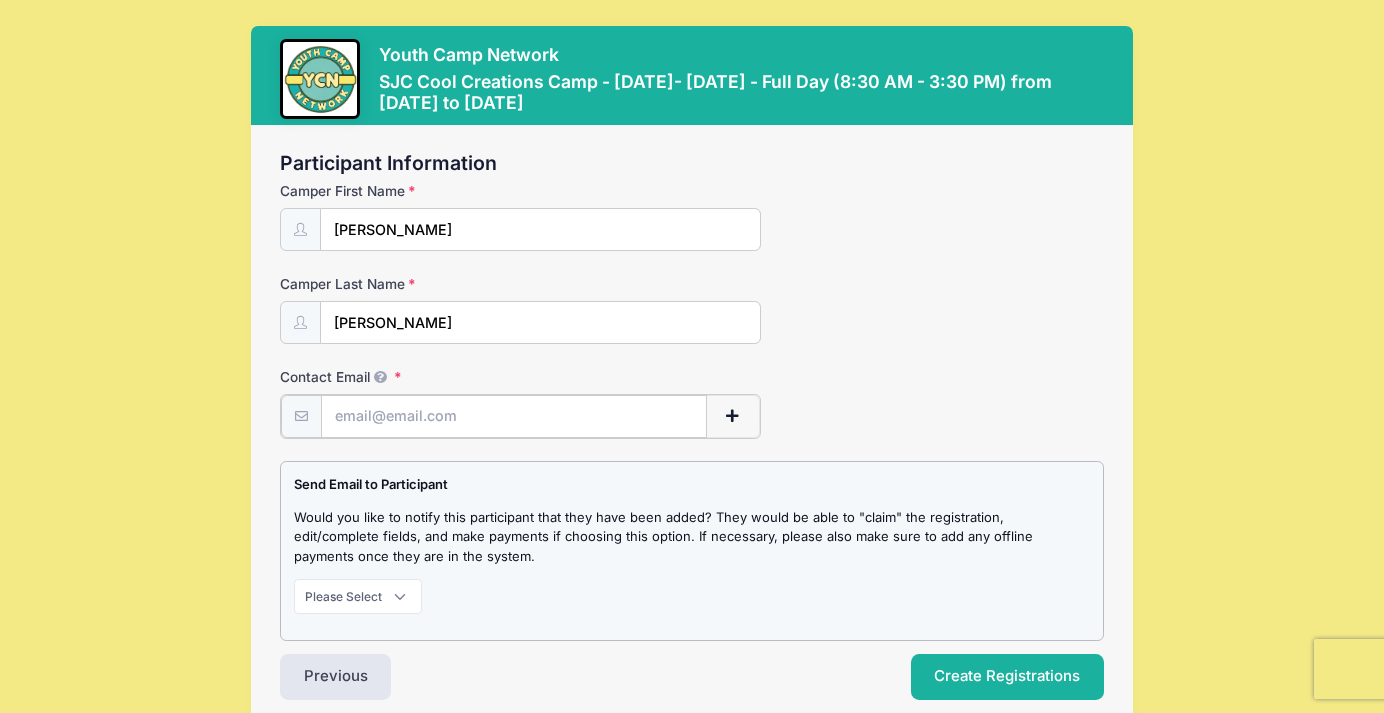 paste on "[EMAIL_ADDRESS][DOMAIN_NAME]" 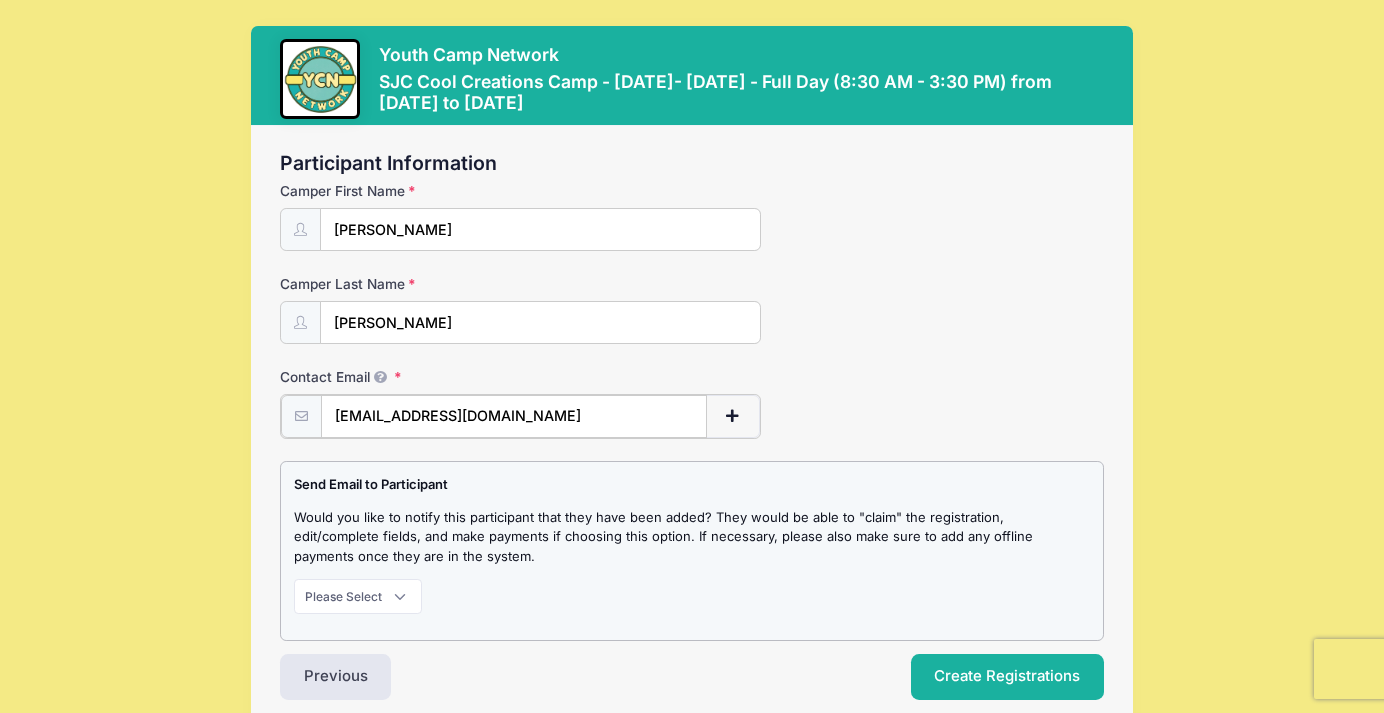 type on "[EMAIL_ADDRESS][DOMAIN_NAME]" 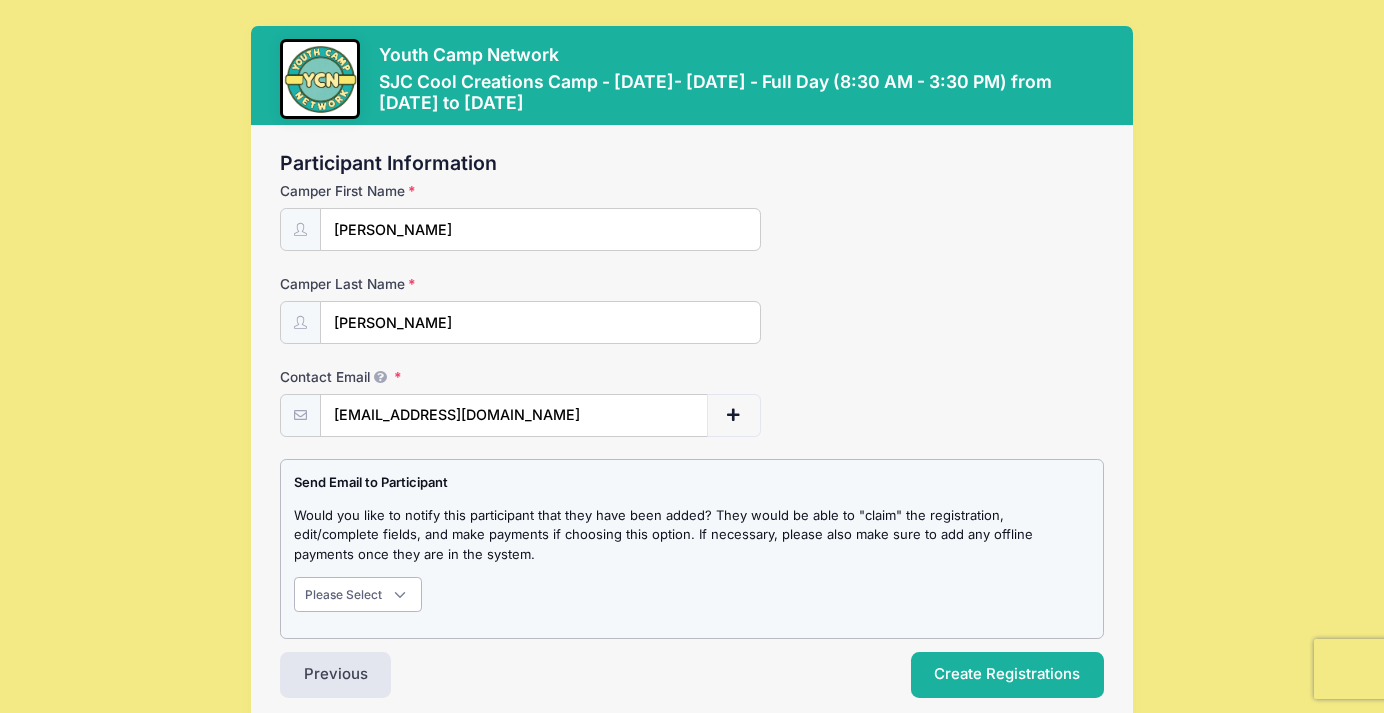 click on "Please Select Don't Notify
Notify" at bounding box center (358, 594) 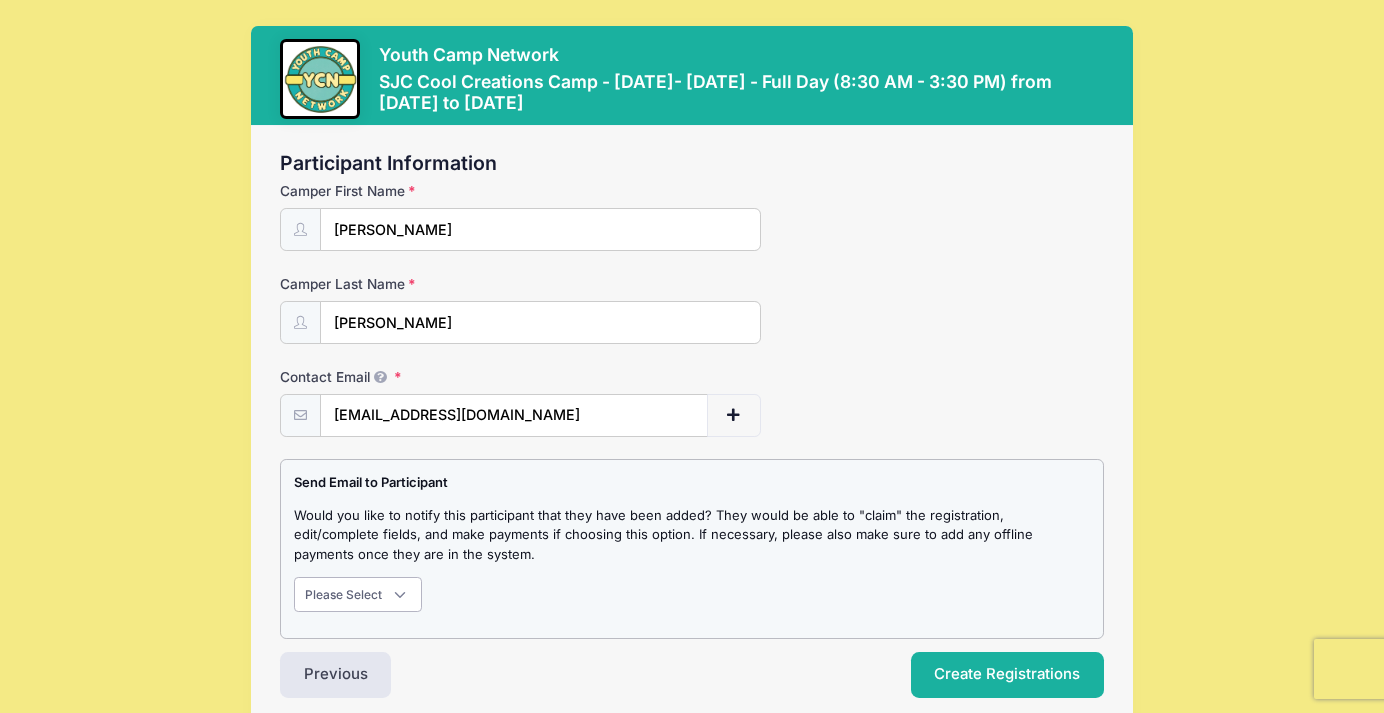 select on "1" 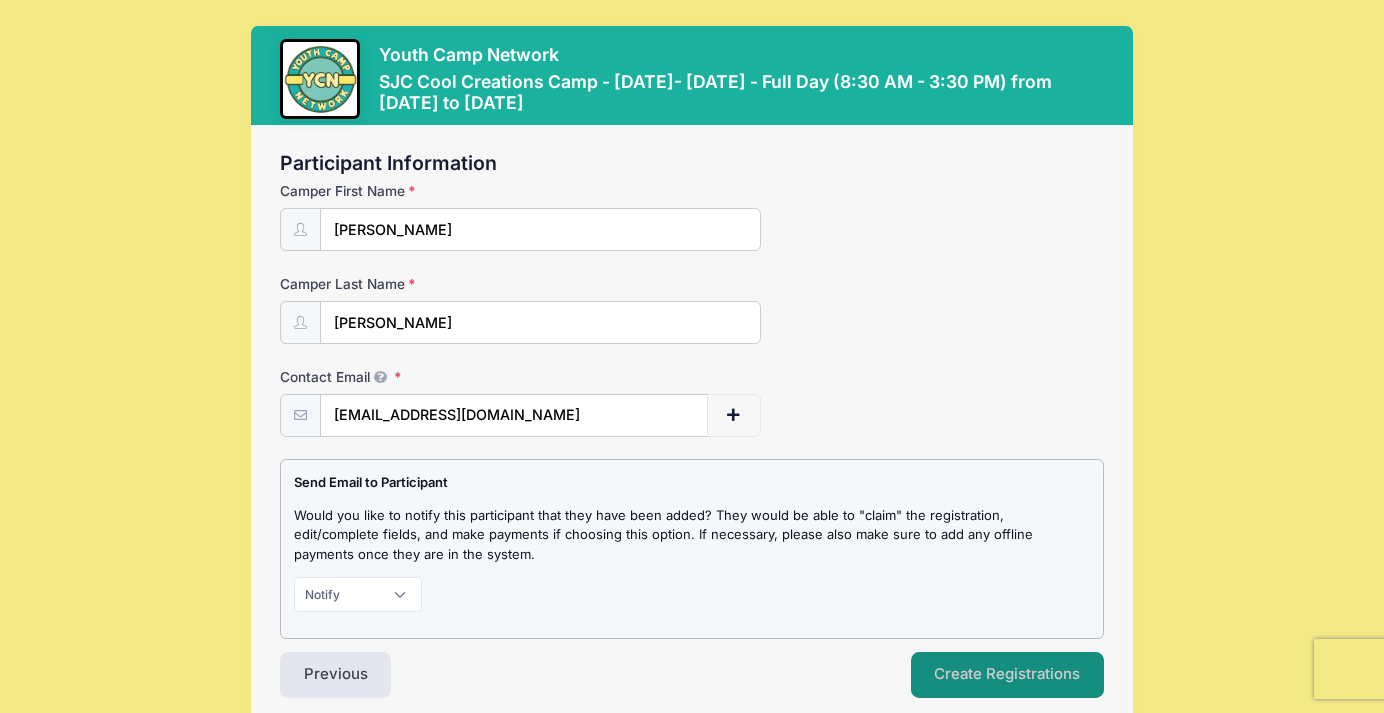 click on "Create Registrations" at bounding box center (1008, 675) 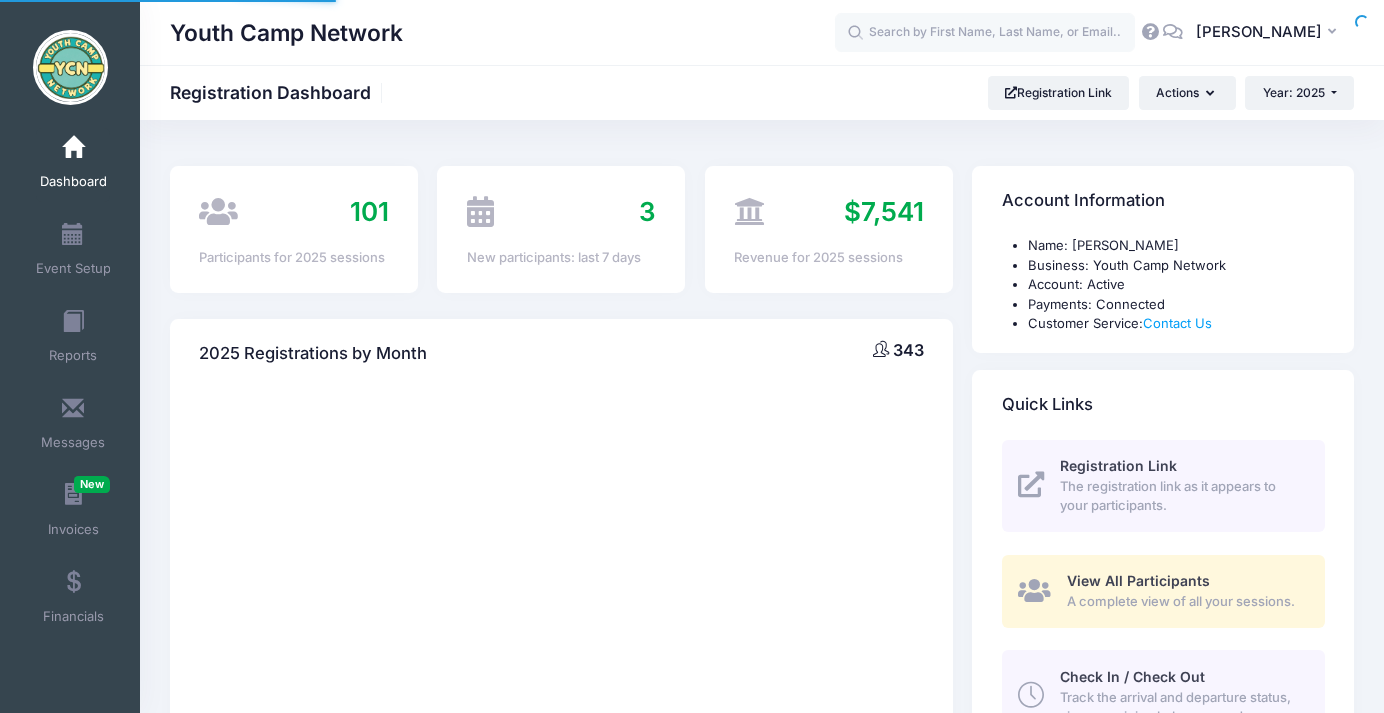 scroll, scrollTop: 0, scrollLeft: 0, axis: both 